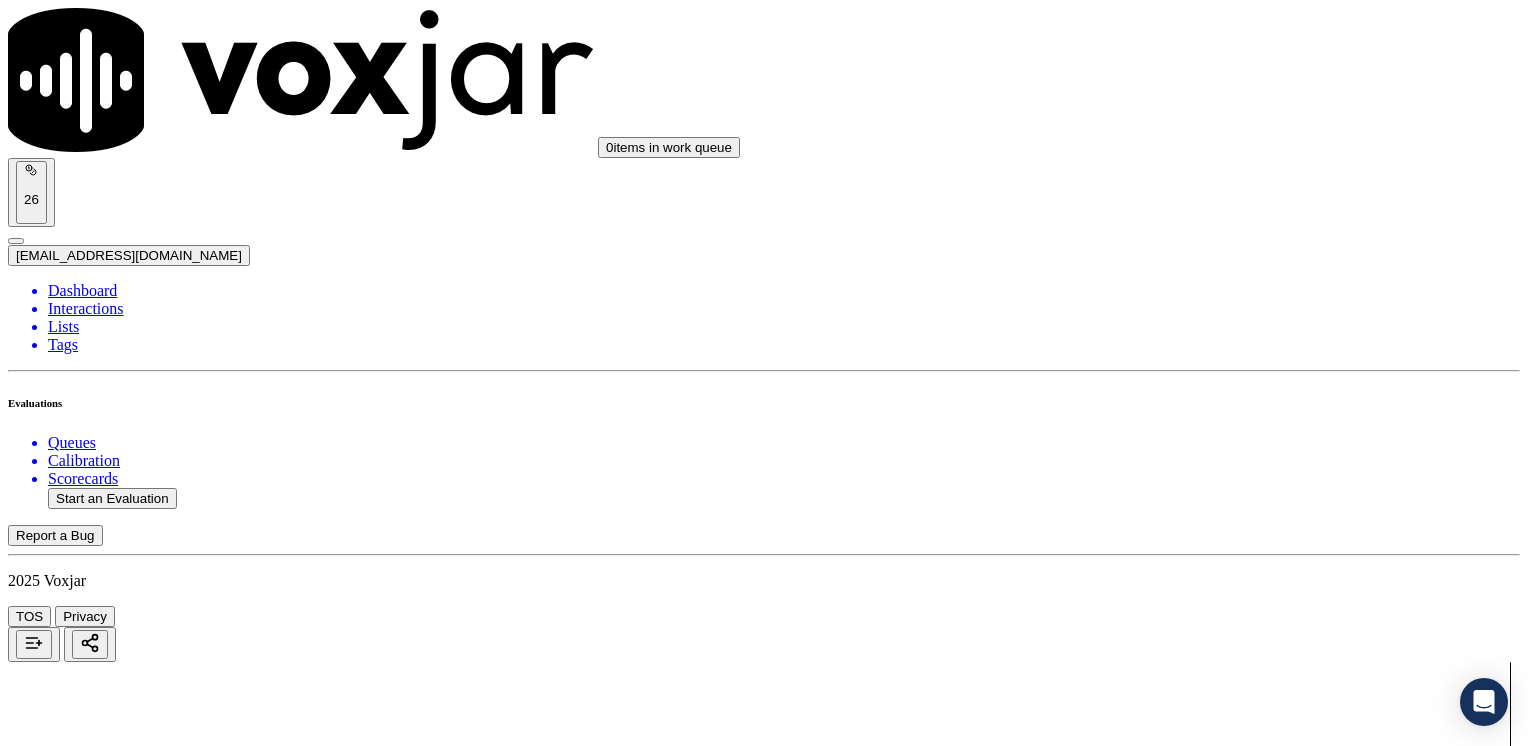 scroll, scrollTop: 0, scrollLeft: 0, axis: both 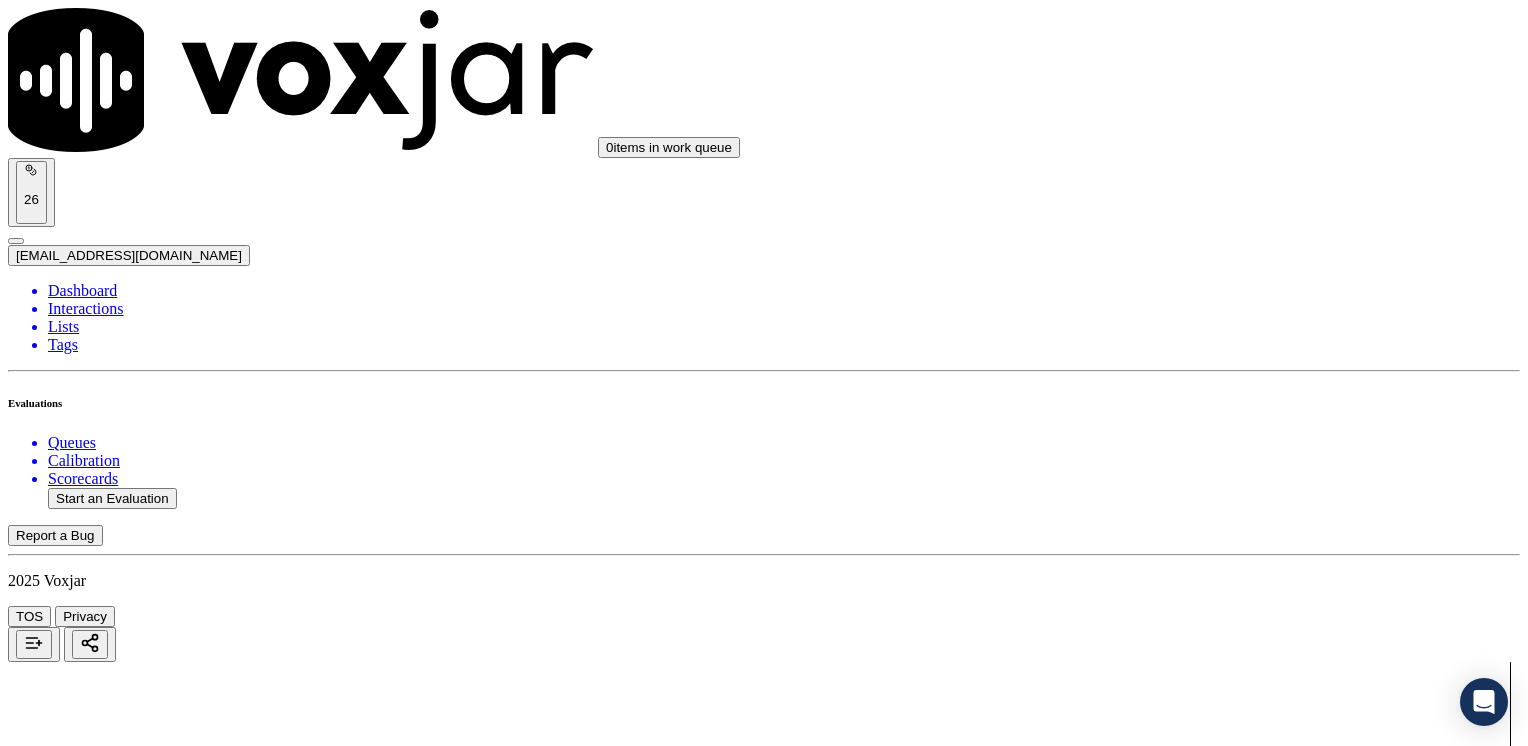 click 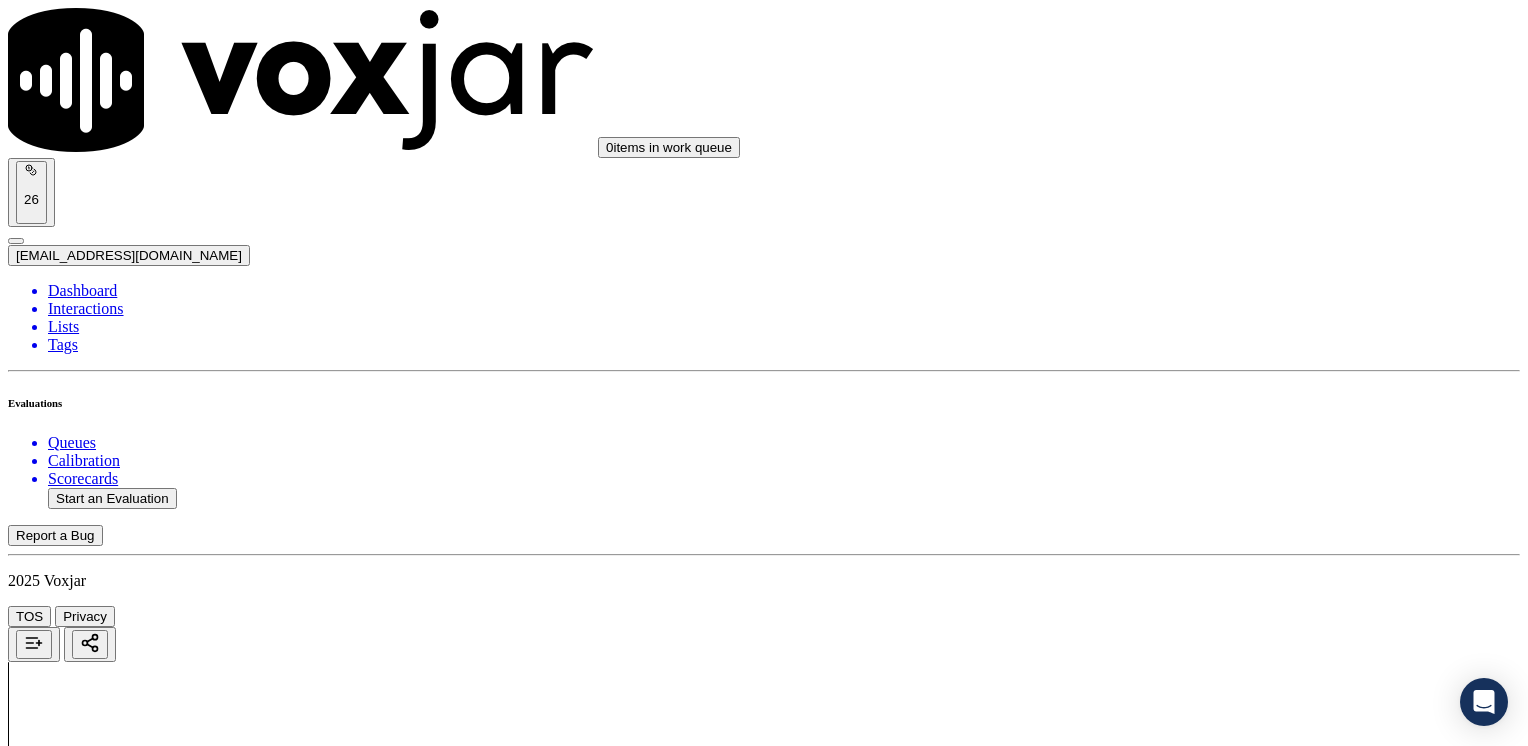 click 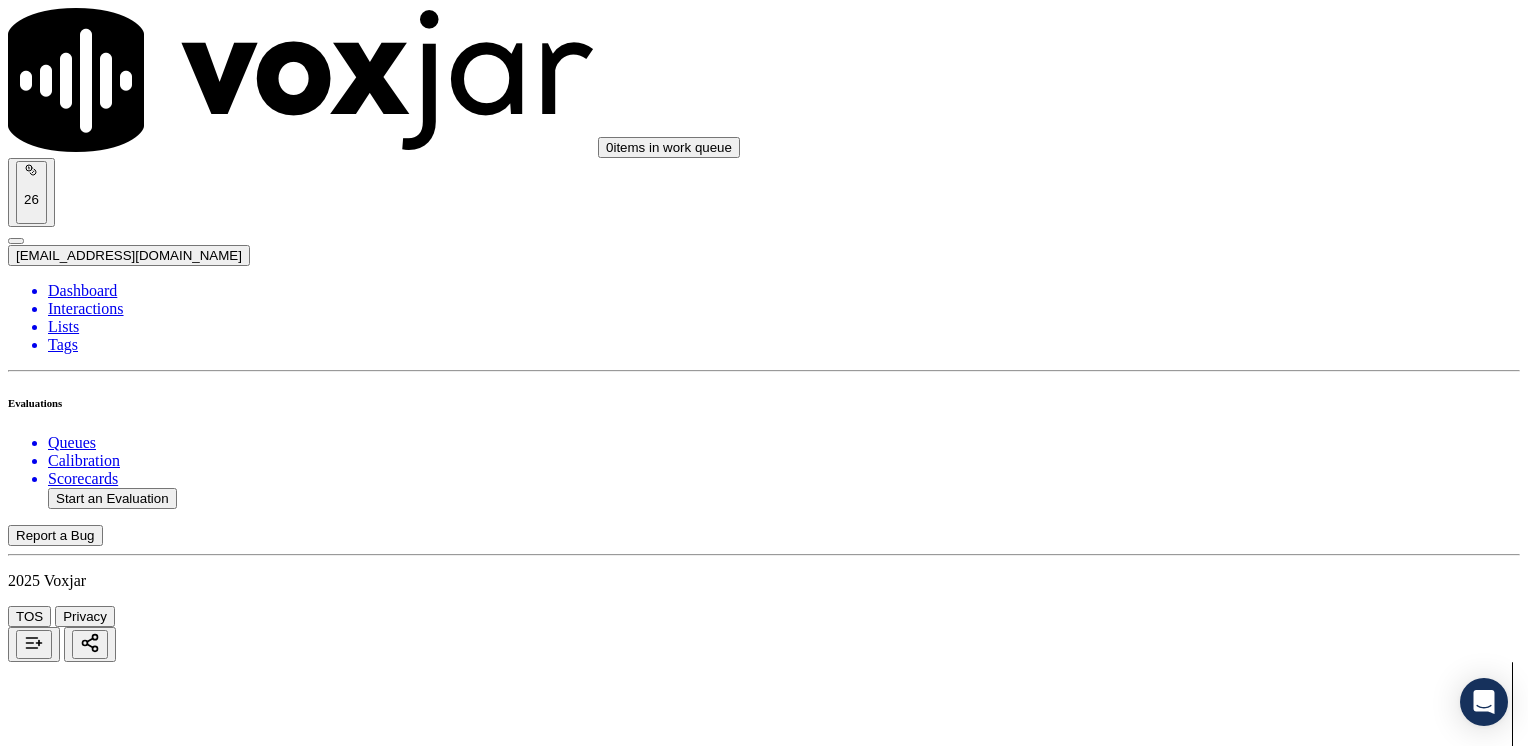 scroll, scrollTop: 200, scrollLeft: 0, axis: vertical 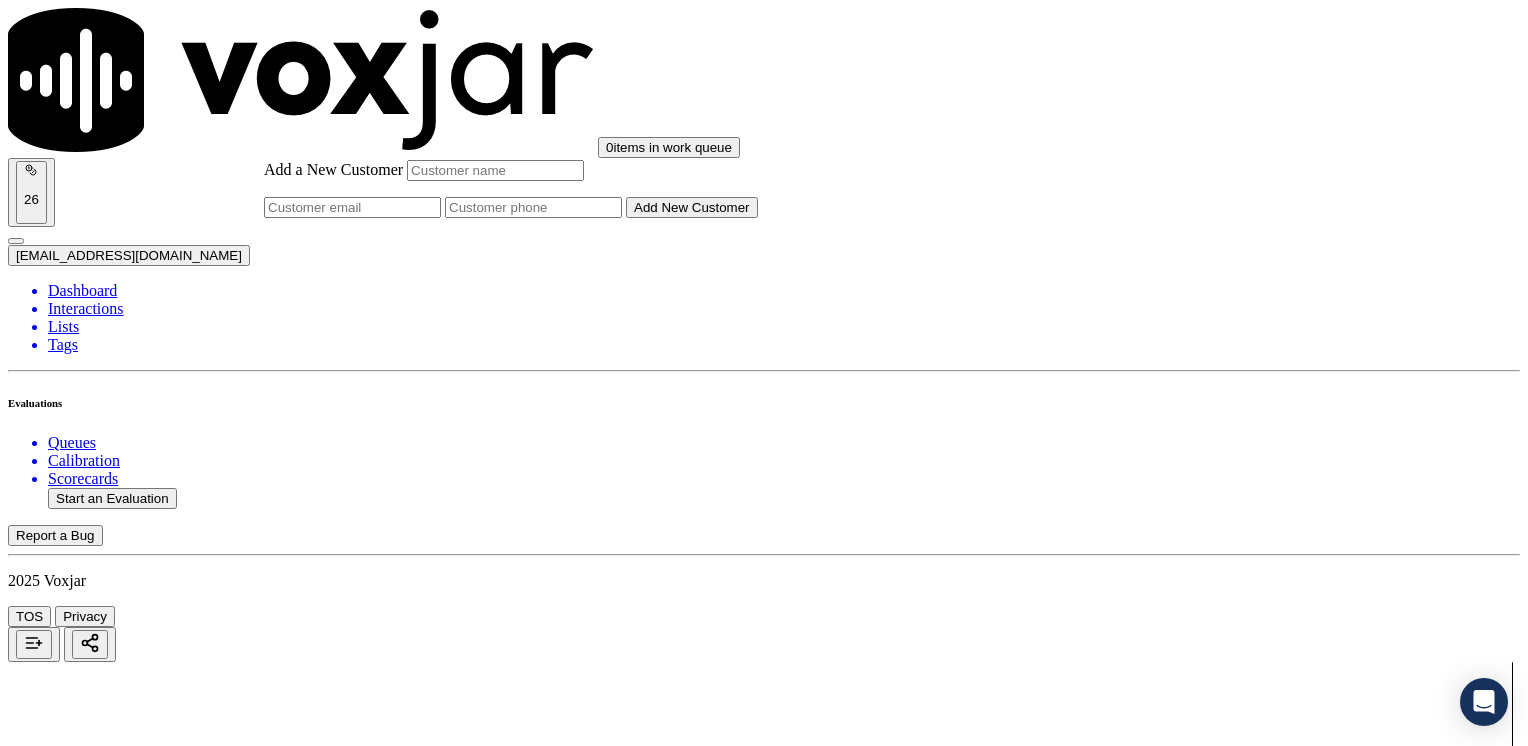 click on "Add a New Customer" 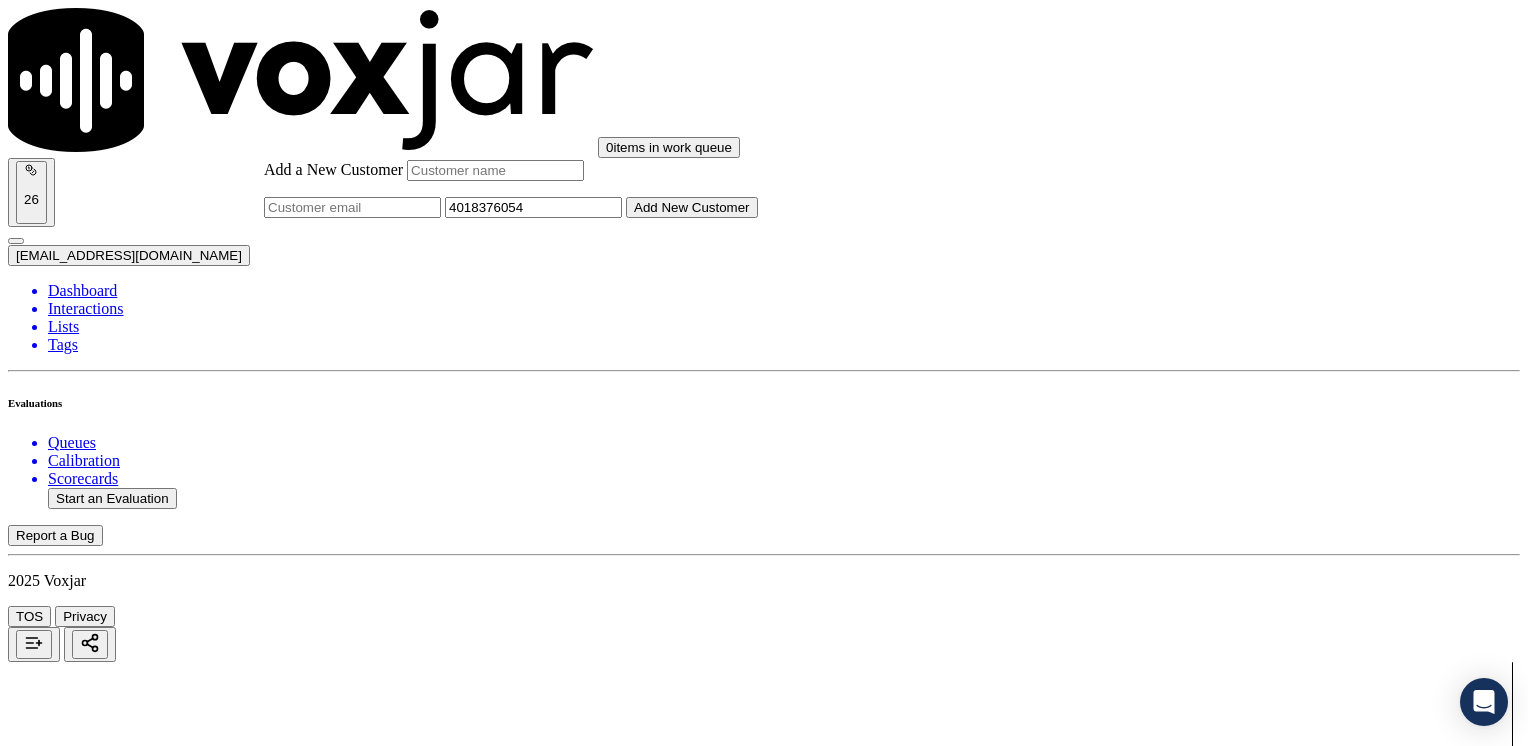 type on "4018376054" 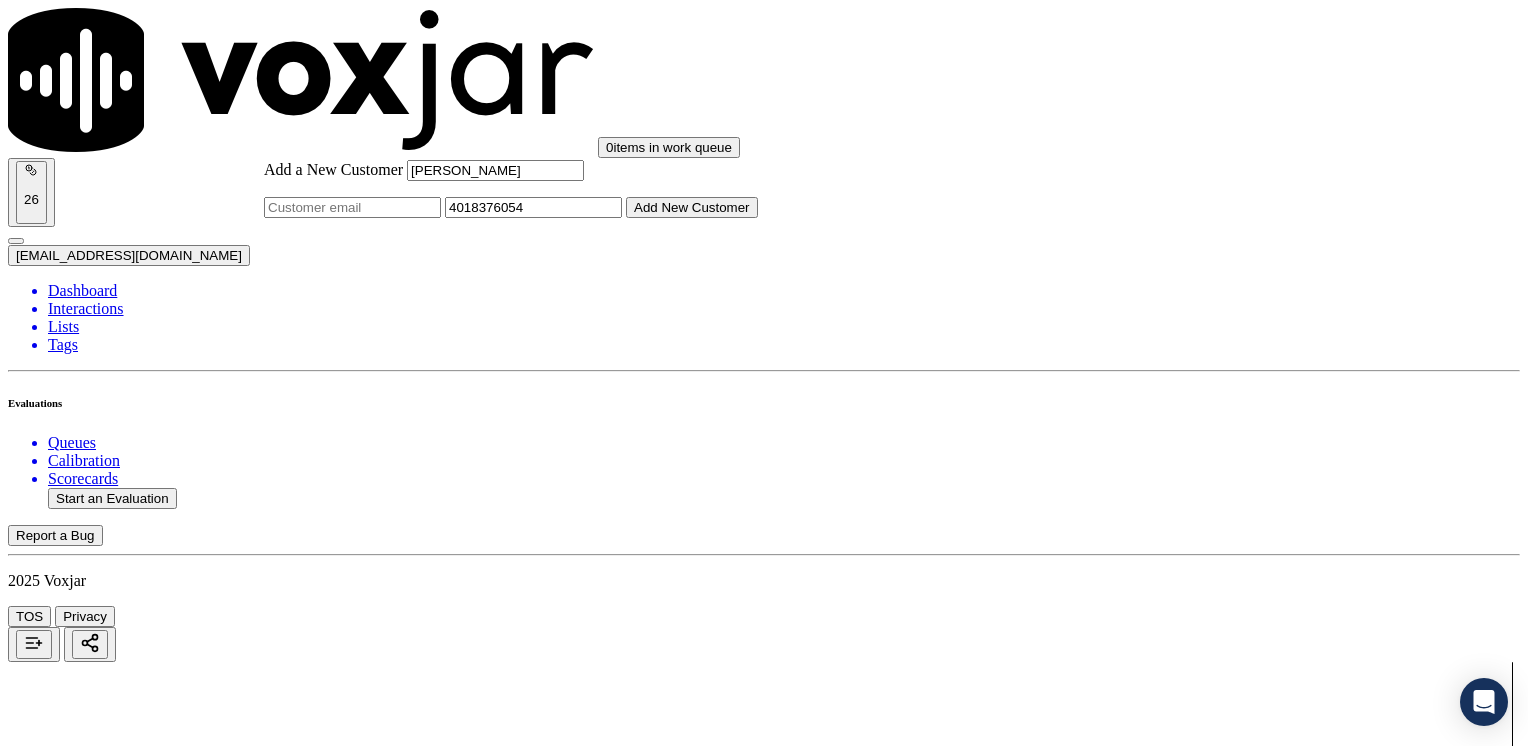 type on "[PERSON_NAME]" 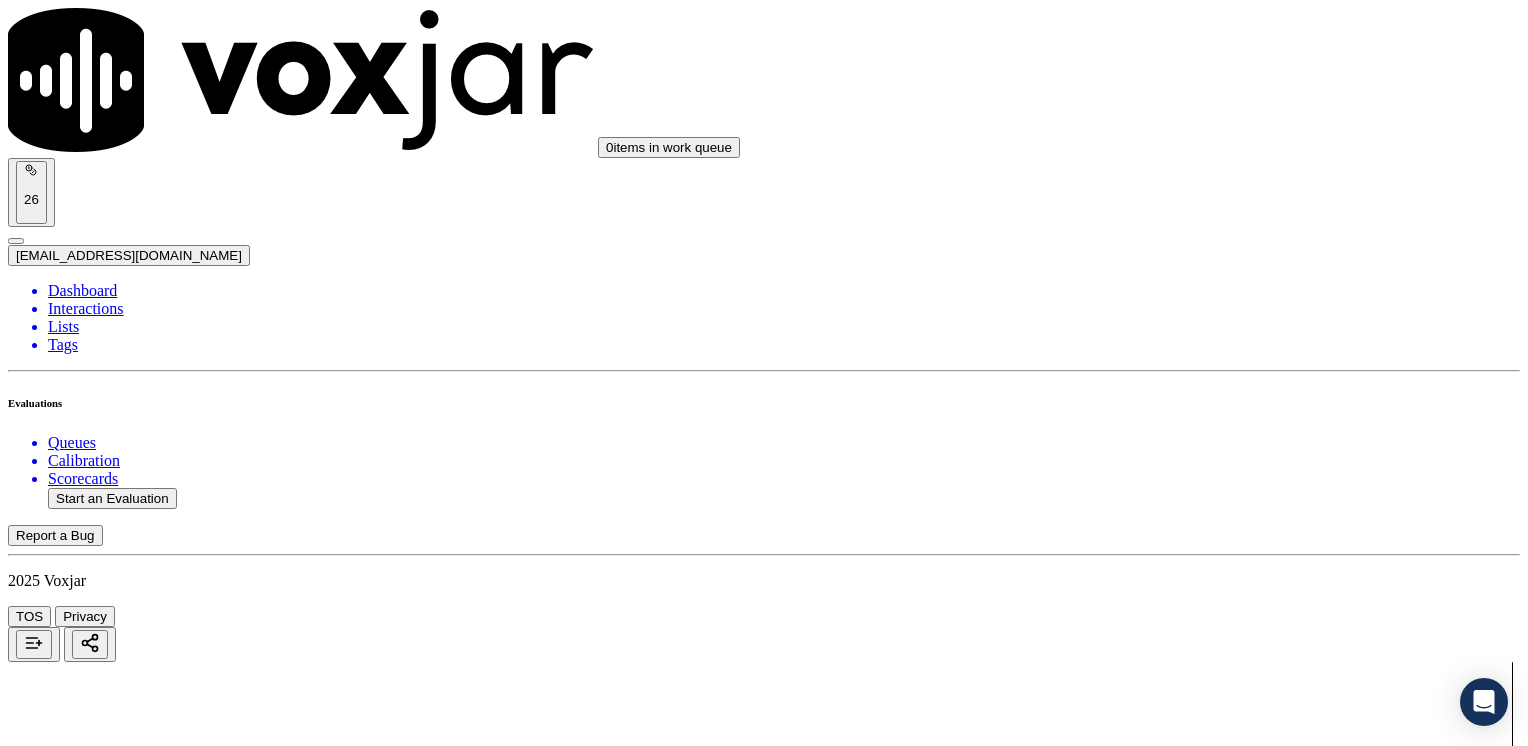 click on "[PERSON_NAME]" at bounding box center [764, 2164] 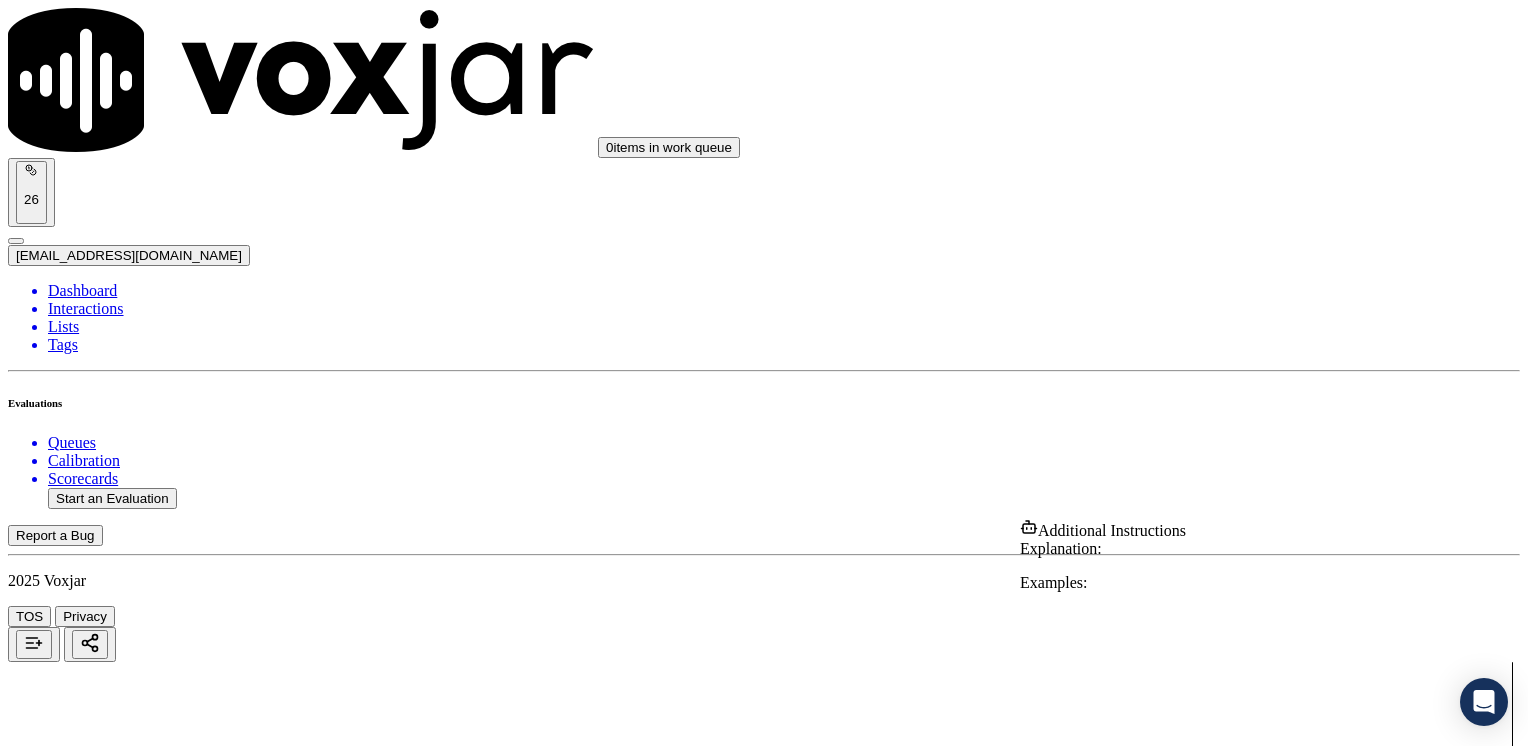 drag, startPoint x: 1280, startPoint y: 542, endPoint x: 1255, endPoint y: 530, distance: 27.730848 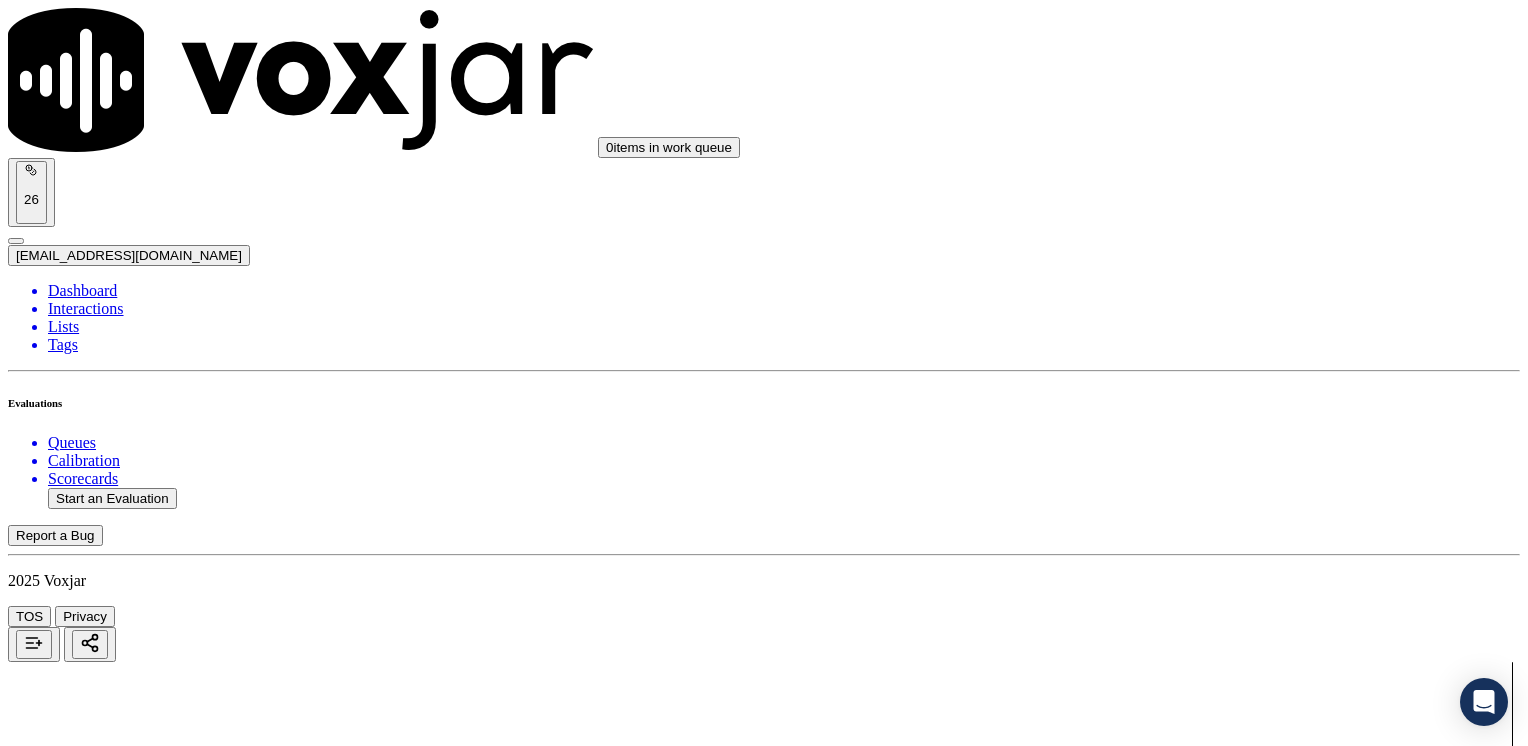 click on "Cx made a payment, but it does not show" at bounding box center (88, 3129) 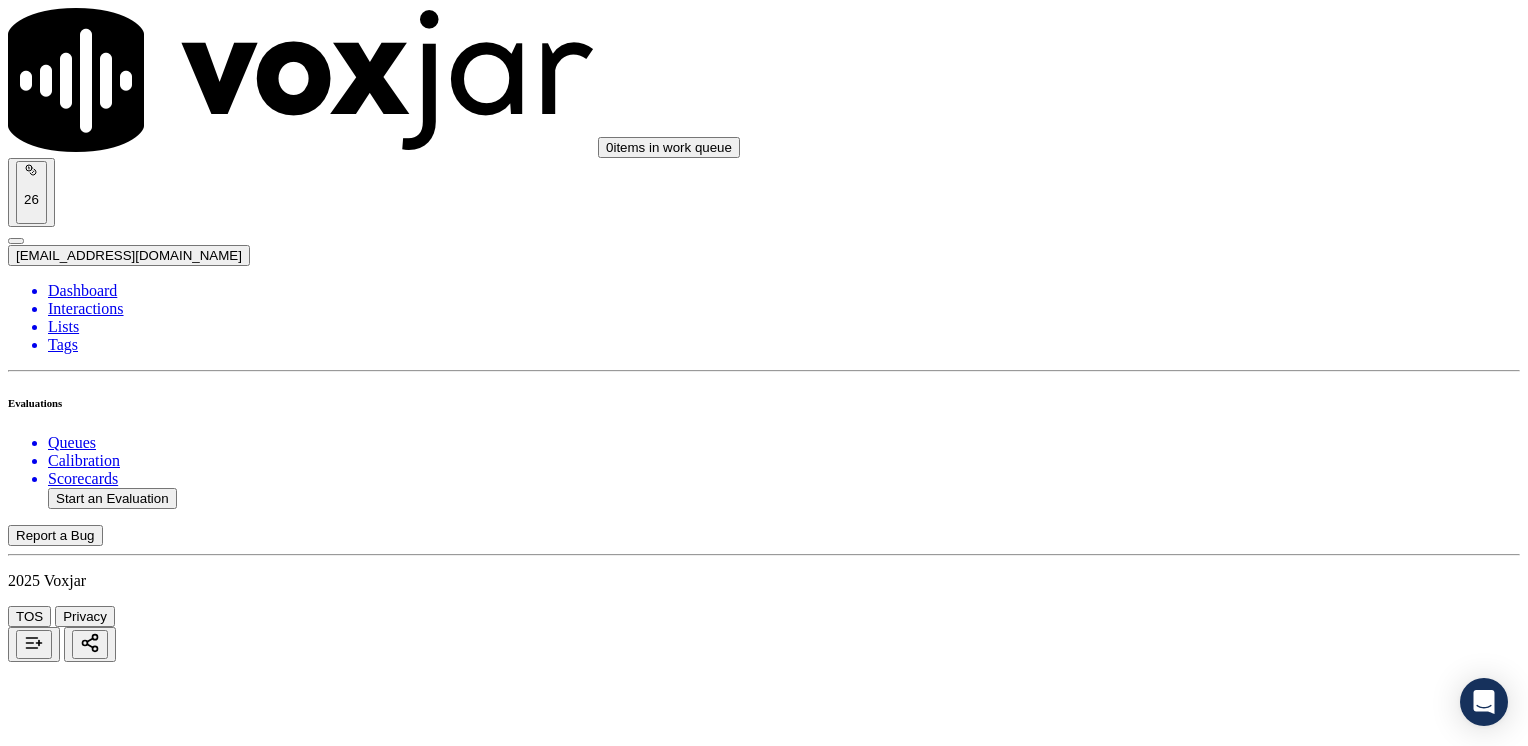 click 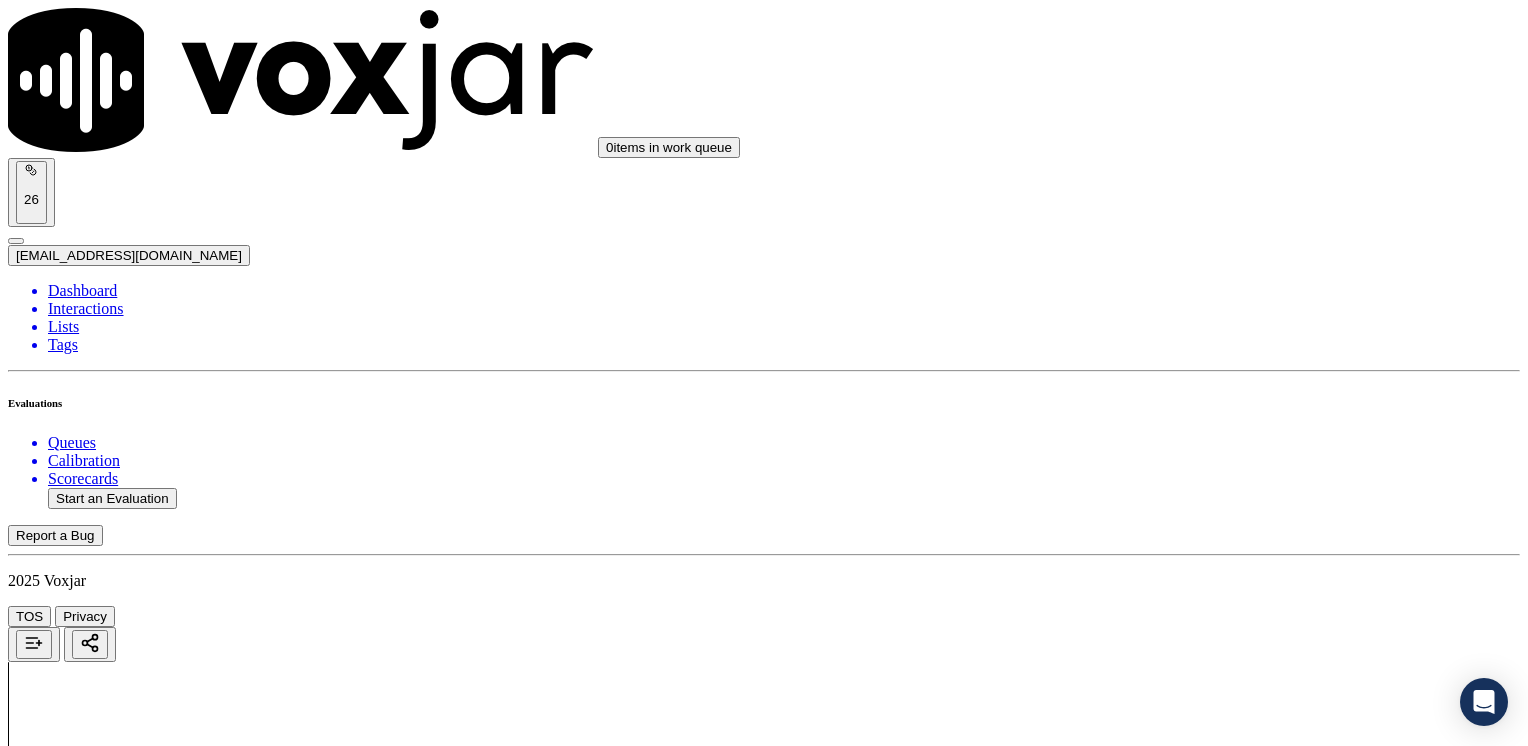 click at bounding box center (96, 2065) 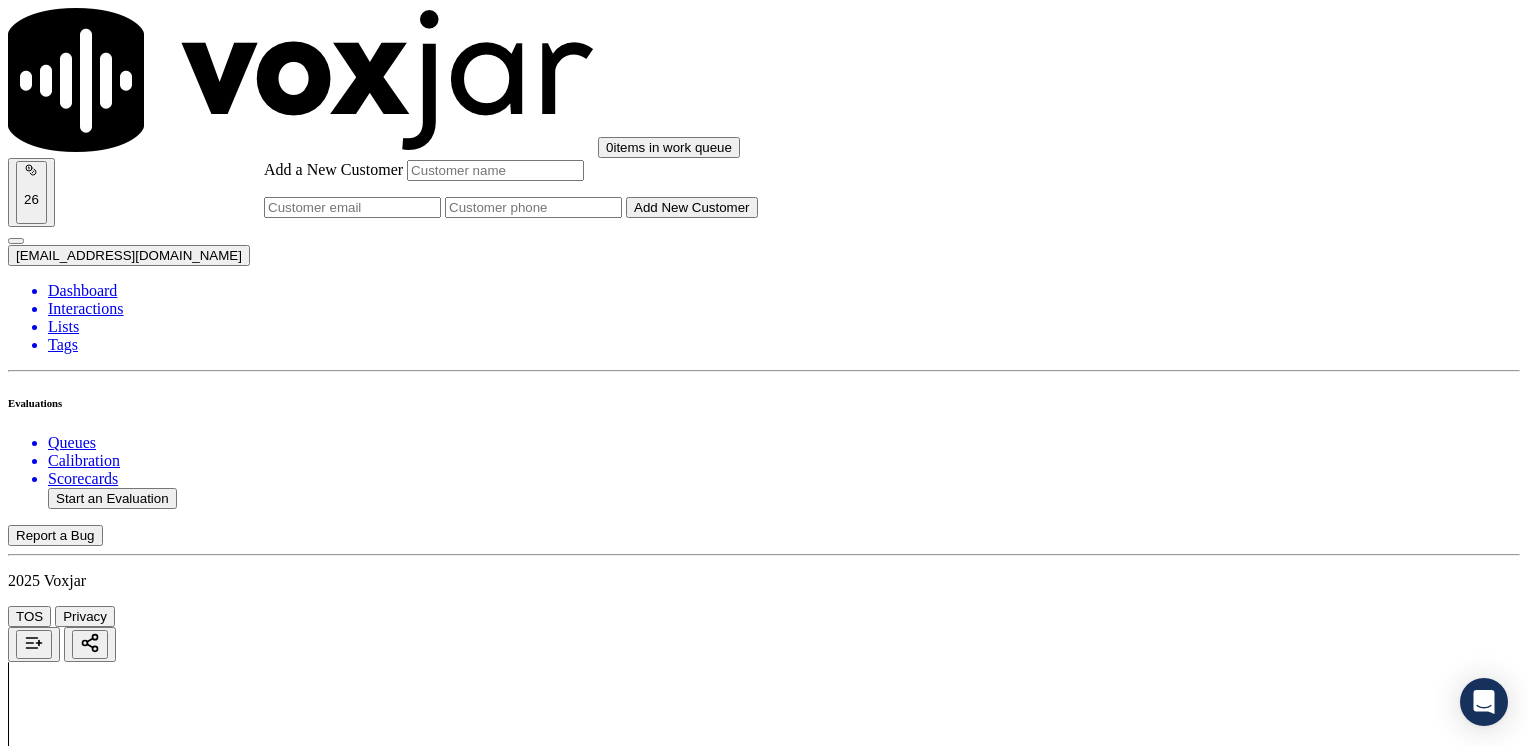click on "Add a New Customer" 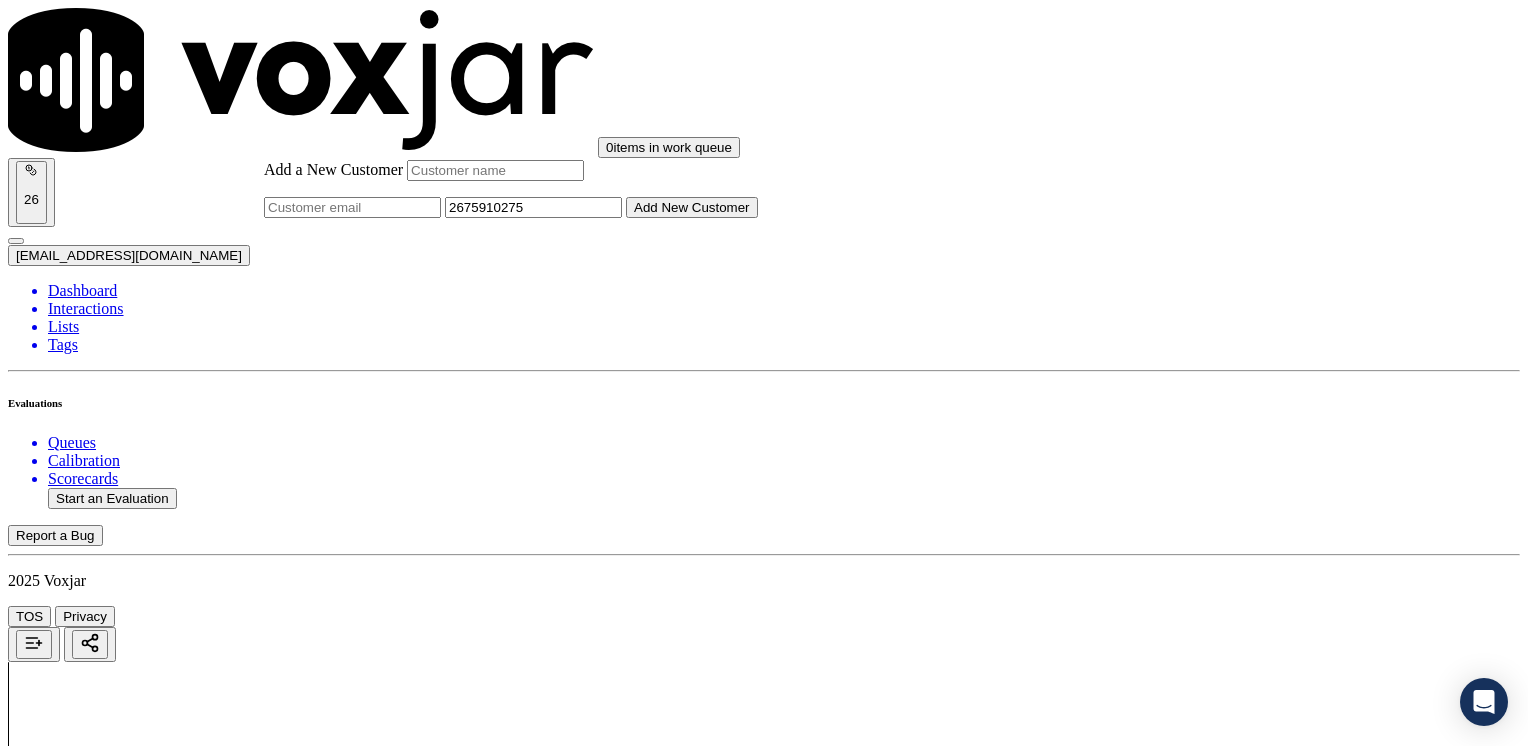 type on "2675910275" 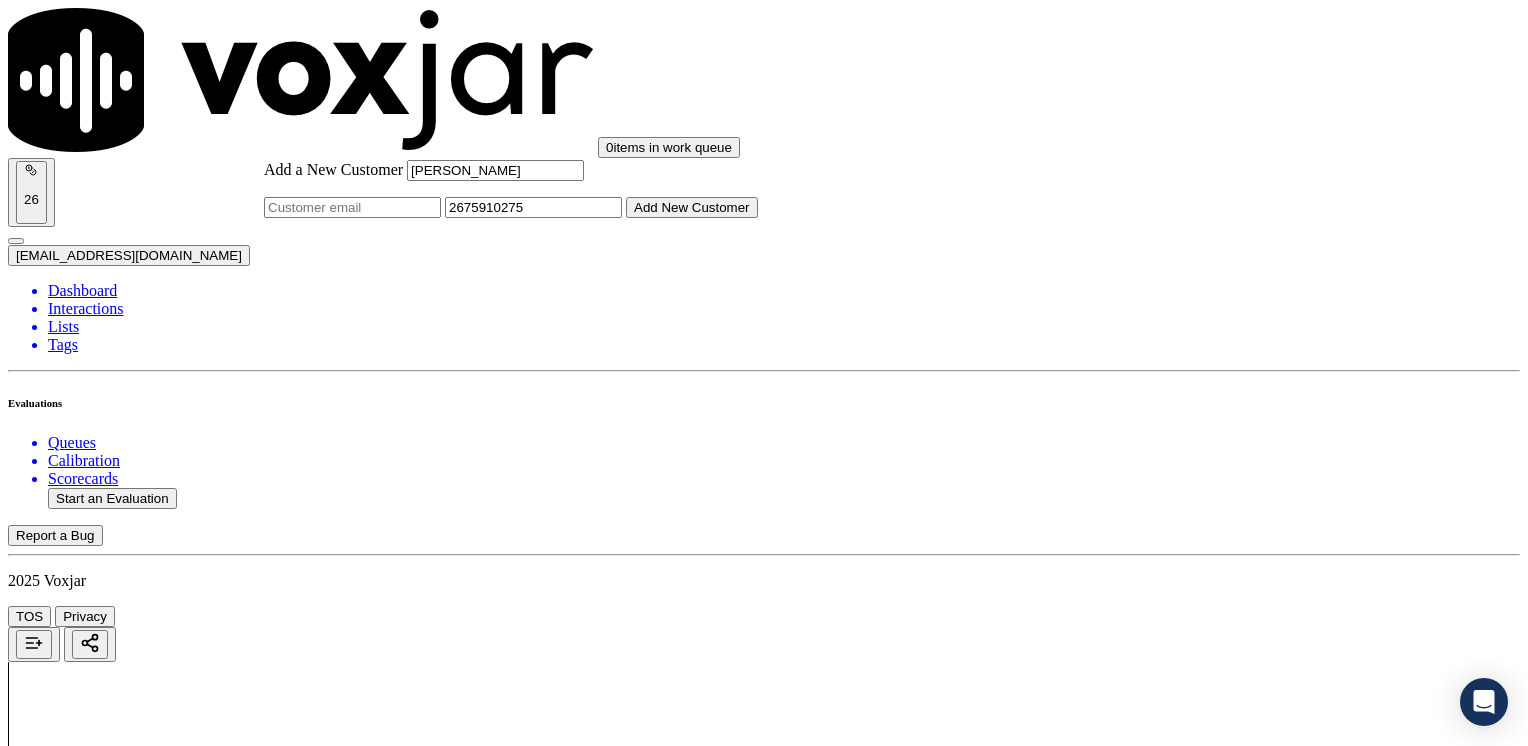 type on "[PERSON_NAME]" 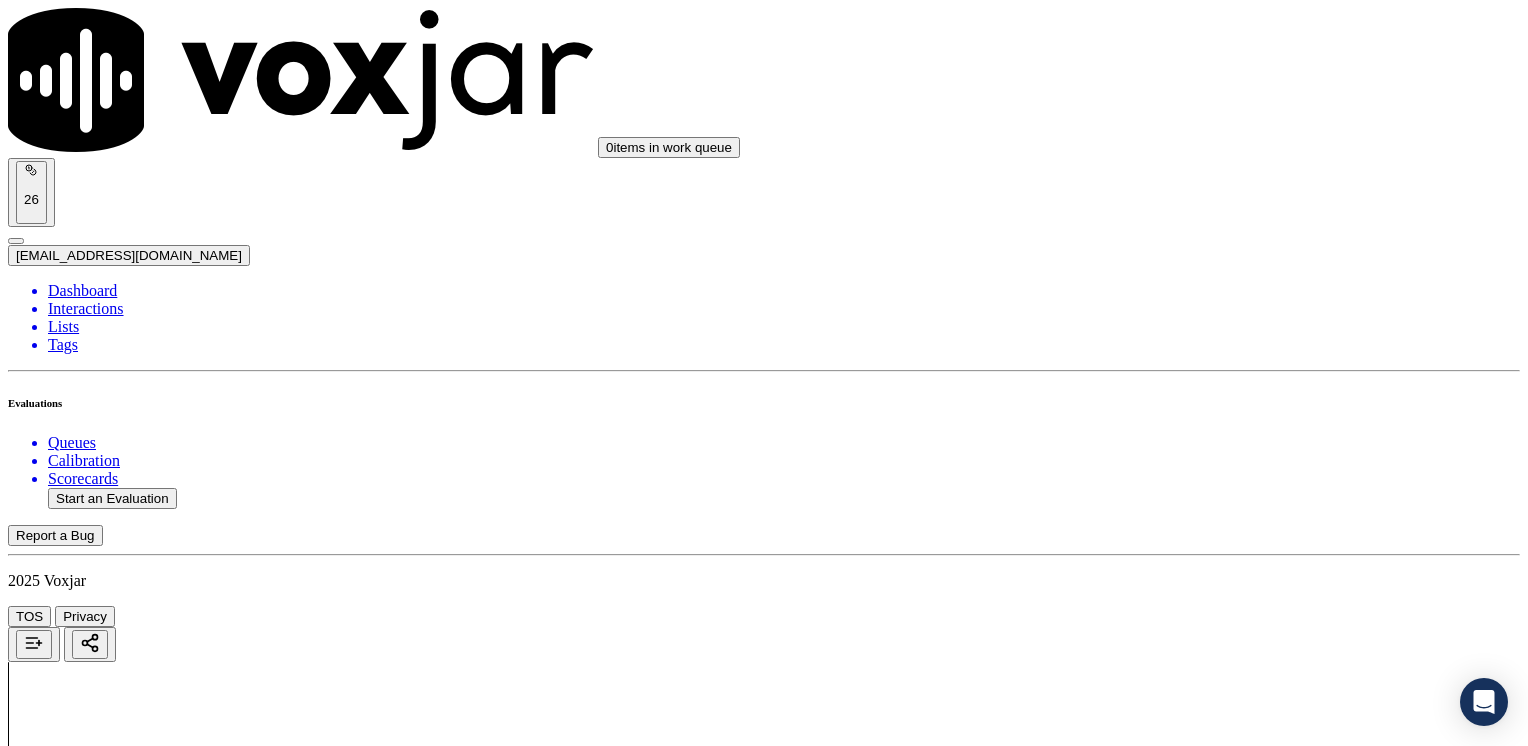 click on "[PERSON_NAME]" at bounding box center [764, 2164] 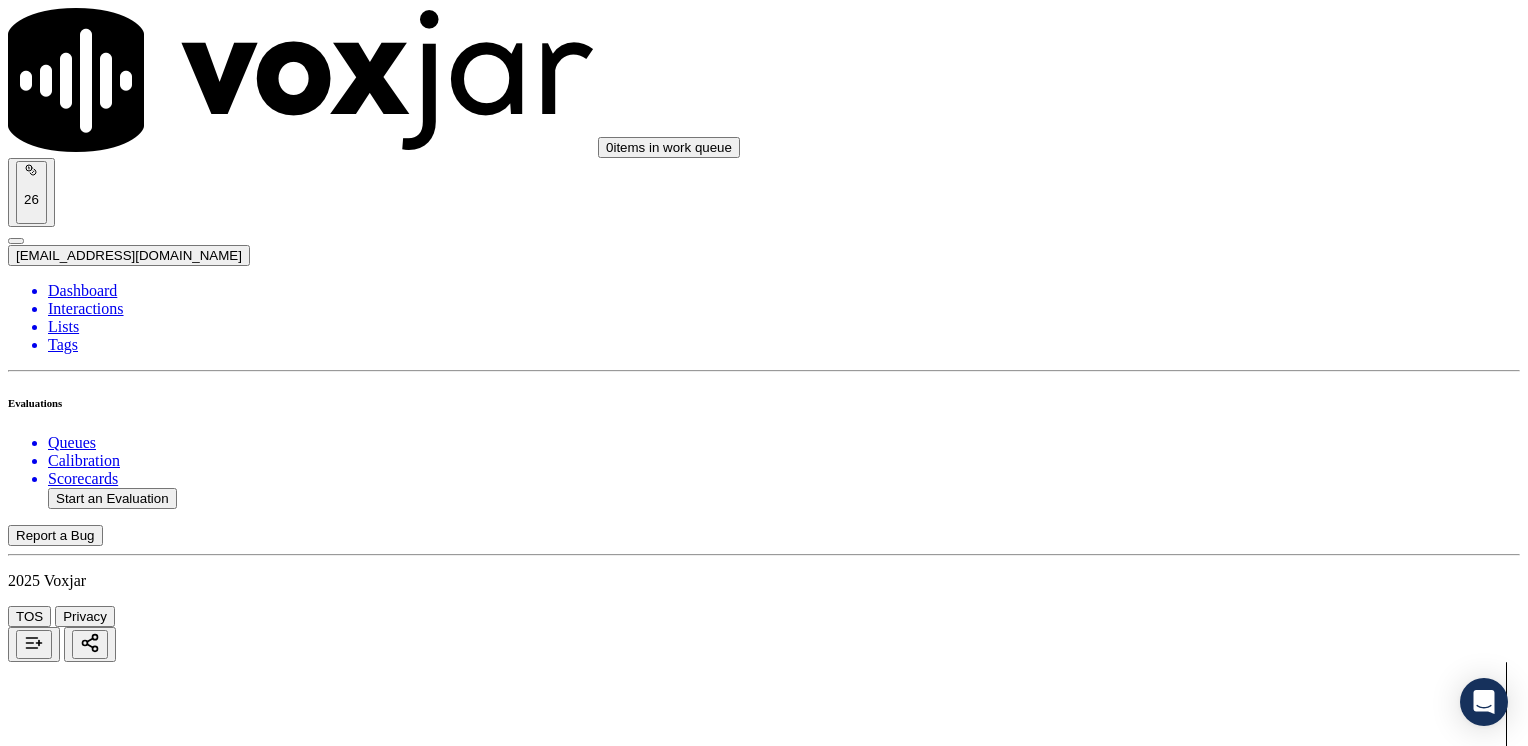 scroll, scrollTop: 79, scrollLeft: 0, axis: vertical 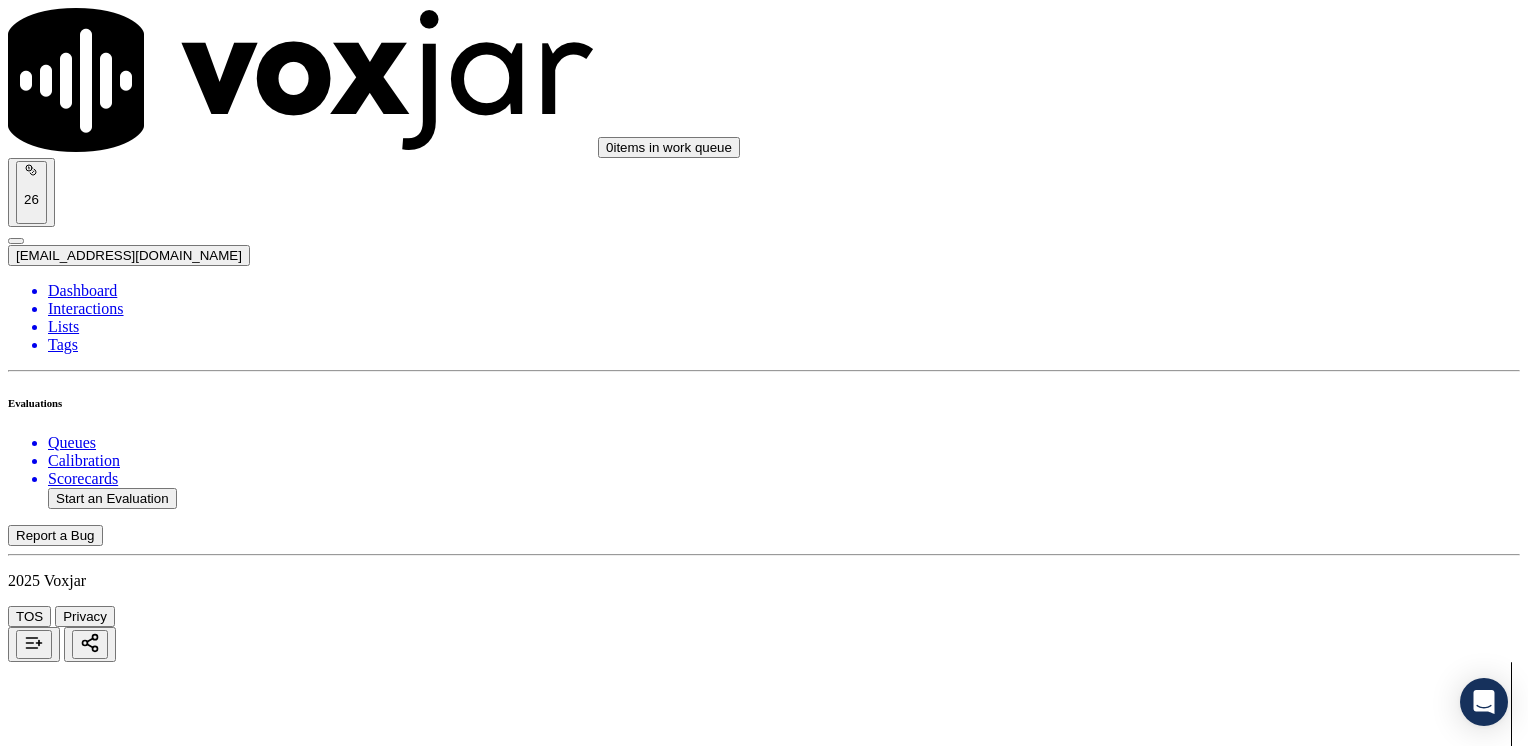 click 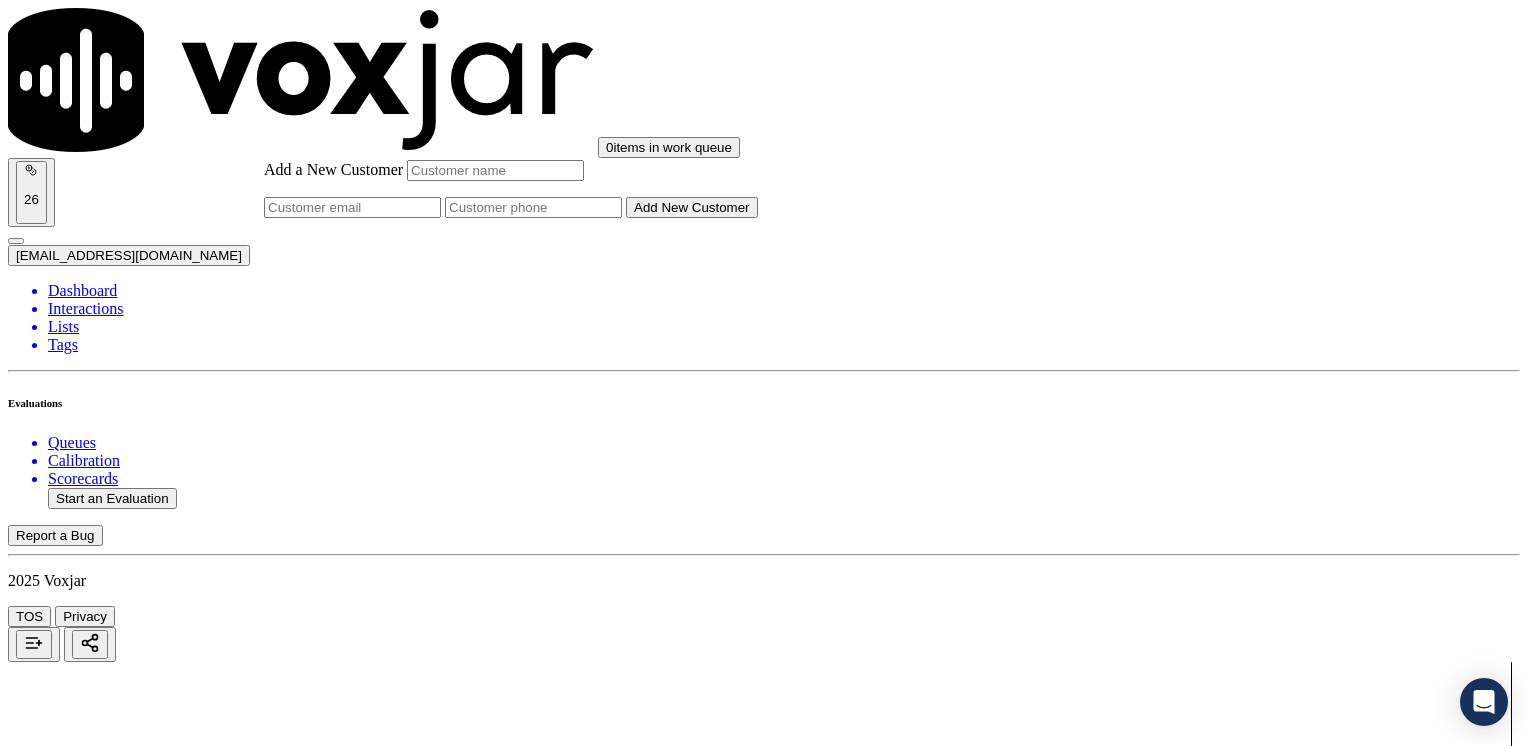 drag, startPoint x: 897, startPoint y: 378, endPoint x: 892, endPoint y: 387, distance: 10.29563 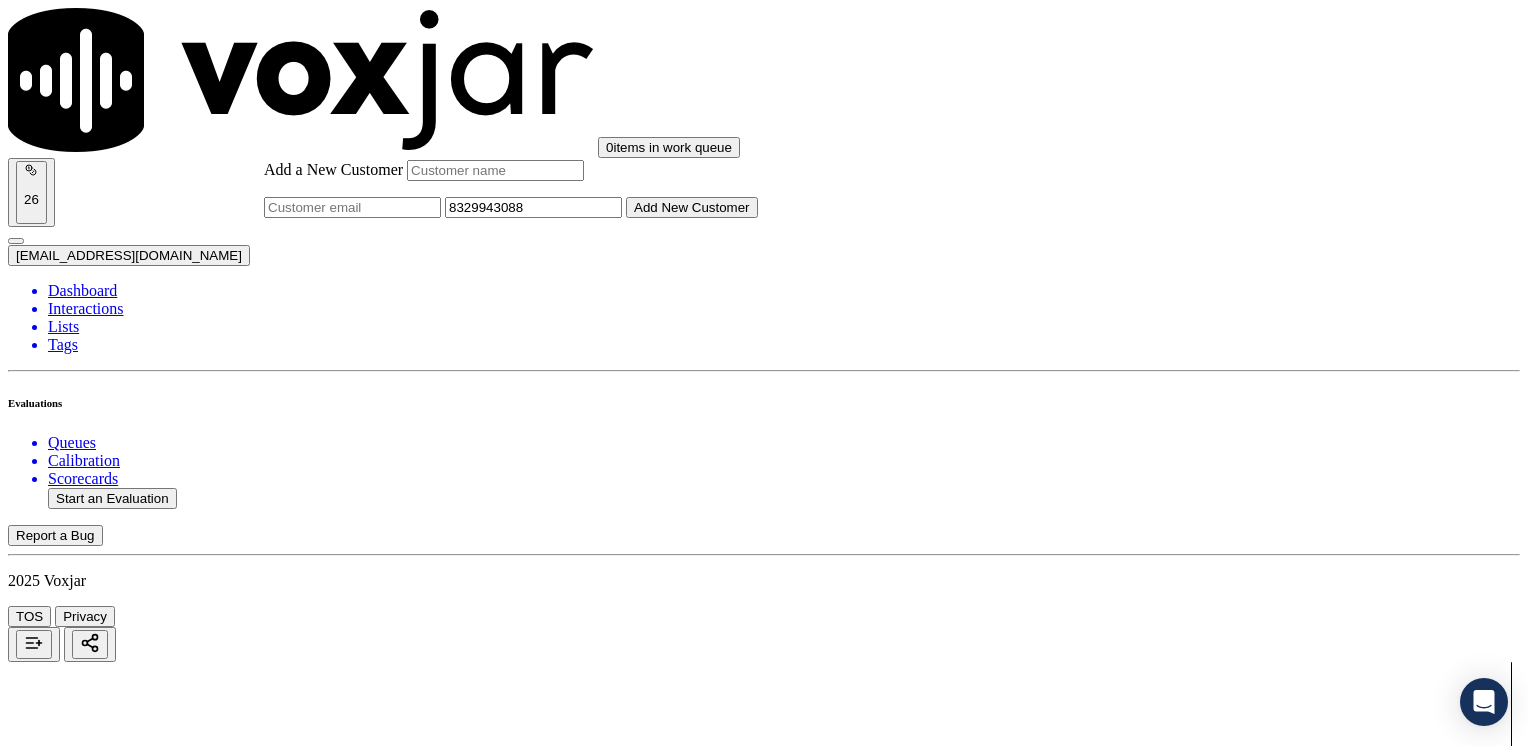 type on "8329943088" 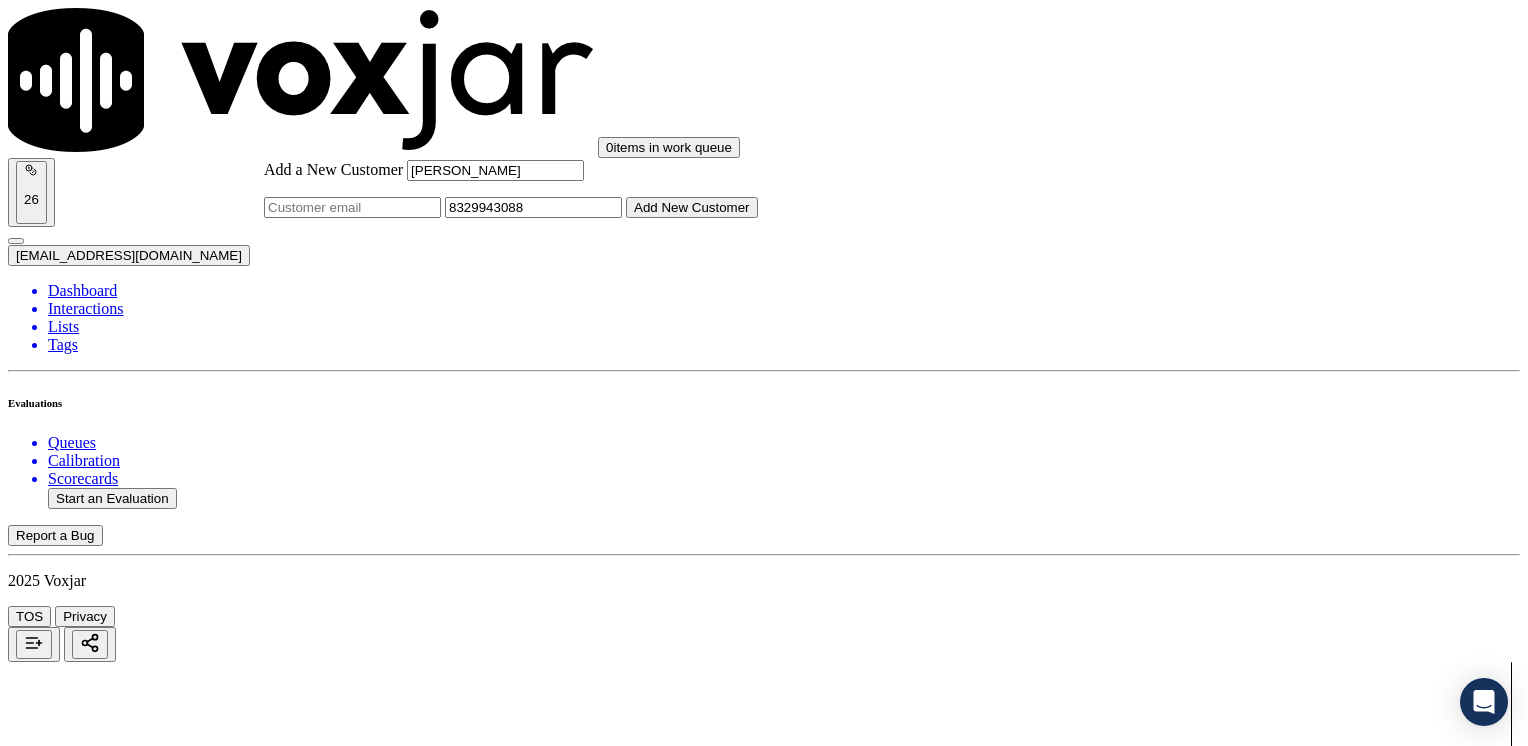 type on "[PERSON_NAME]" 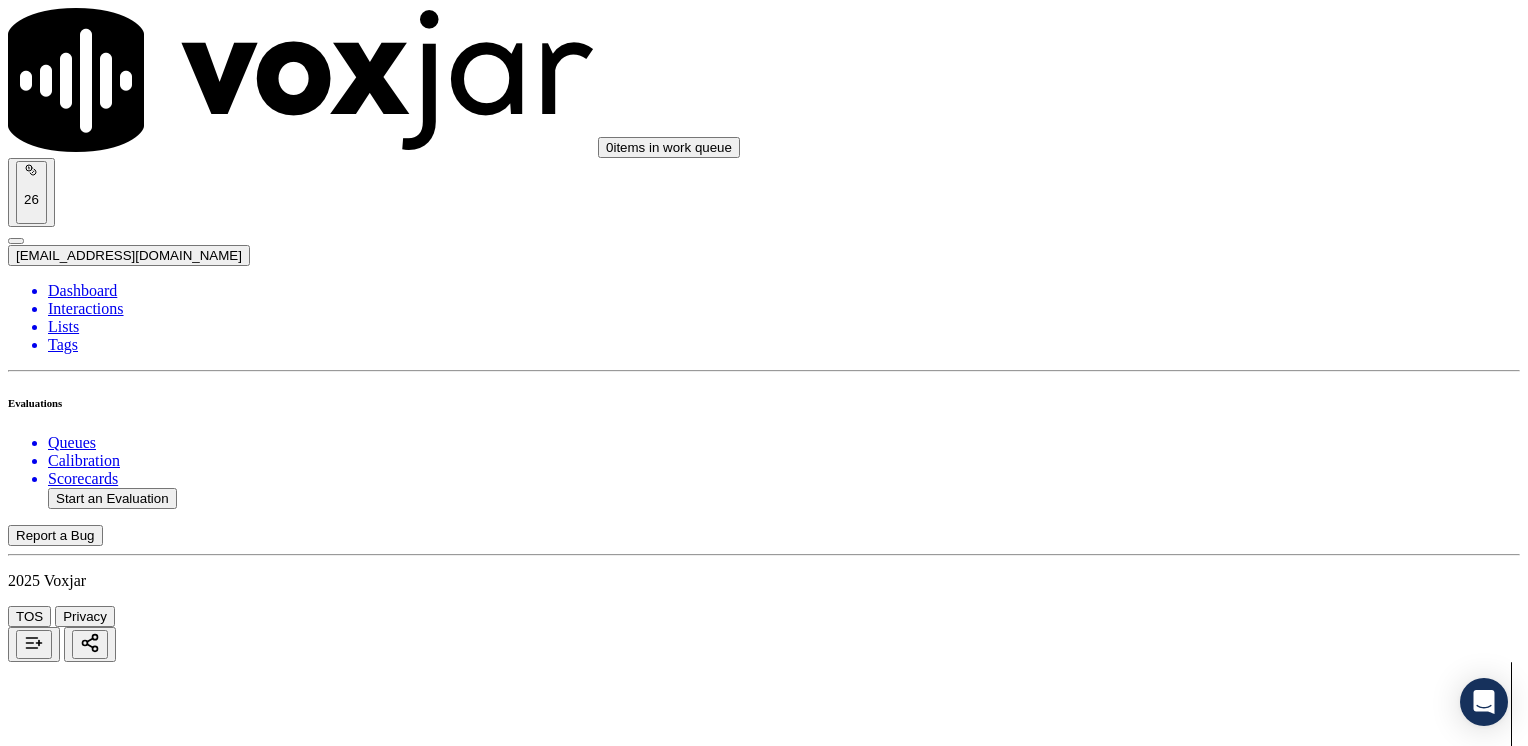 click on "[PERSON_NAME]" at bounding box center [764, 2164] 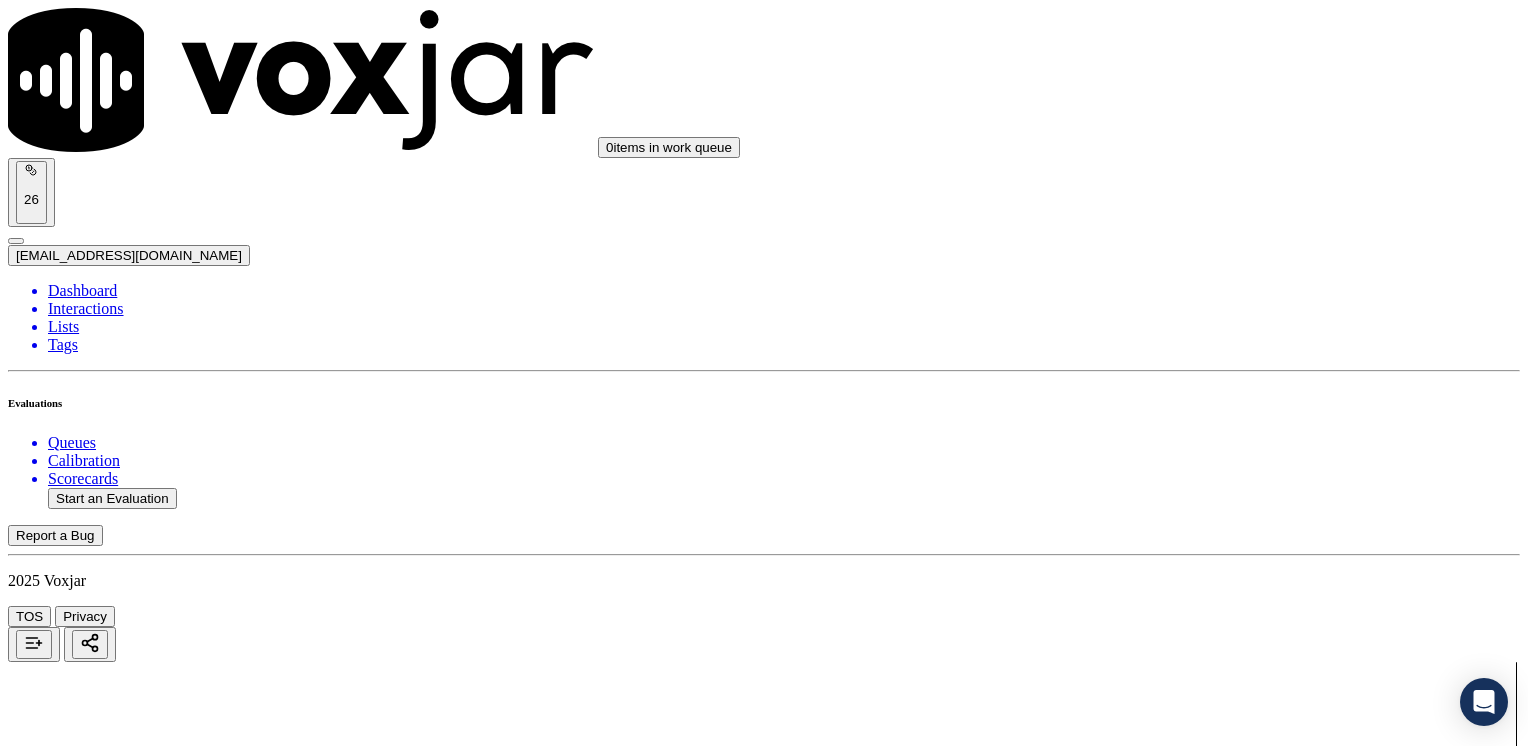scroll, scrollTop: 100, scrollLeft: 0, axis: vertical 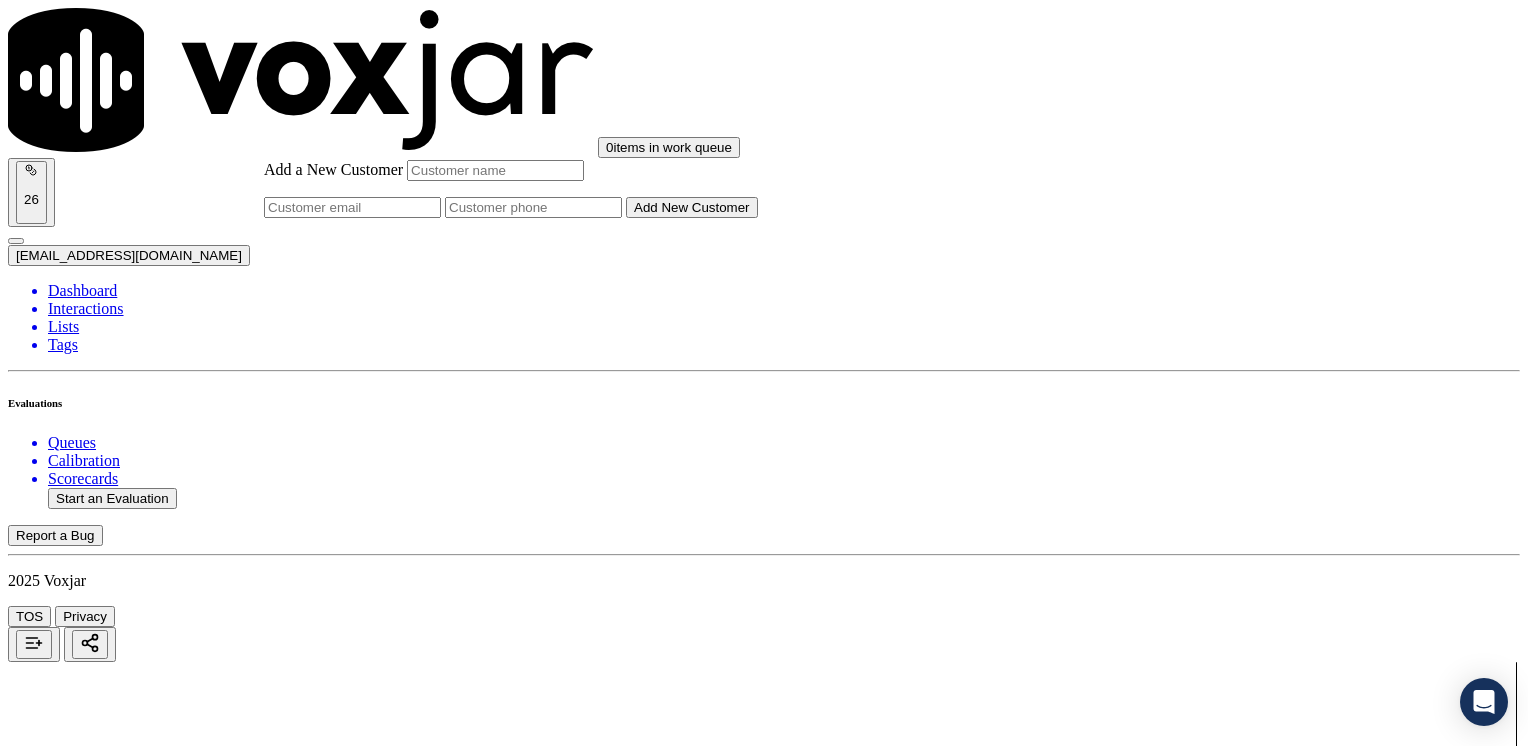 click on "Add a New Customer" 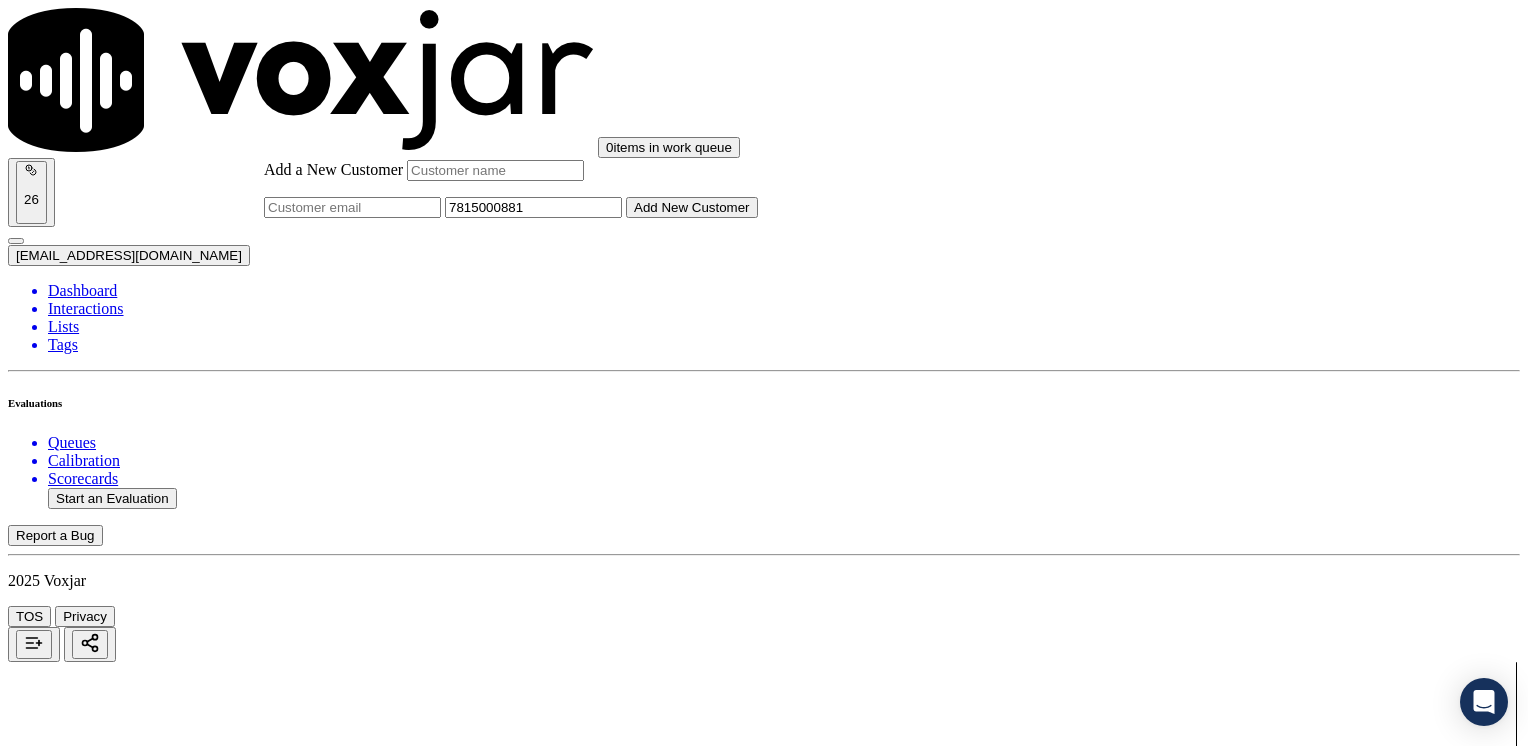 type on "7815000881" 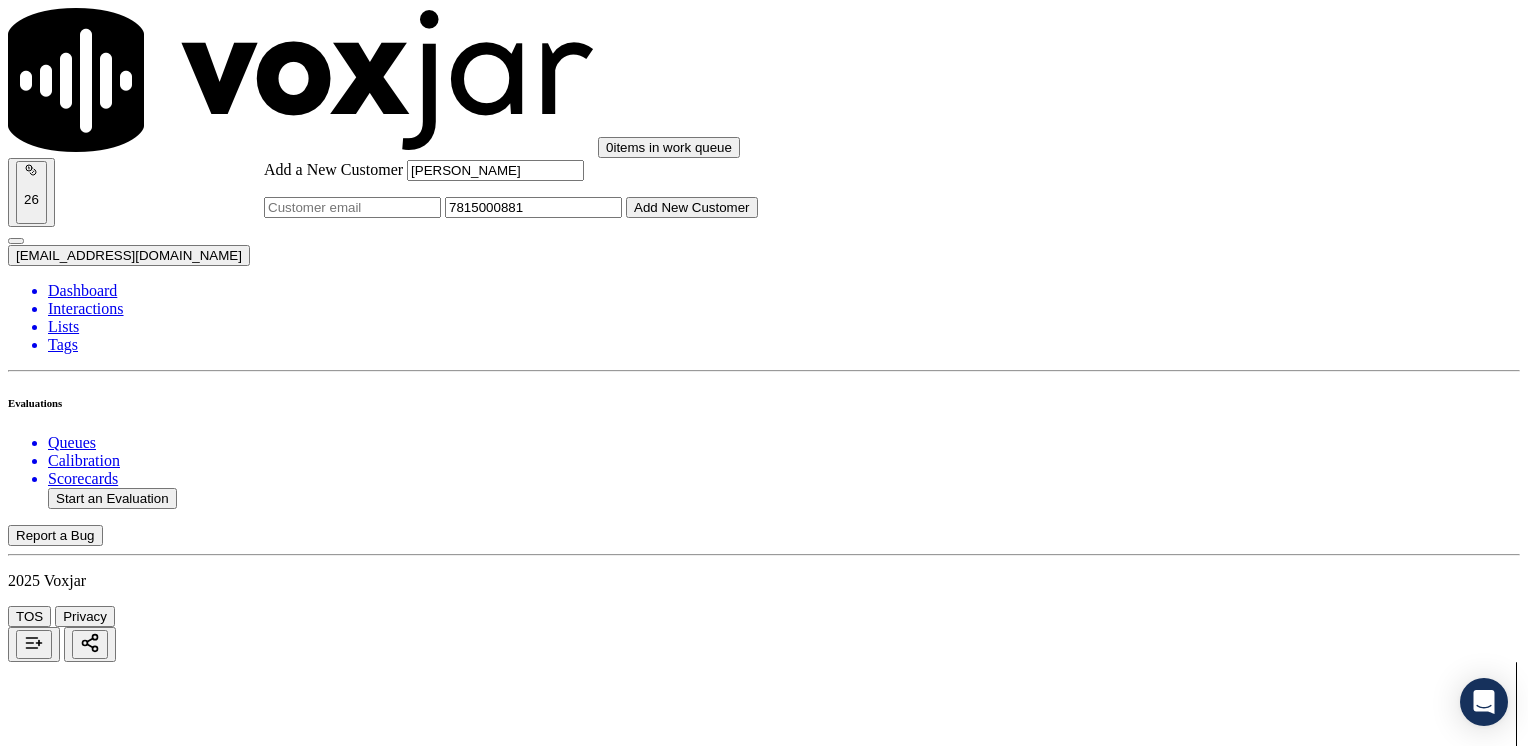 type on "[PERSON_NAME]" 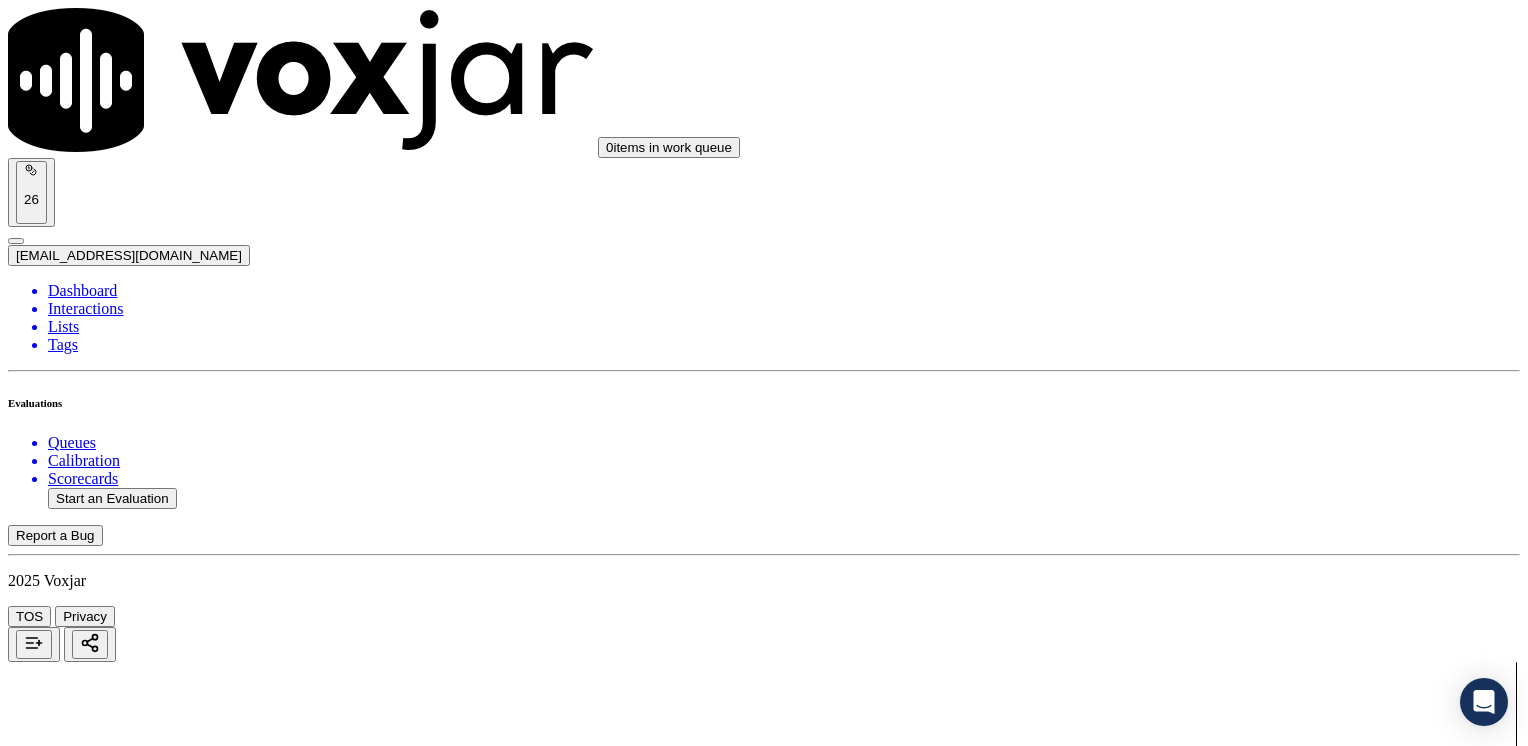click on "7815000881" at bounding box center [764, 2198] 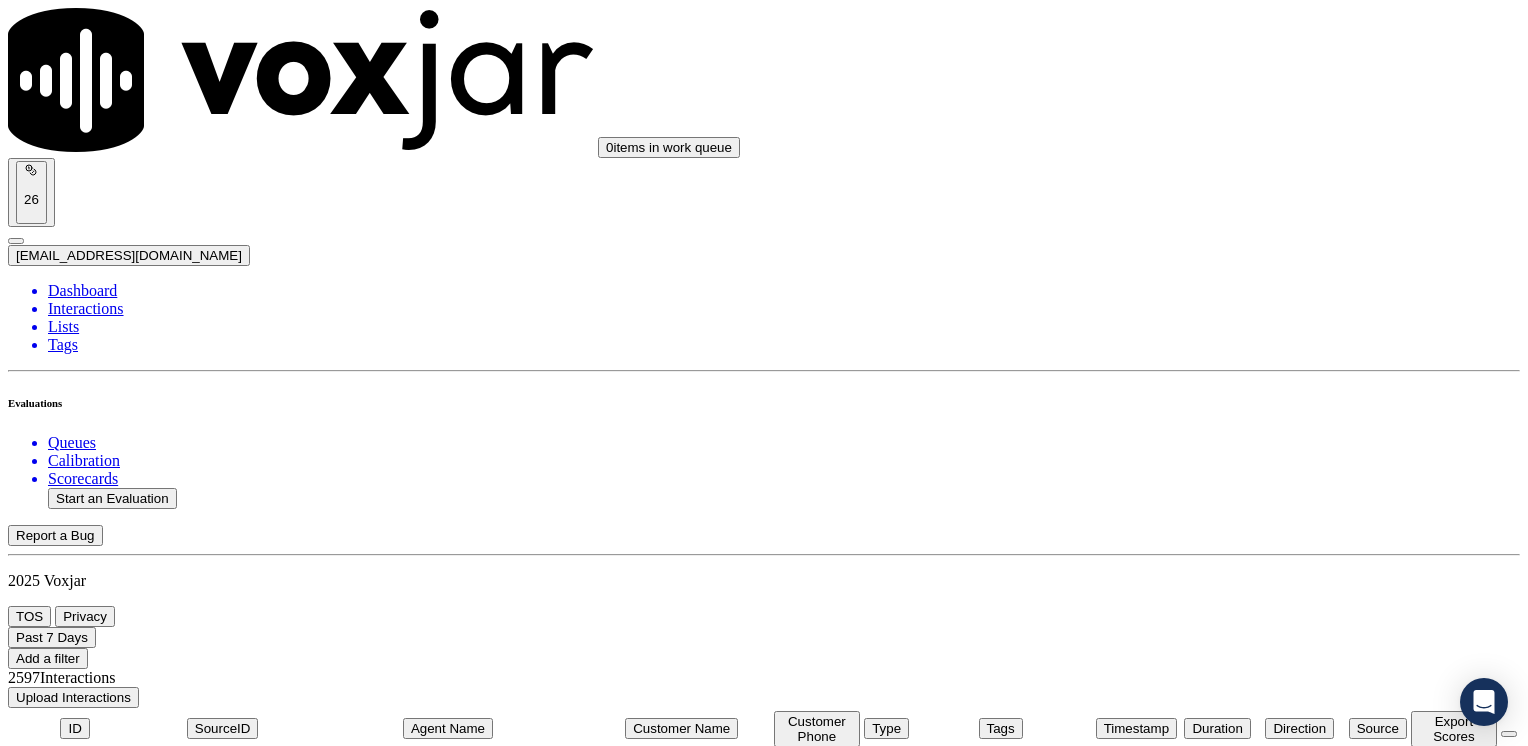 scroll, scrollTop: 1004, scrollLeft: 0, axis: vertical 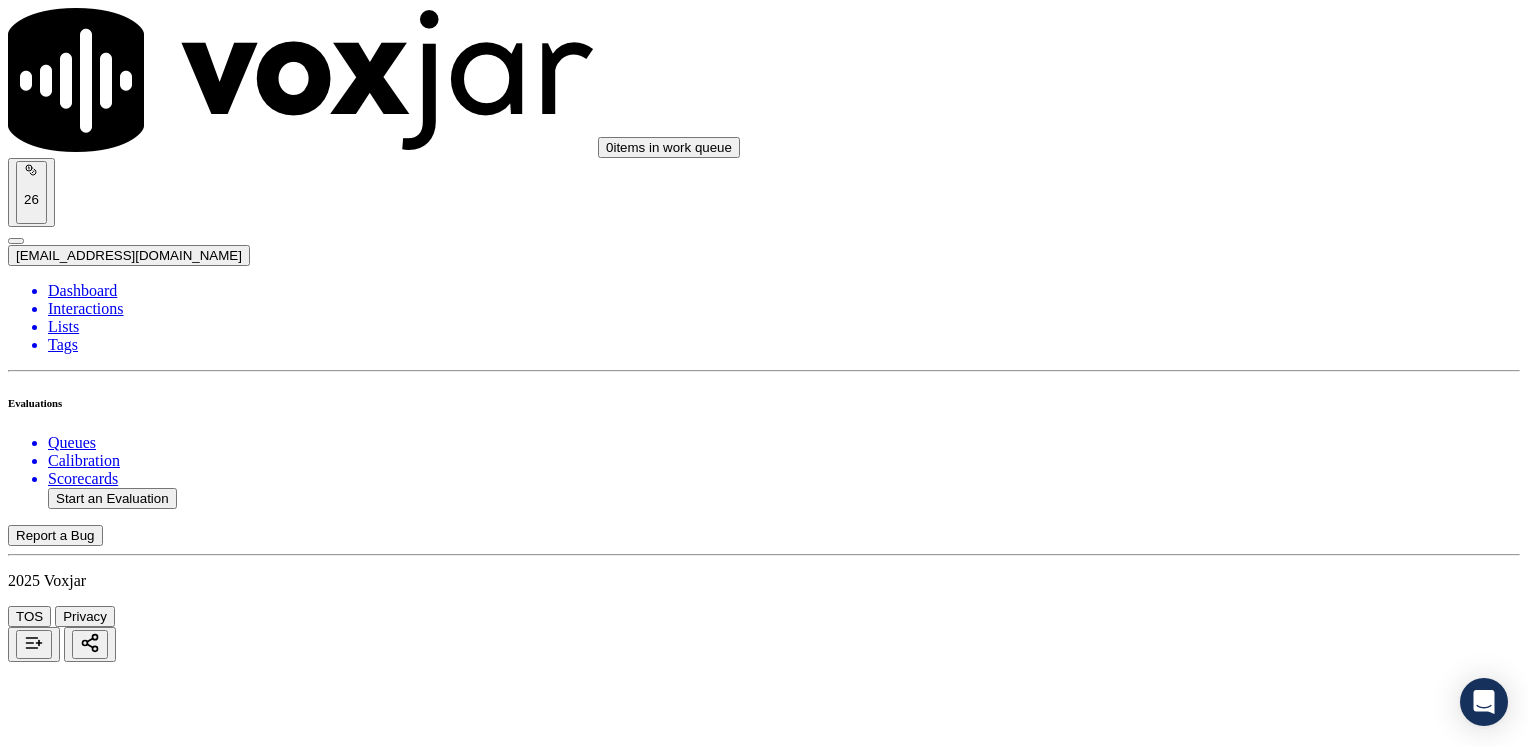click 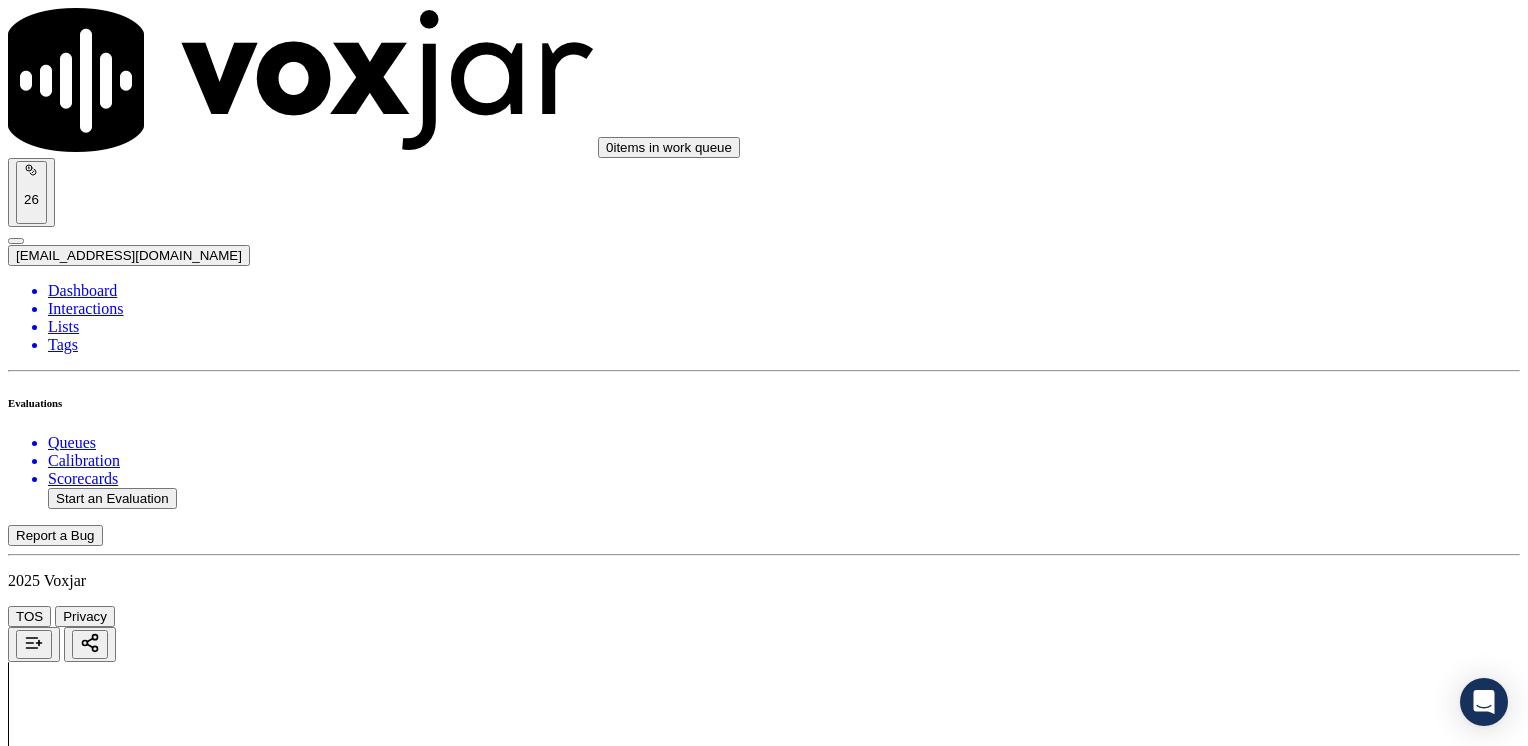 type on "7177520581" 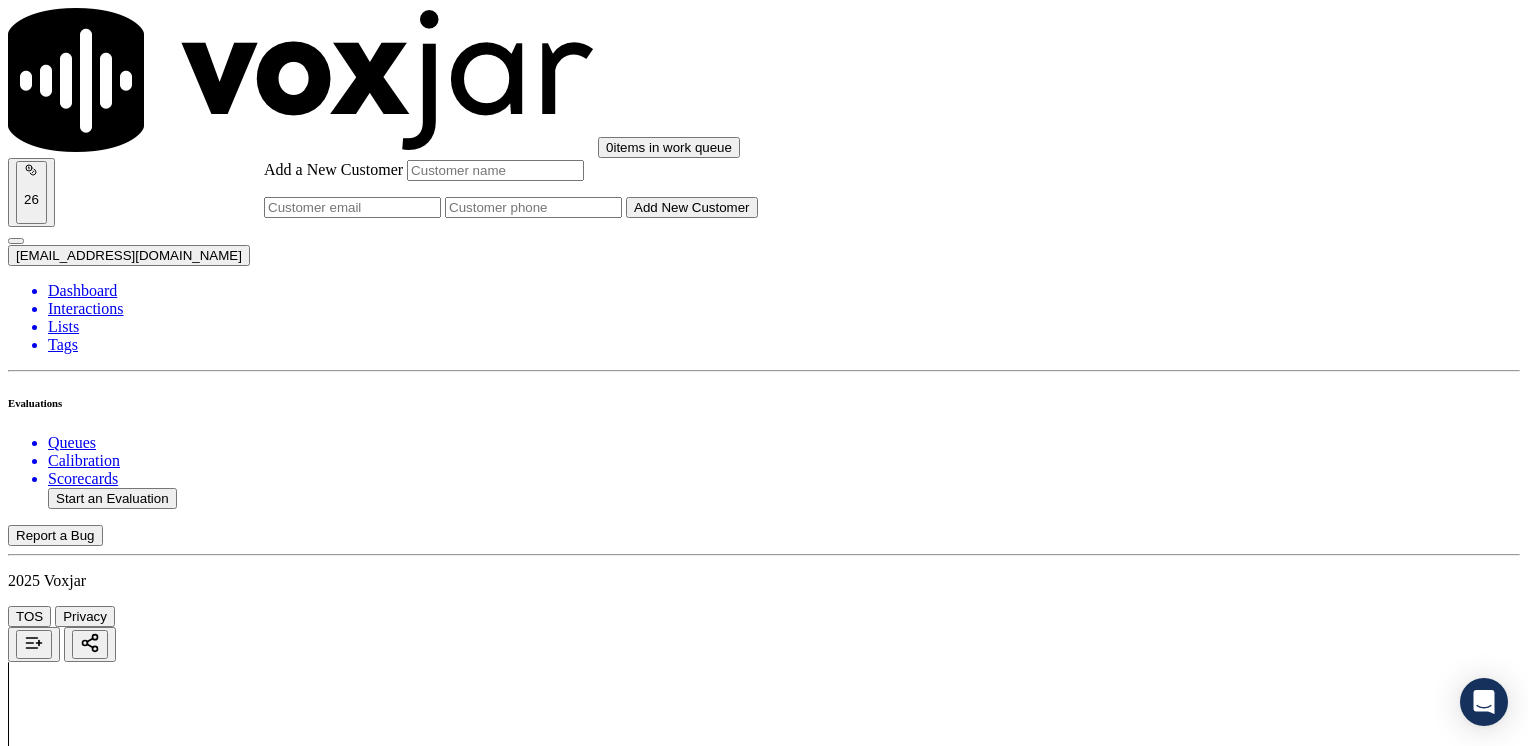 click on "Add a New Customer" 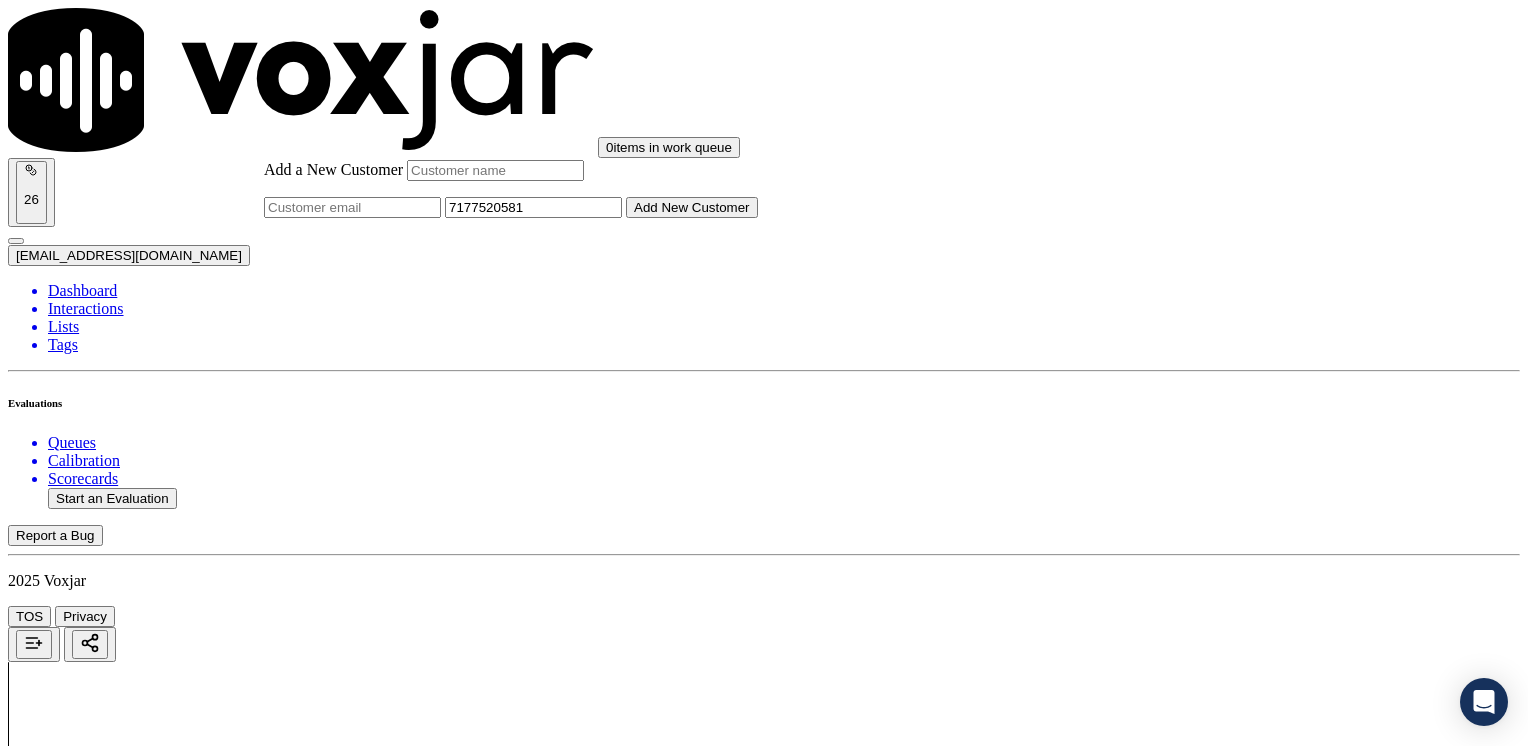 type on "7177520581" 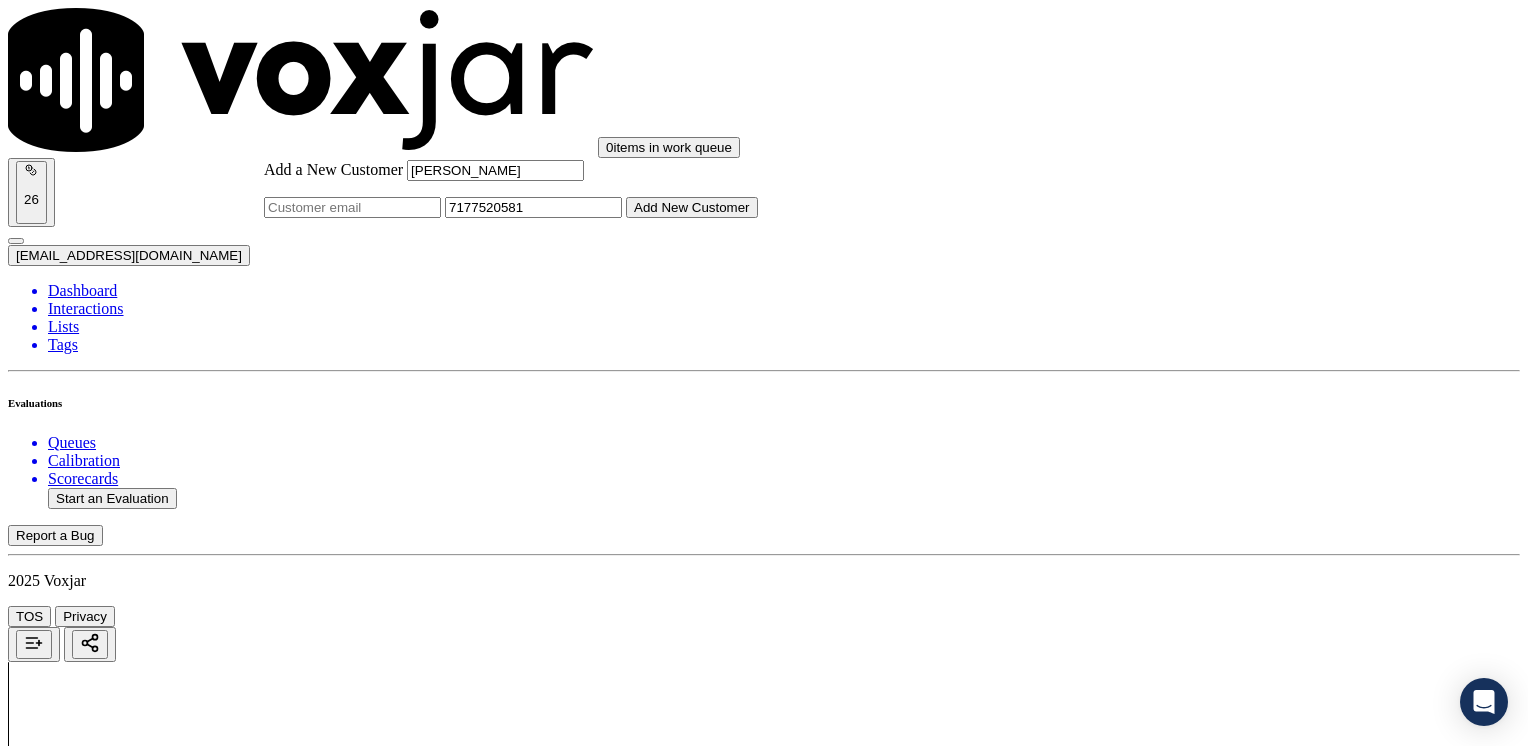 click on "[PERSON_NAME]" 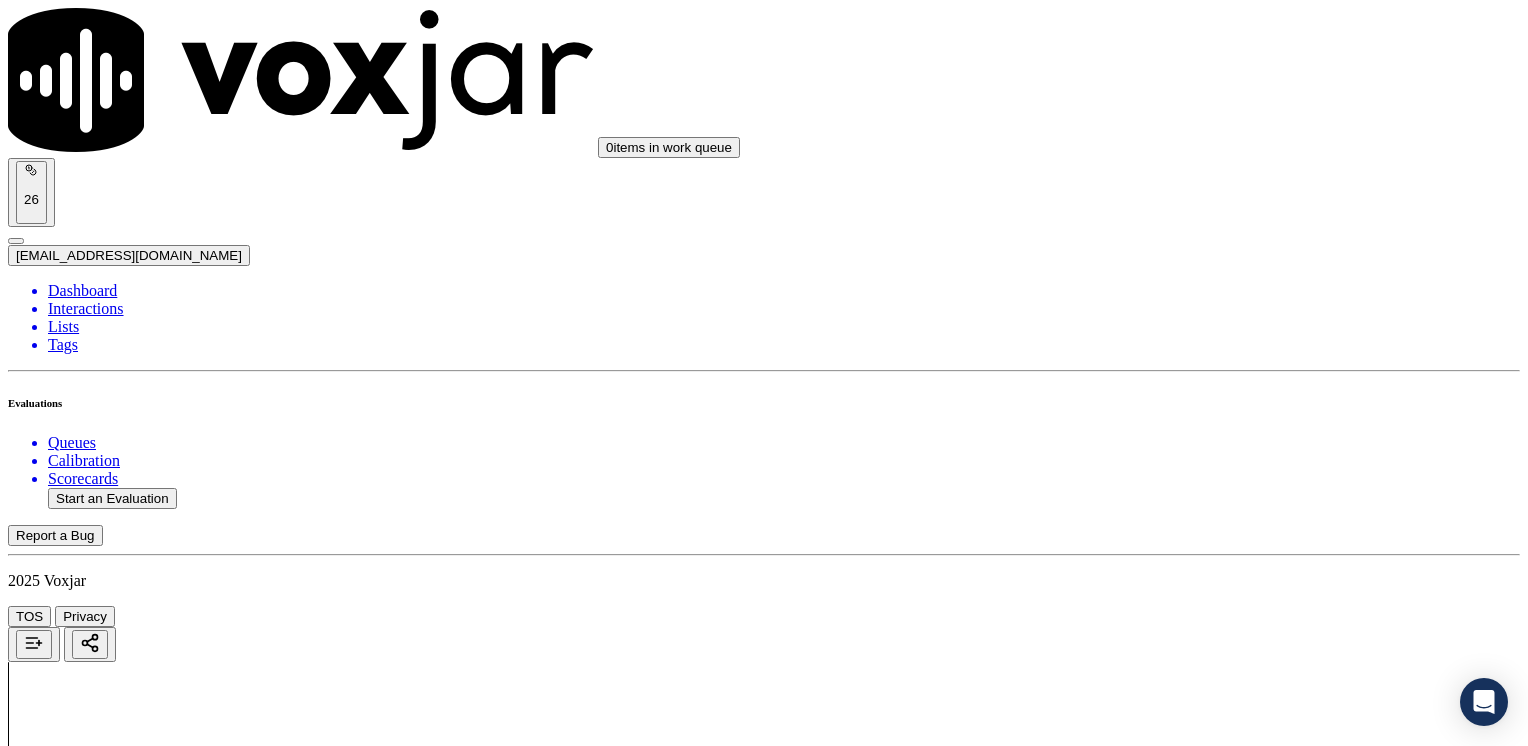drag, startPoint x: 712, startPoint y: 282, endPoint x: 824, endPoint y: 605, distance: 341.86694 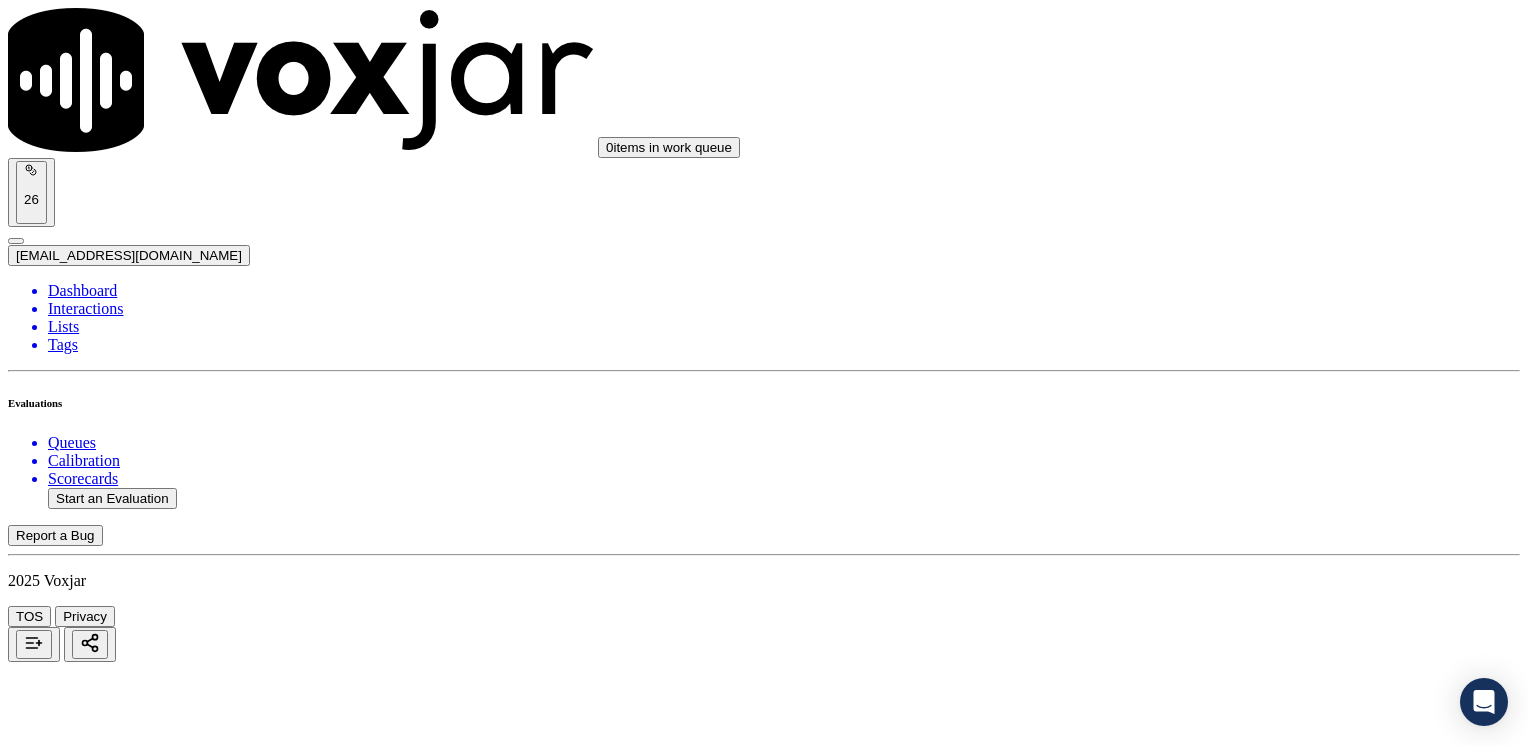 click 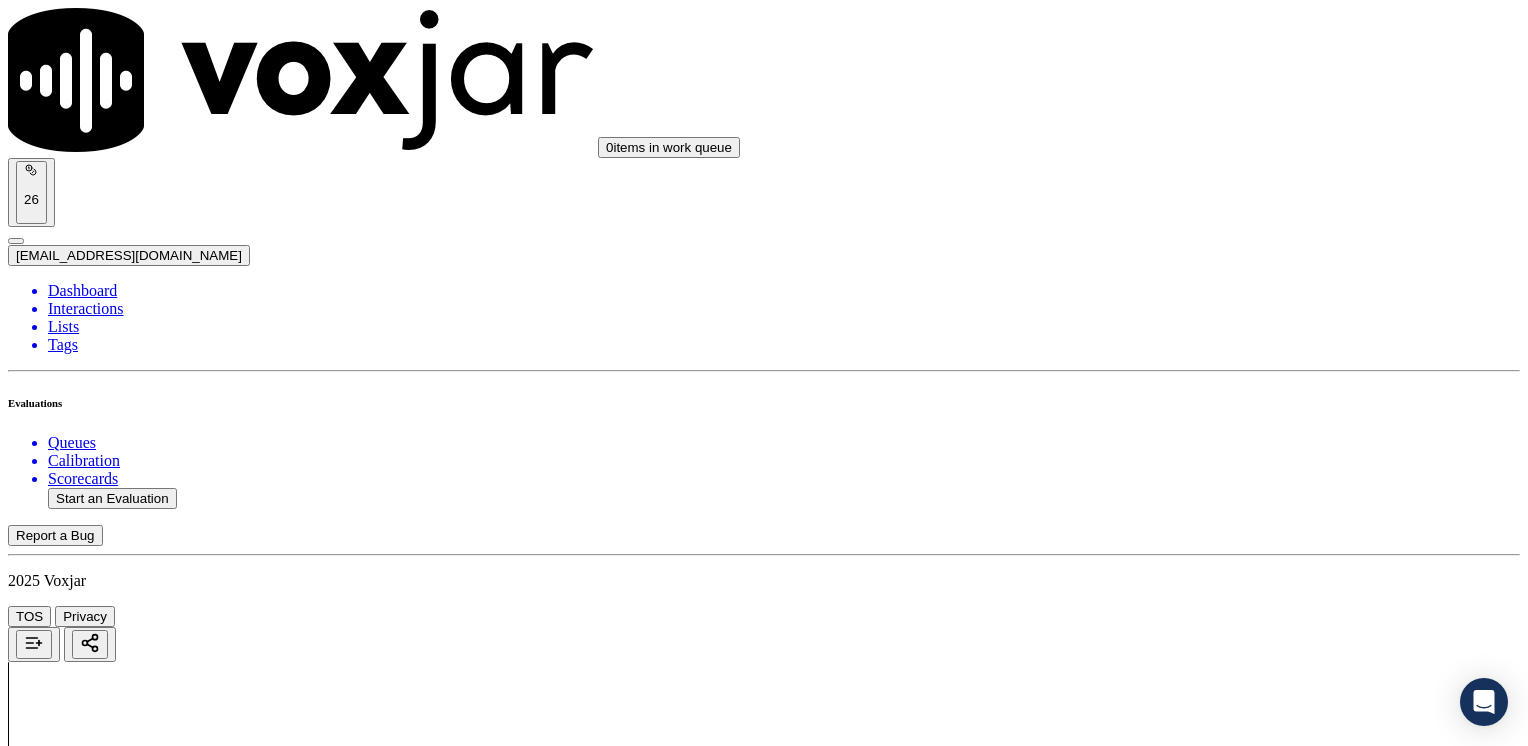 click at bounding box center (96, 2065) 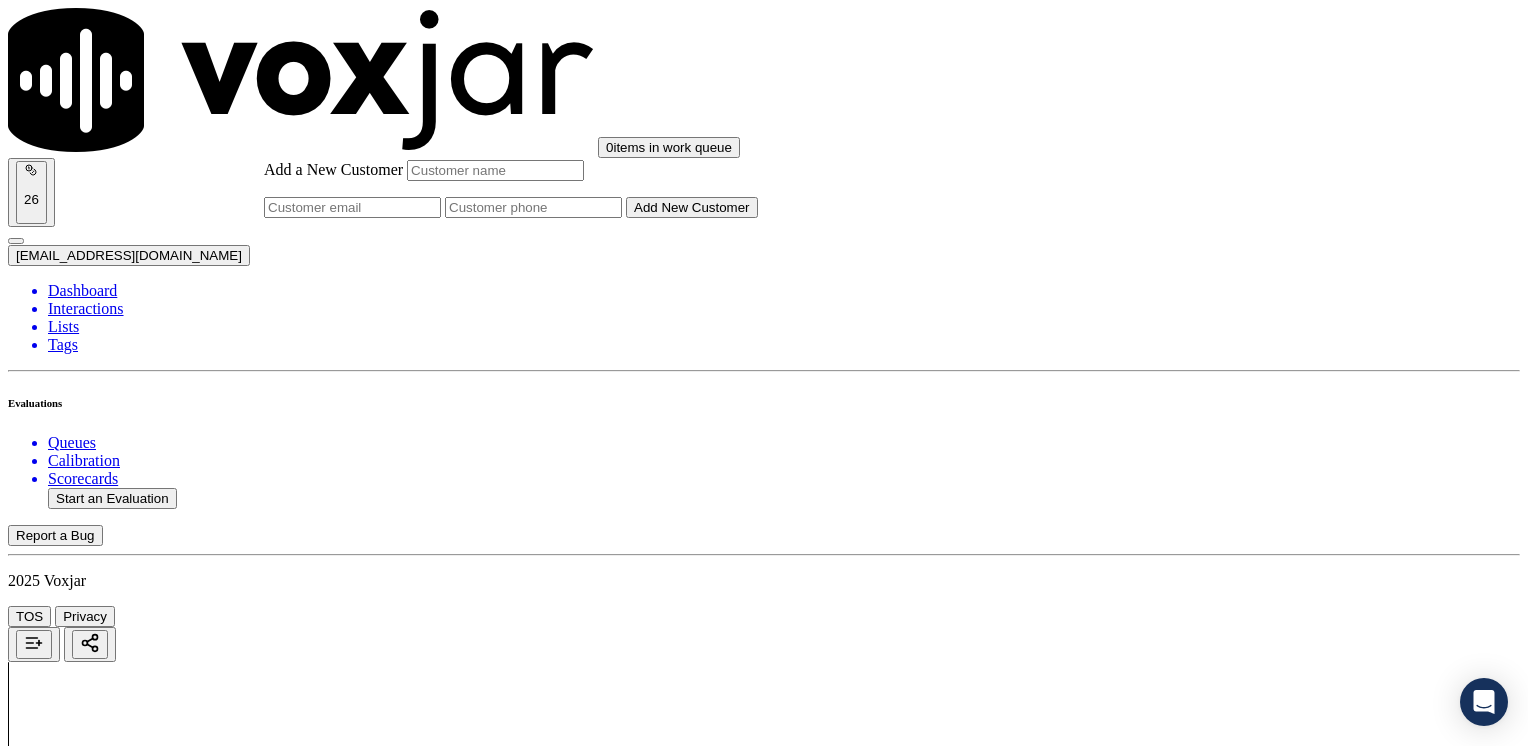 click on "Add a New Customer" 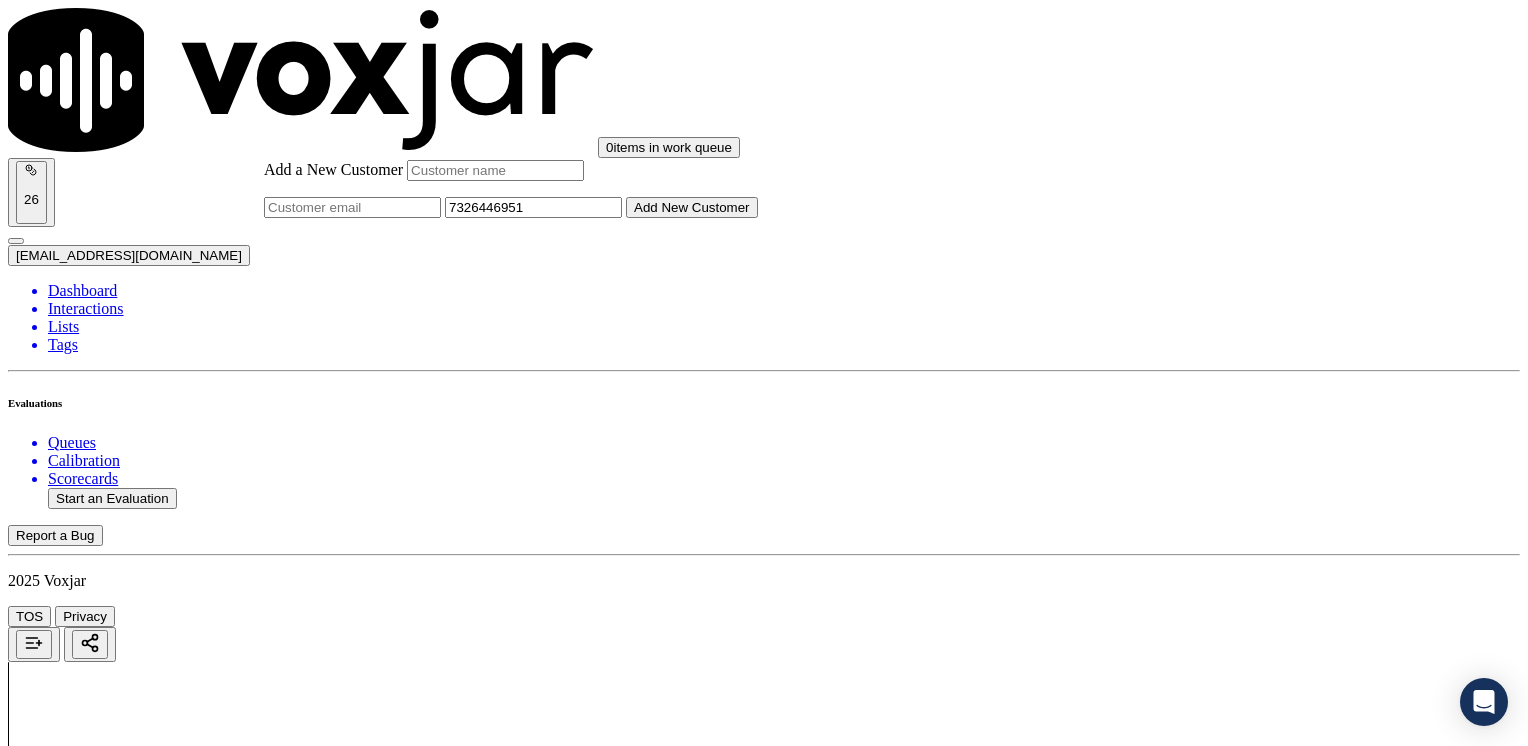 type on "7326446951" 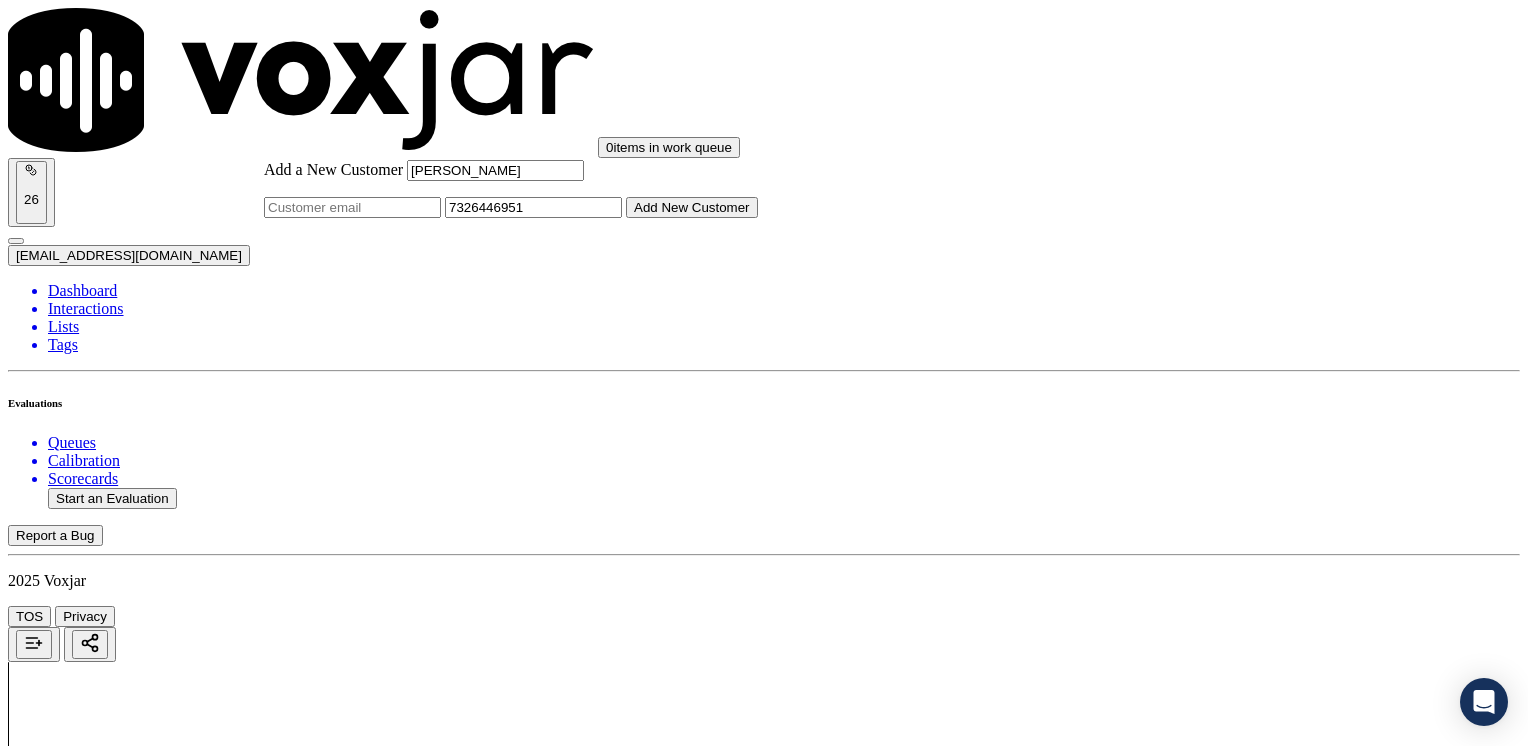 type on "[PERSON_NAME]" 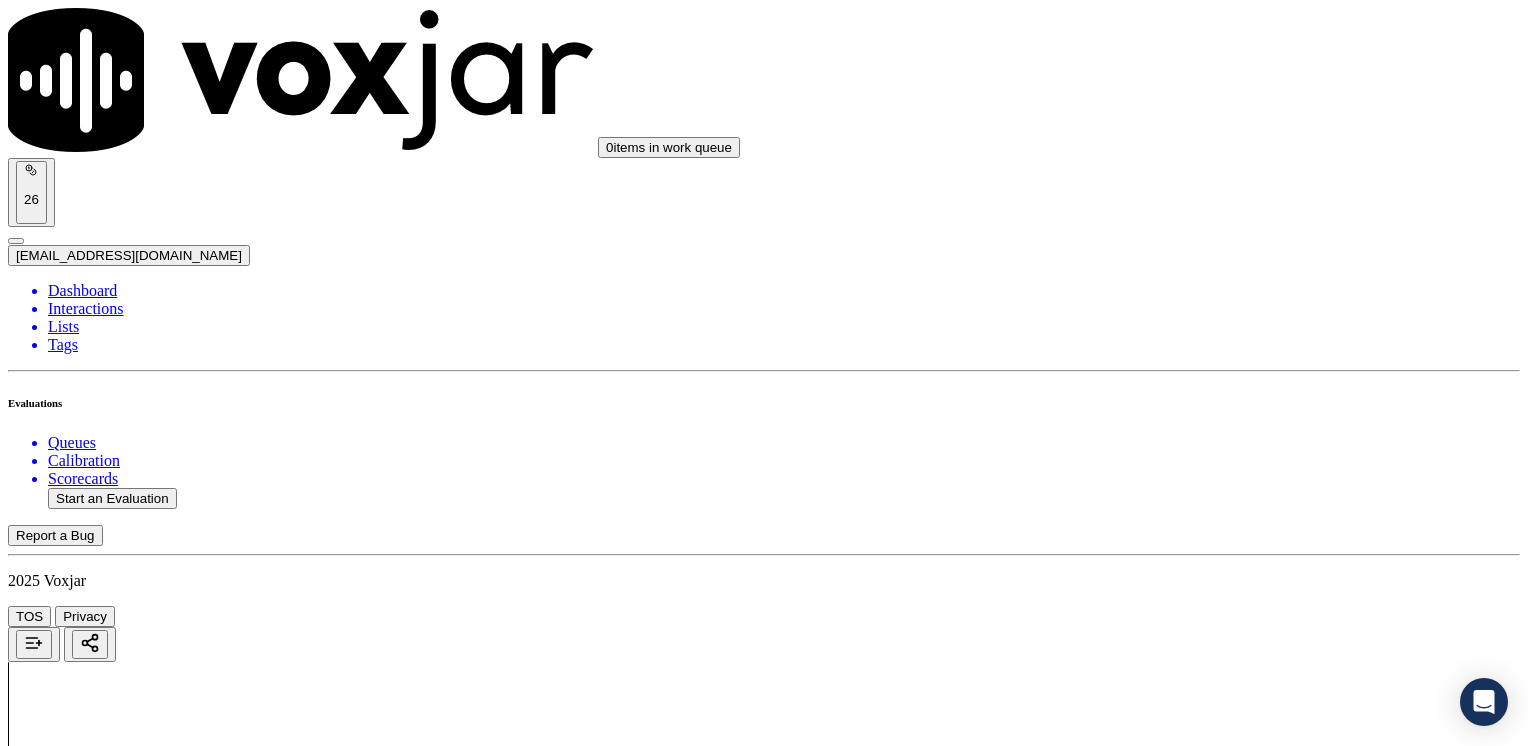 click on "7326446951" at bounding box center (764, 2198) 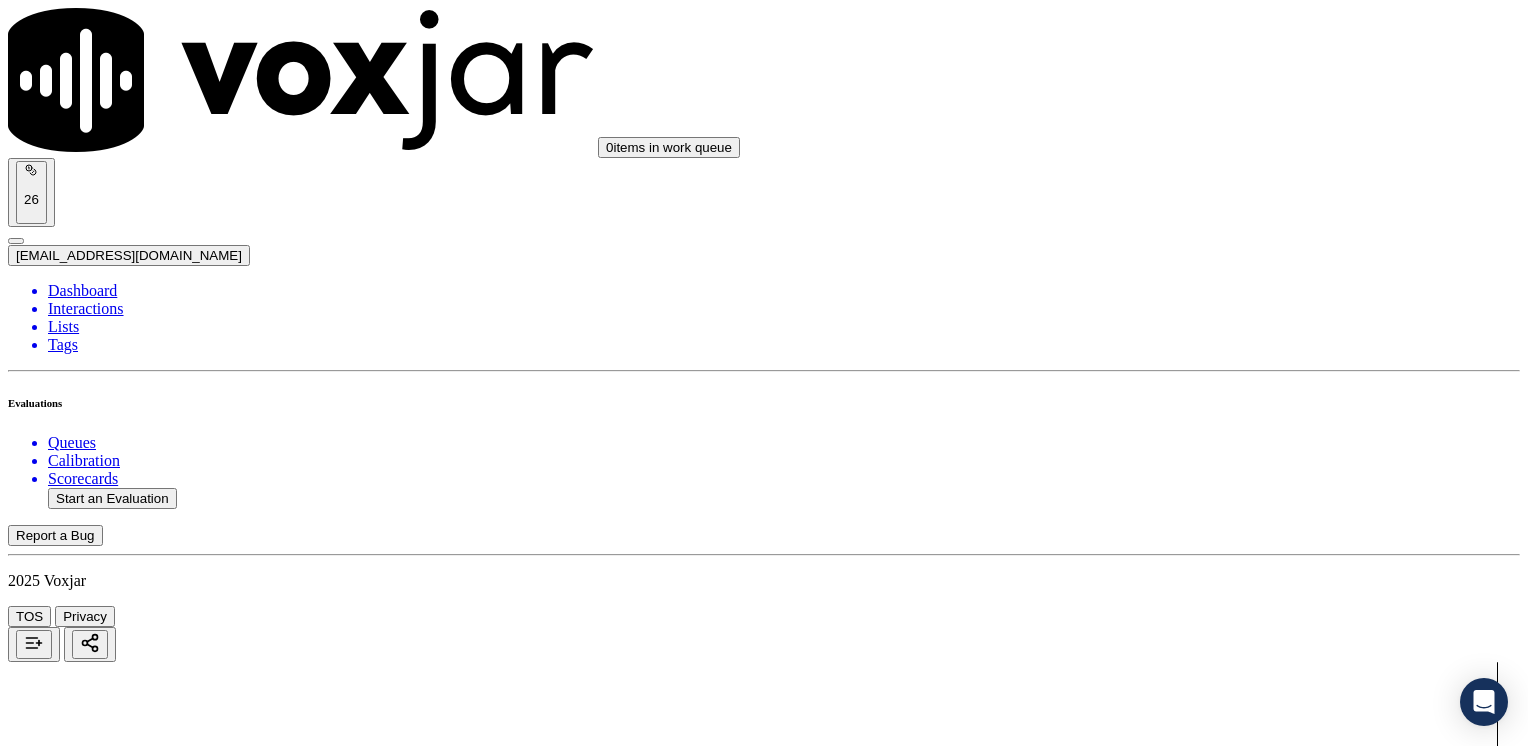 click on "Start a Manual Evaluation" 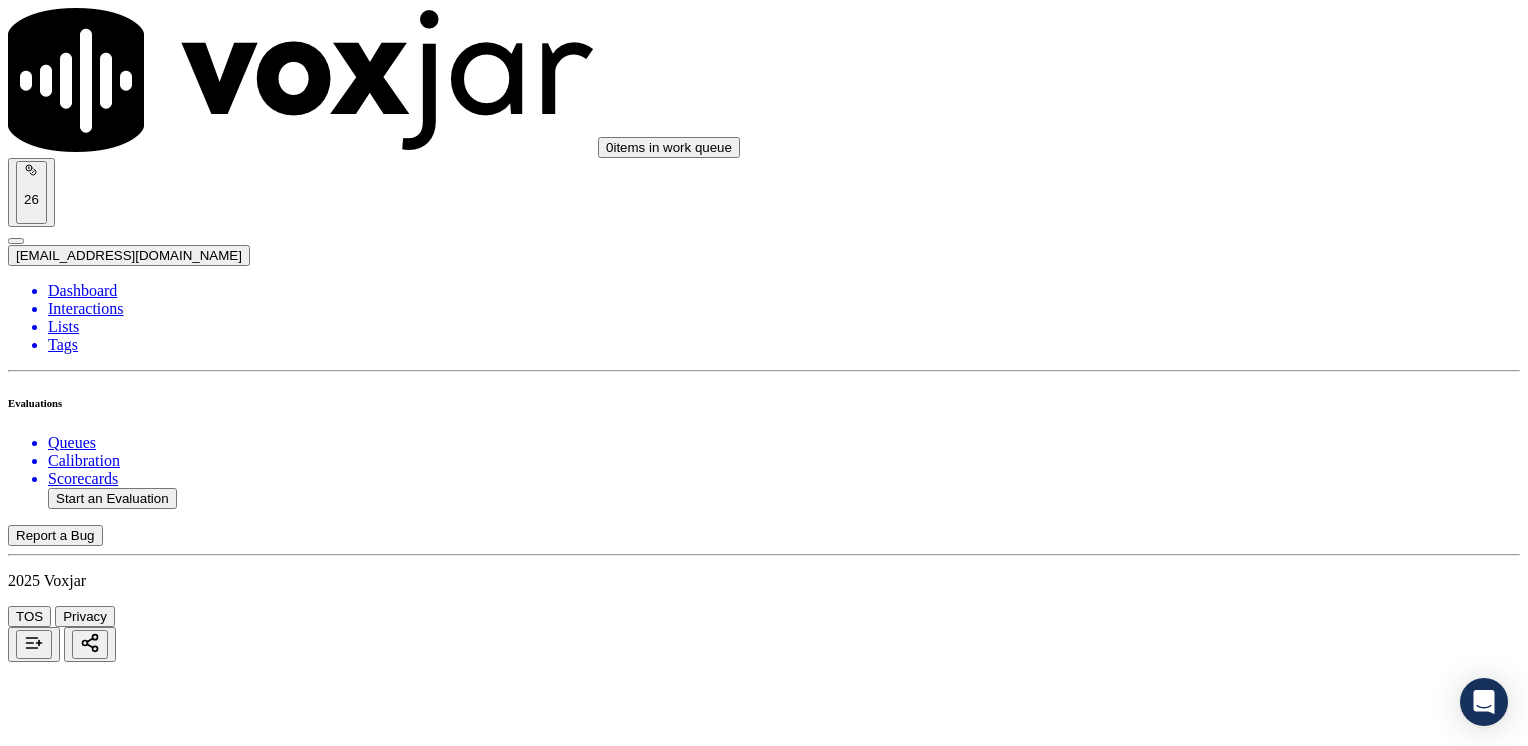 click 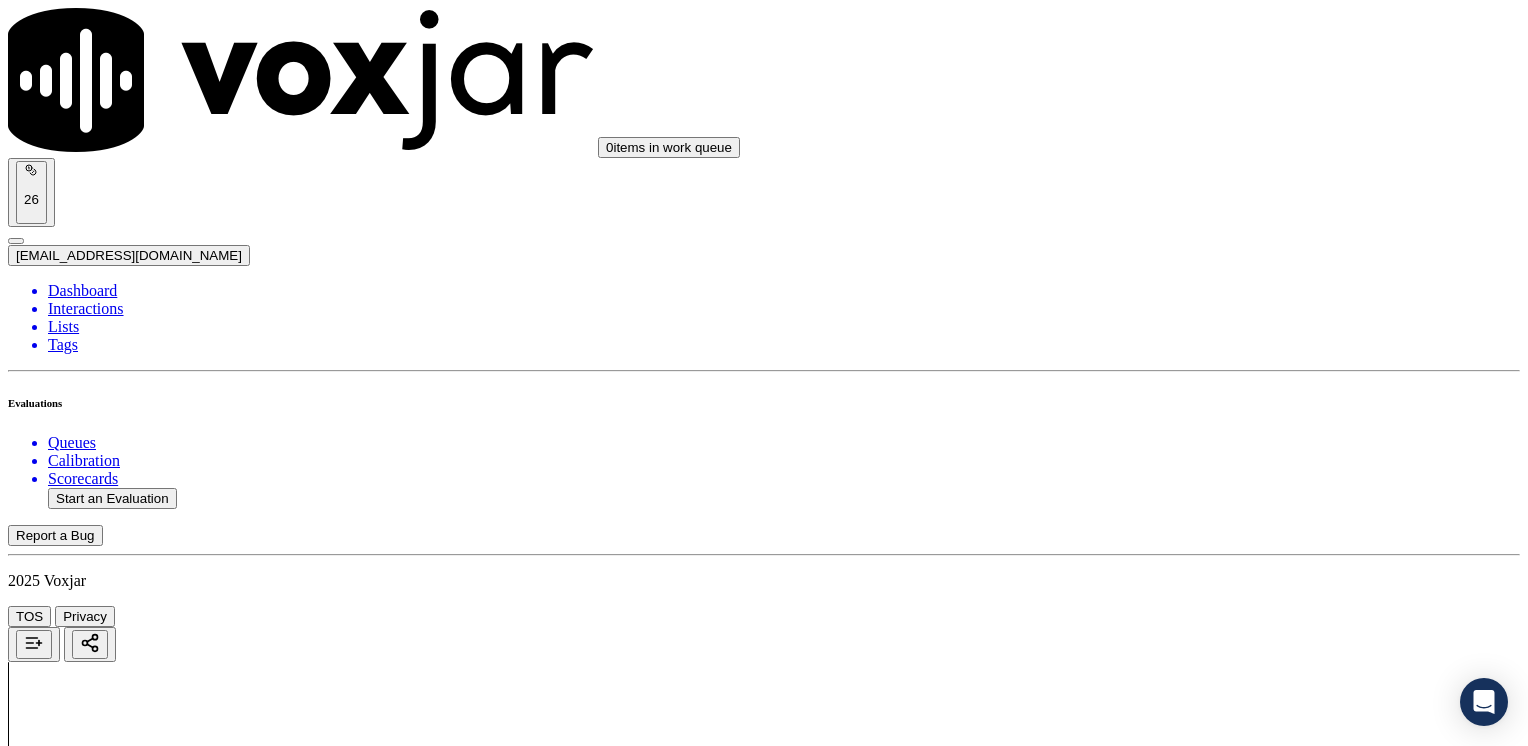 scroll, scrollTop: 100, scrollLeft: 0, axis: vertical 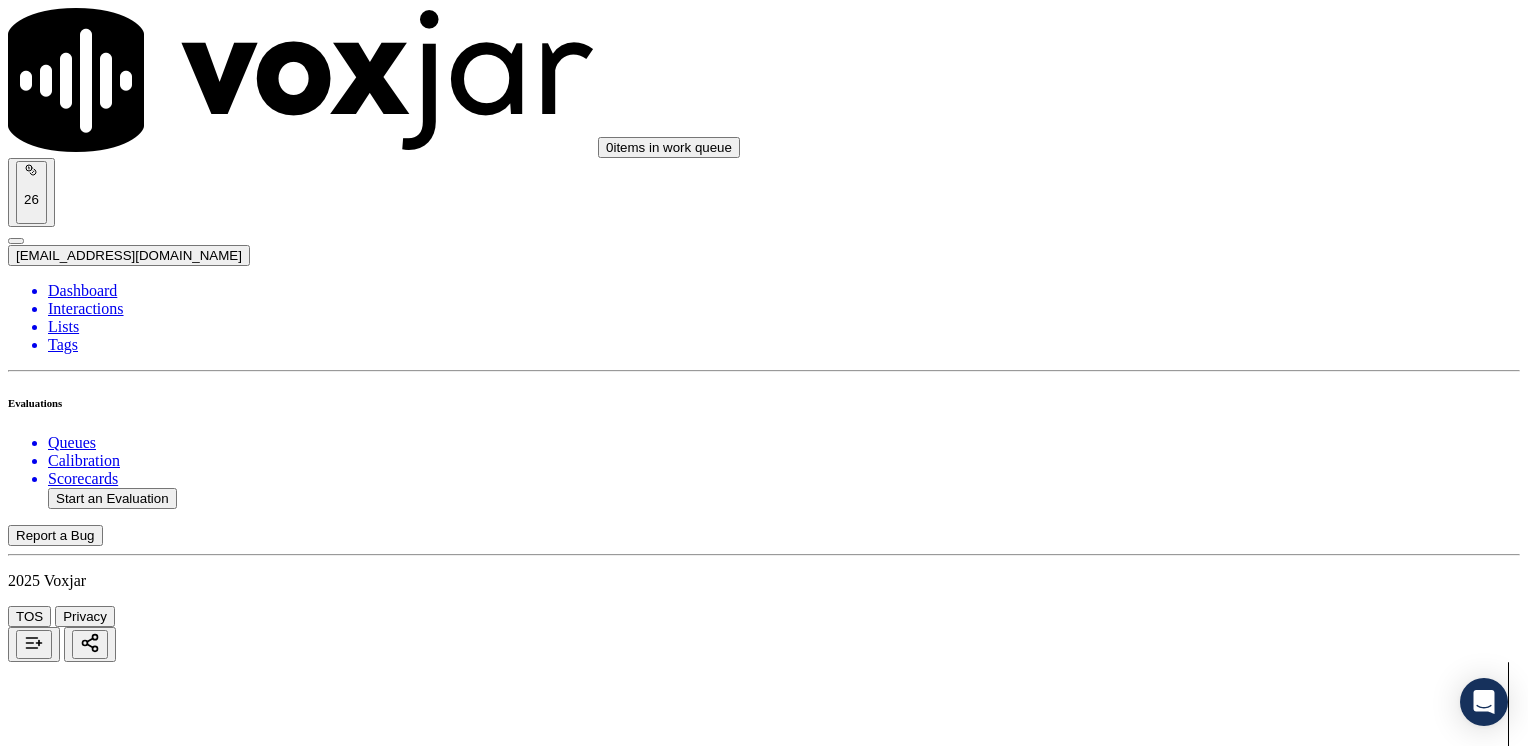 click at bounding box center [159, 1201] 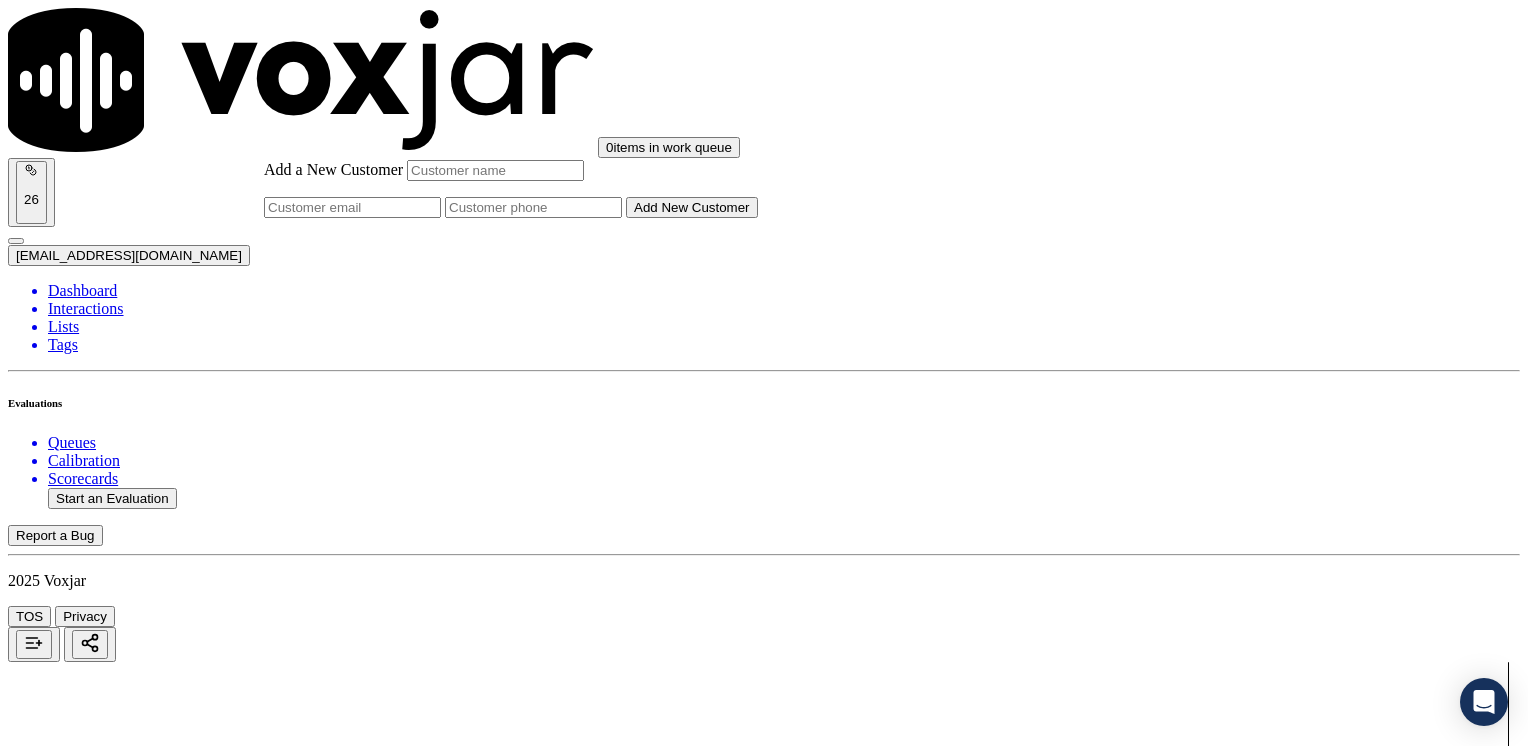 click on "Add a New Customer" 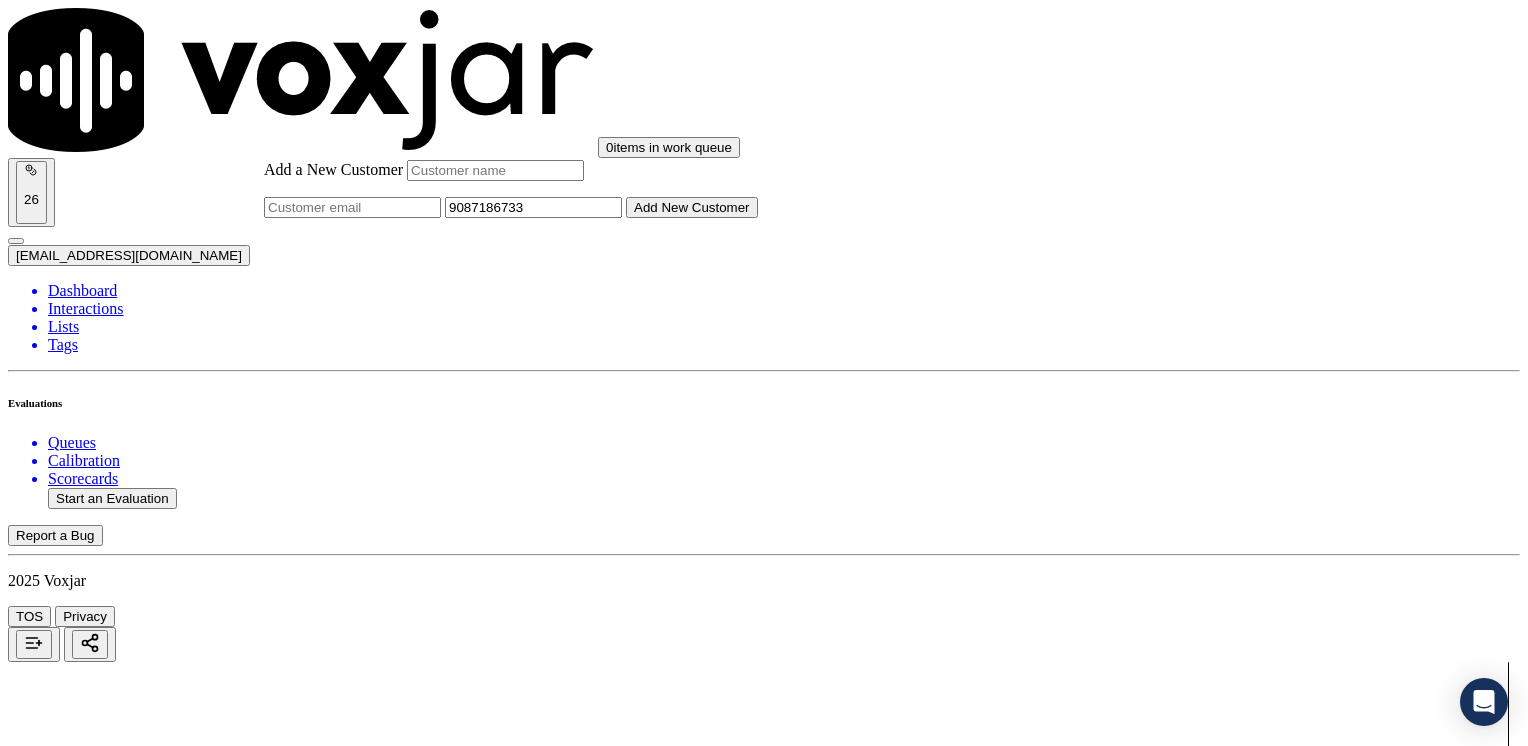 type on "9087186733" 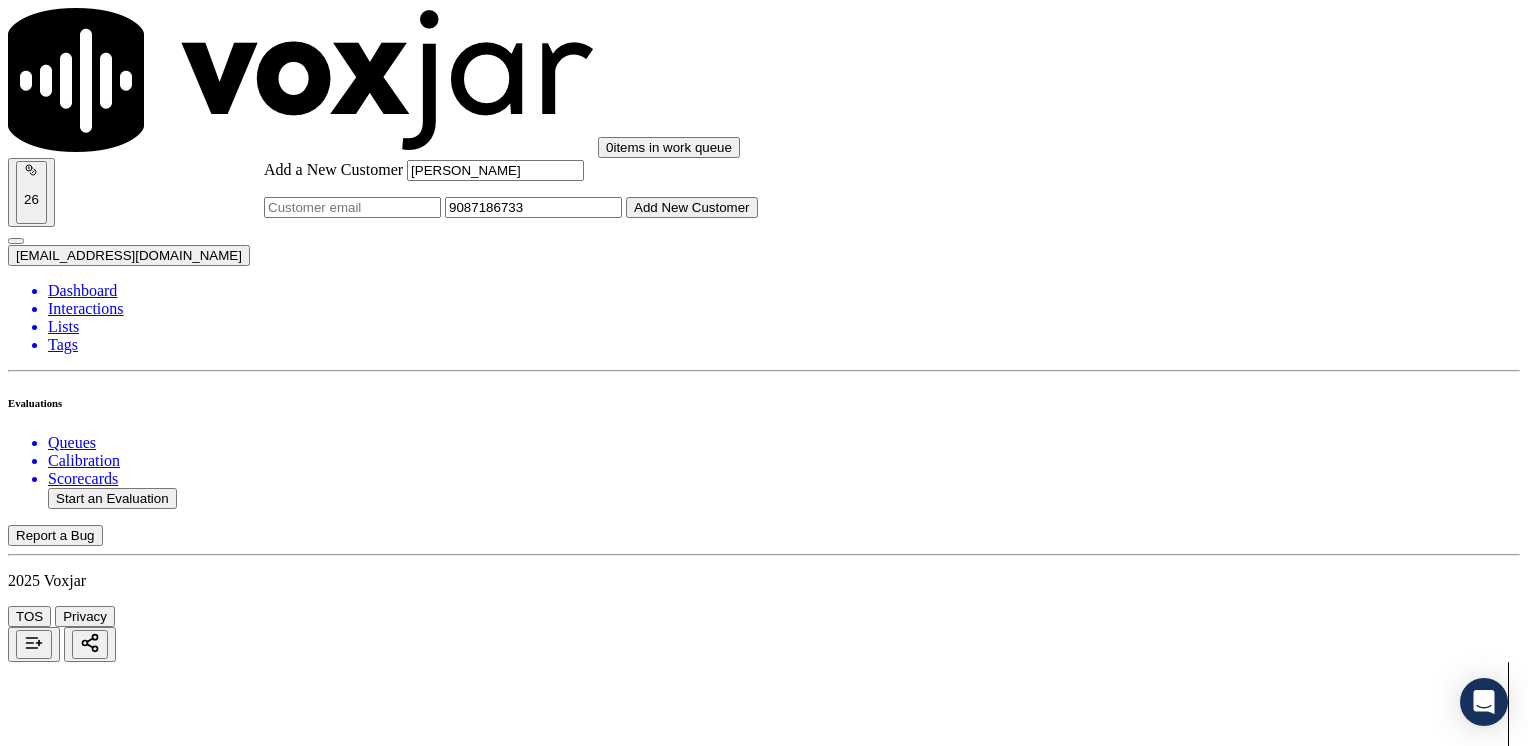 type on "[PERSON_NAME]" 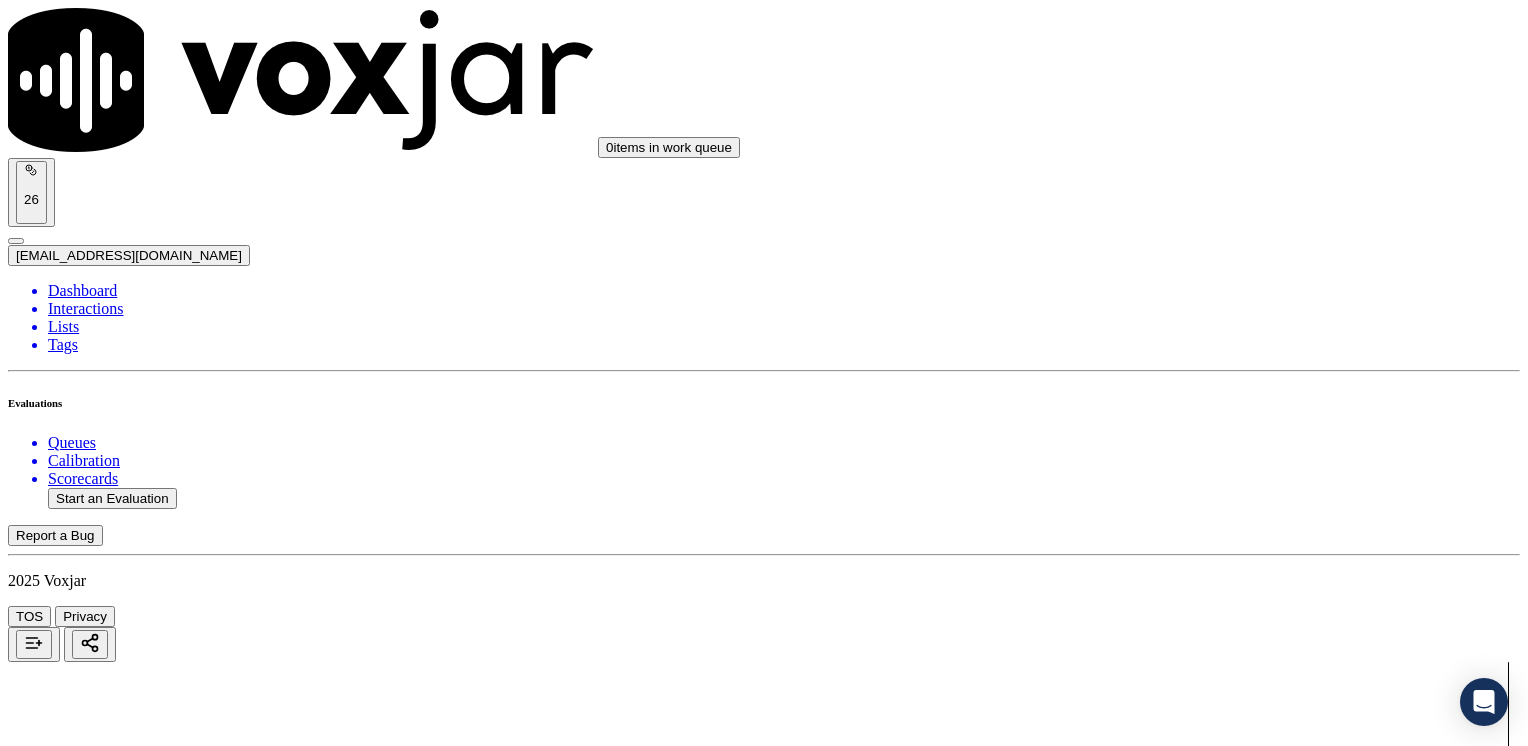 click on "[PERSON_NAME]" at bounding box center [764, 2164] 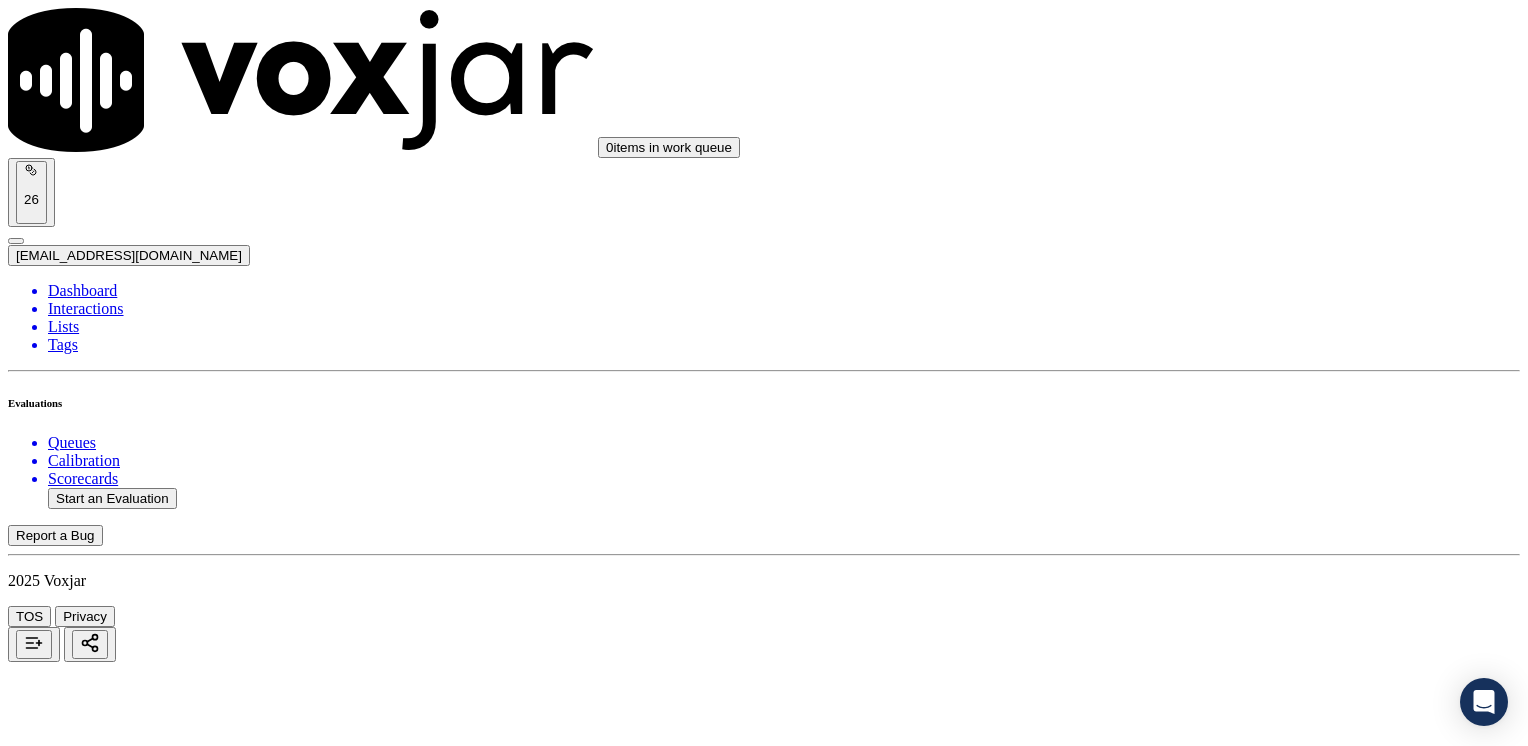 scroll, scrollTop: 100, scrollLeft: 0, axis: vertical 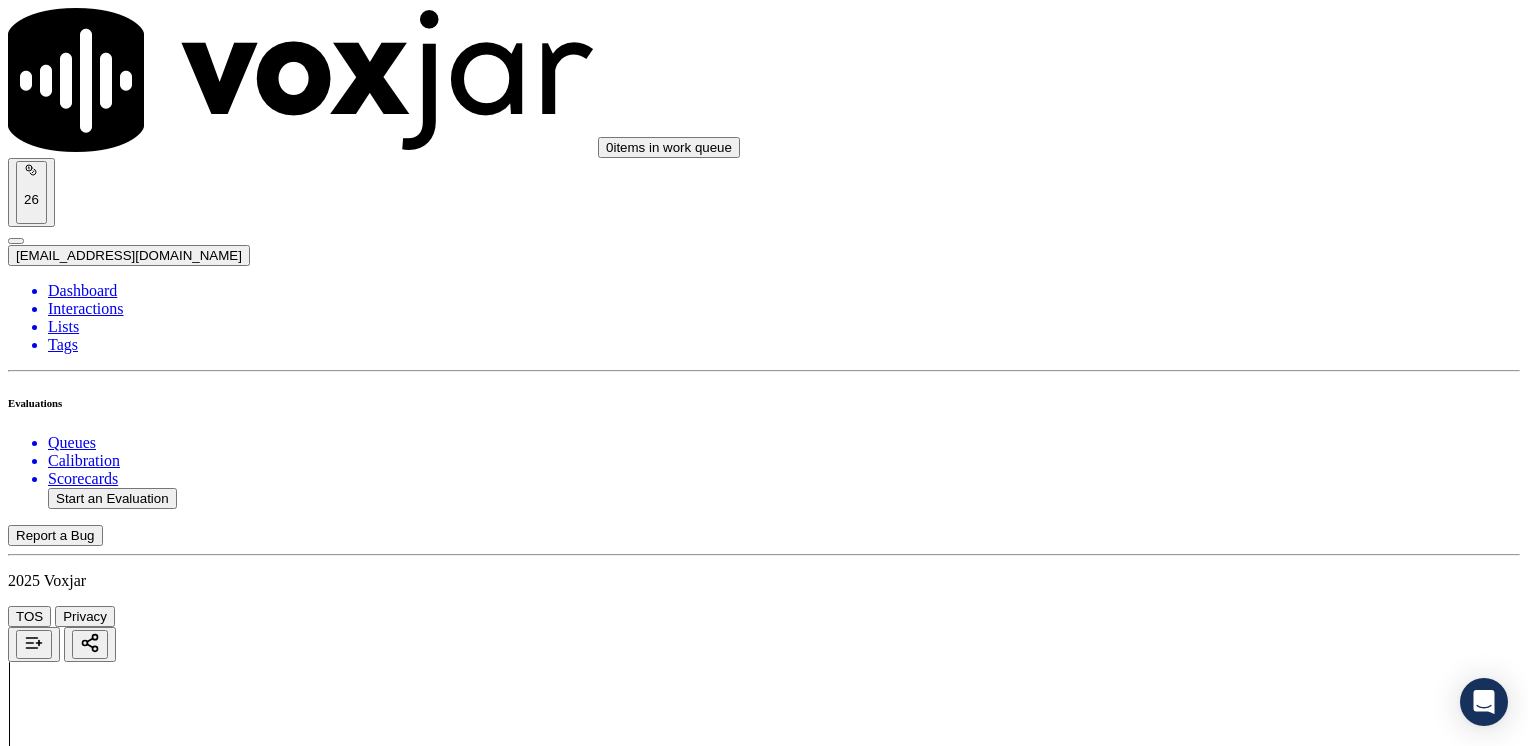 click 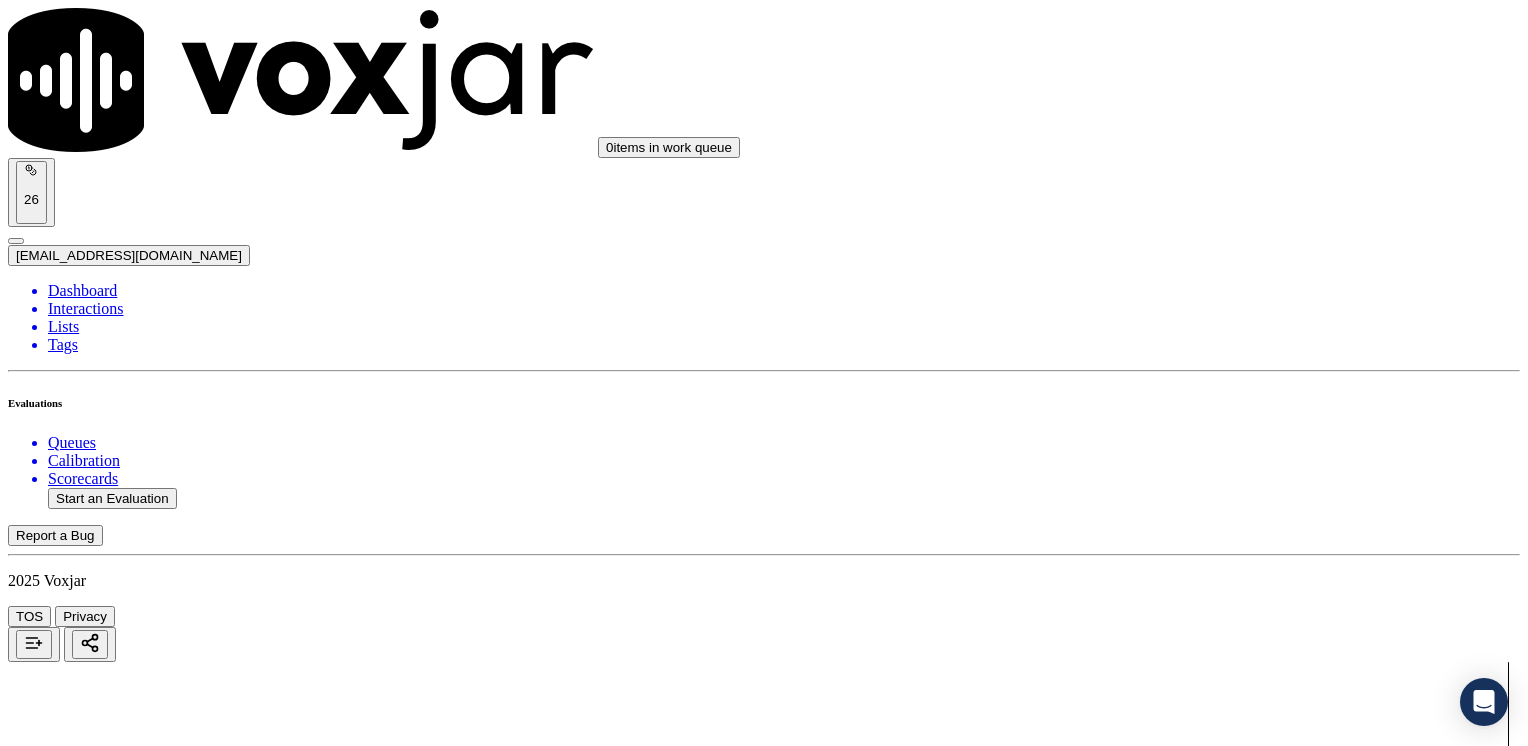 click 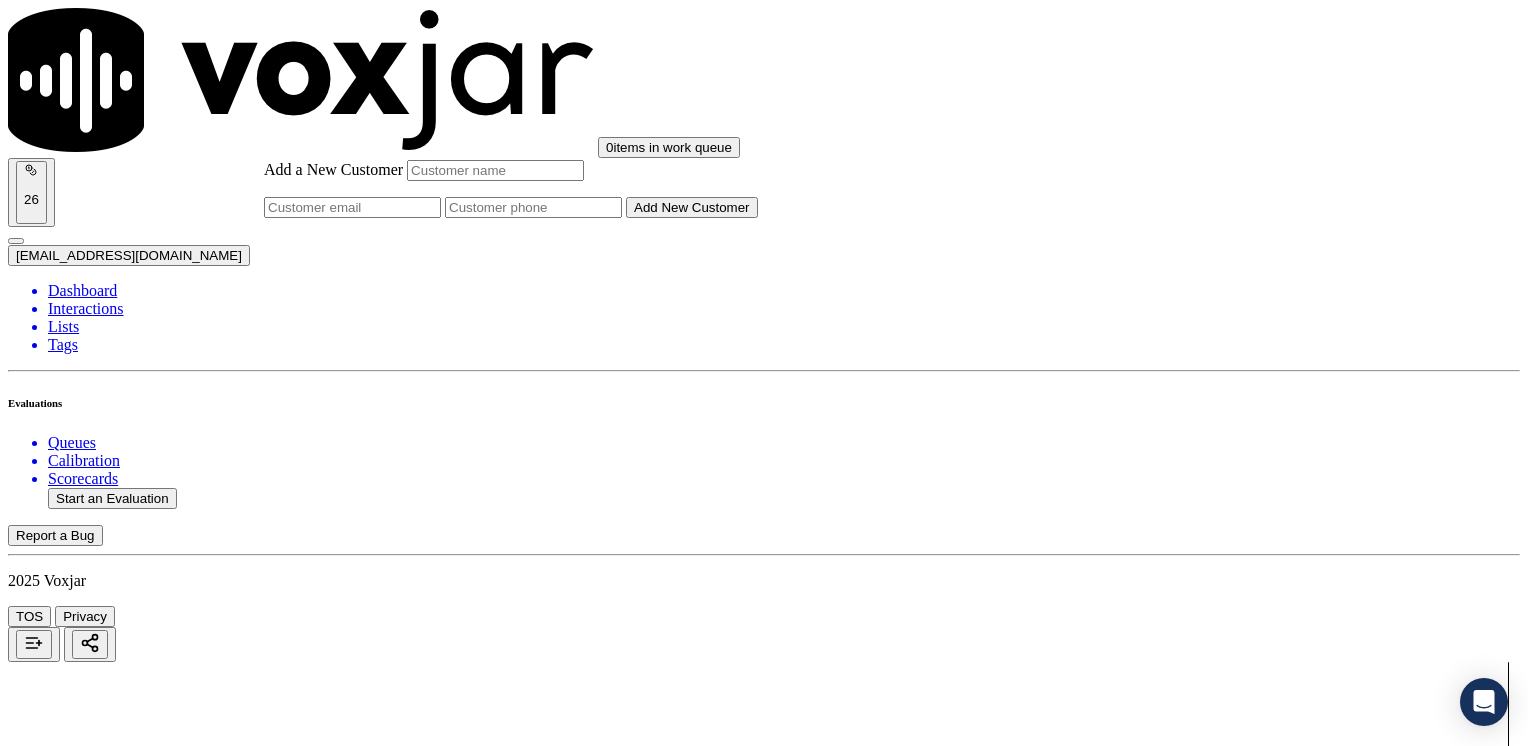 click on "Add a New Customer" 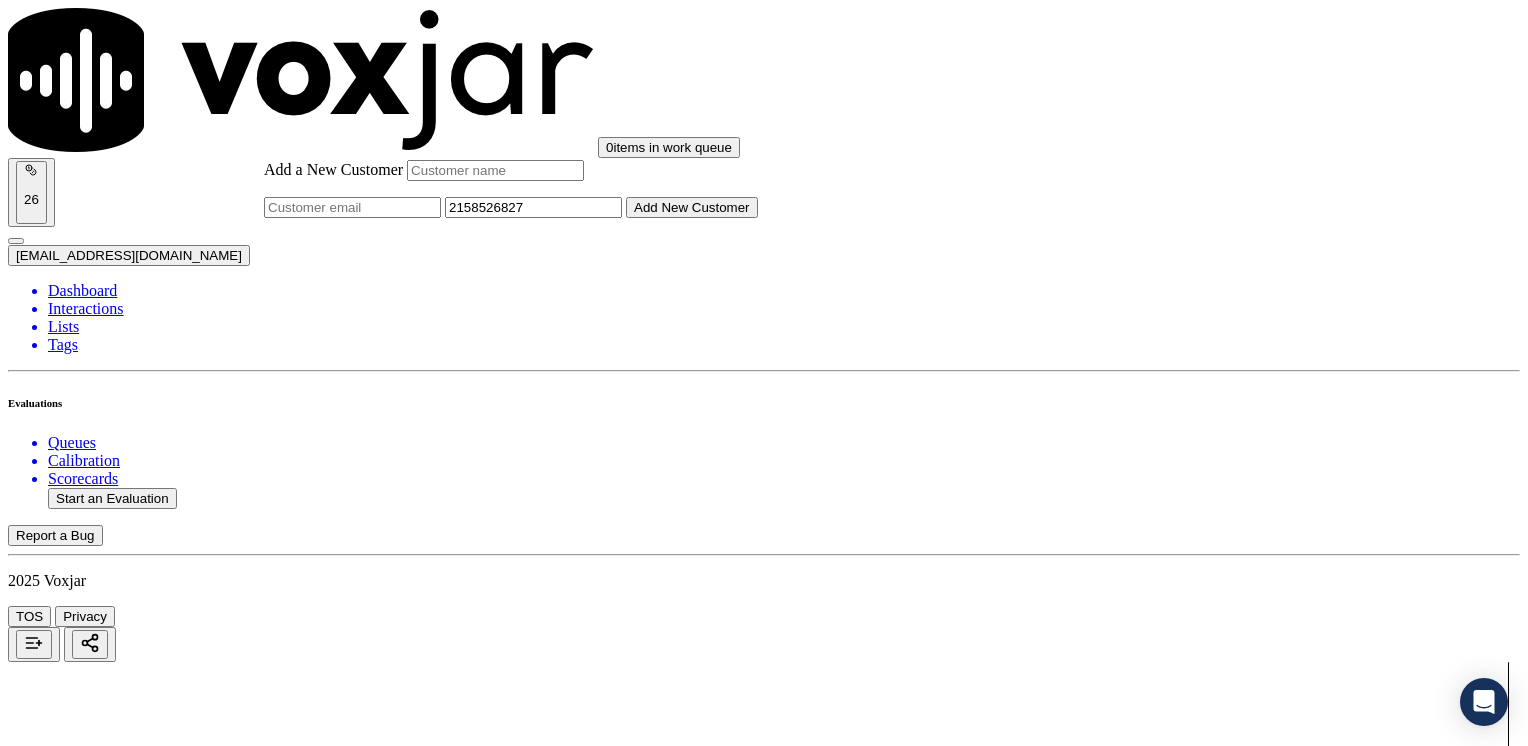 type on "2158526827" 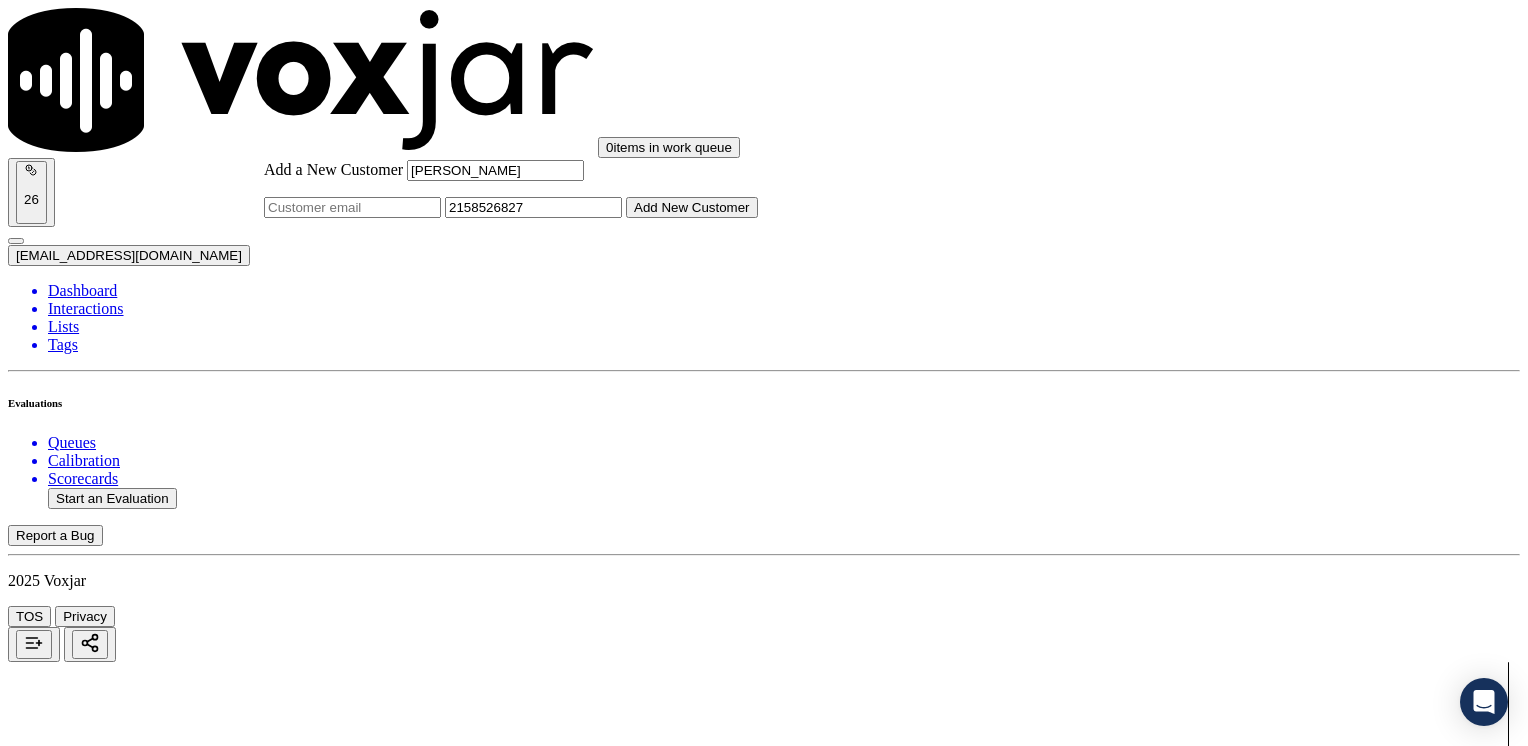 type on "[PERSON_NAME]" 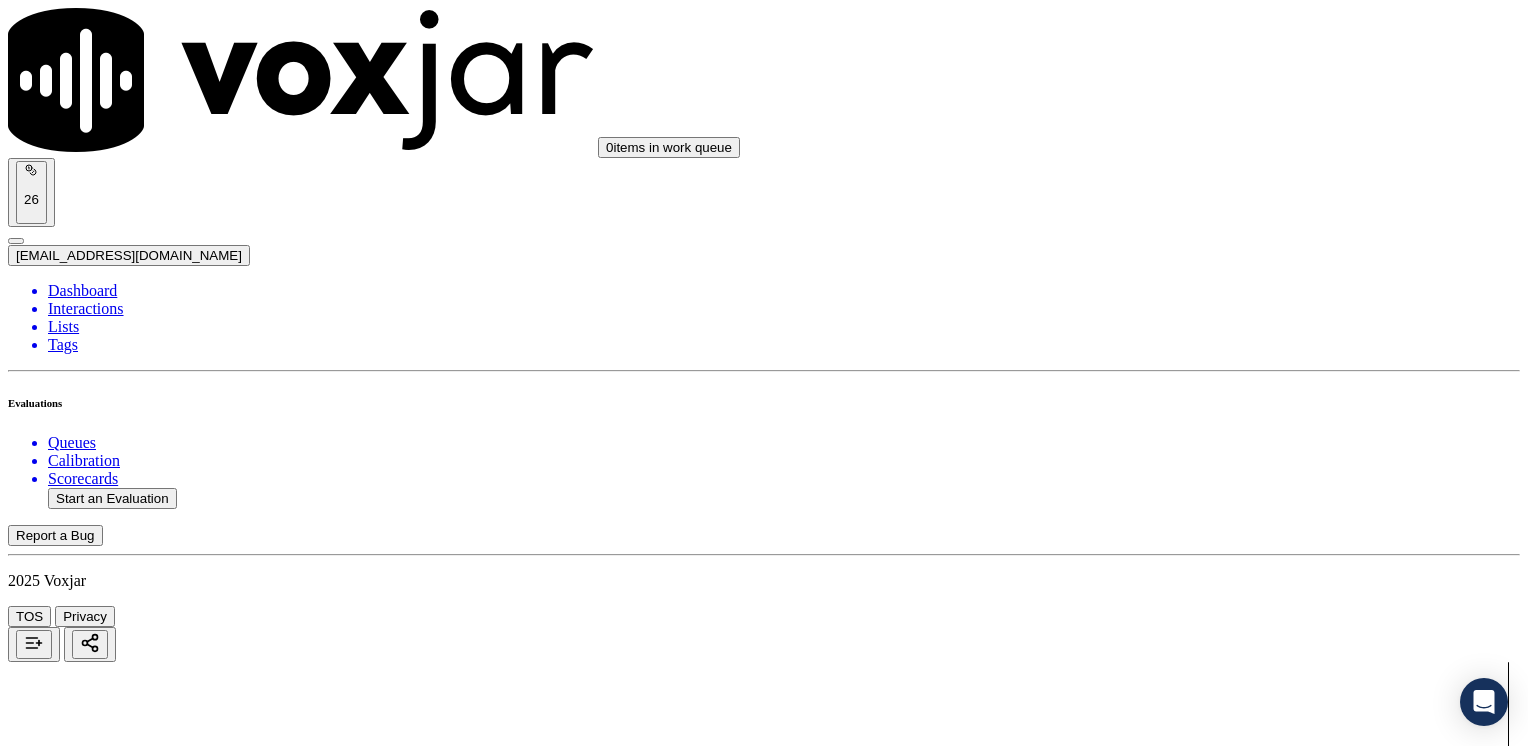 click on "[PERSON_NAME]" at bounding box center [764, 2164] 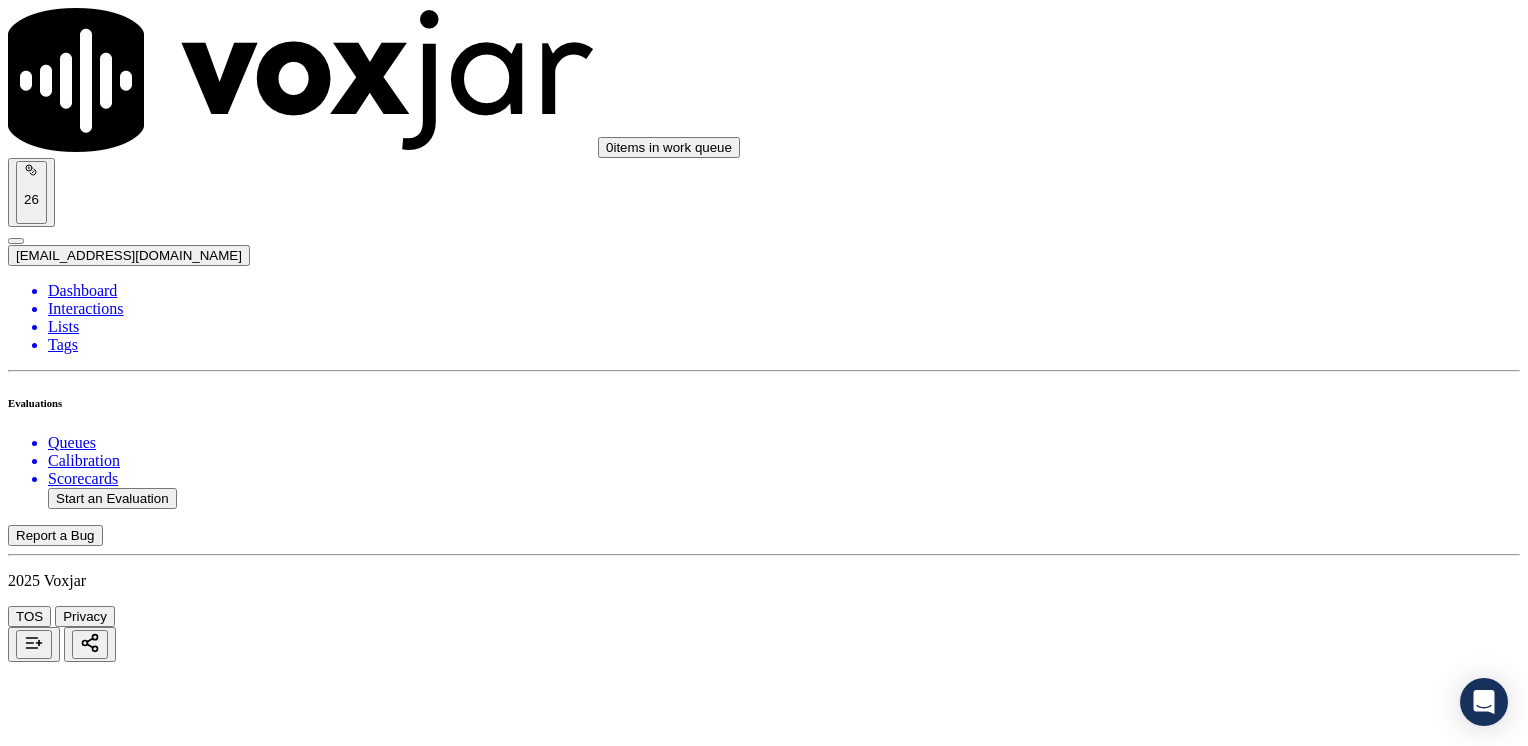 click 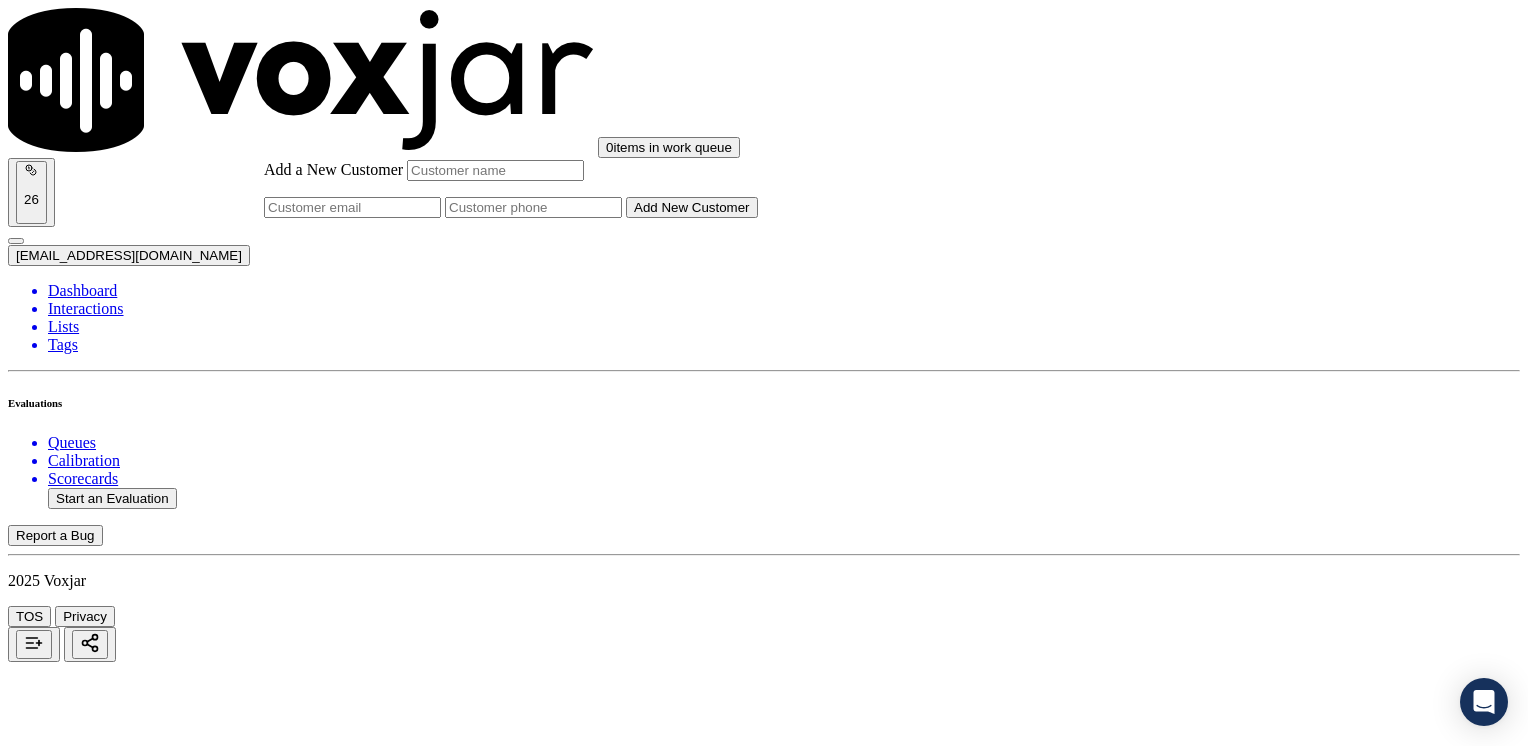 click on "Add a New Customer" 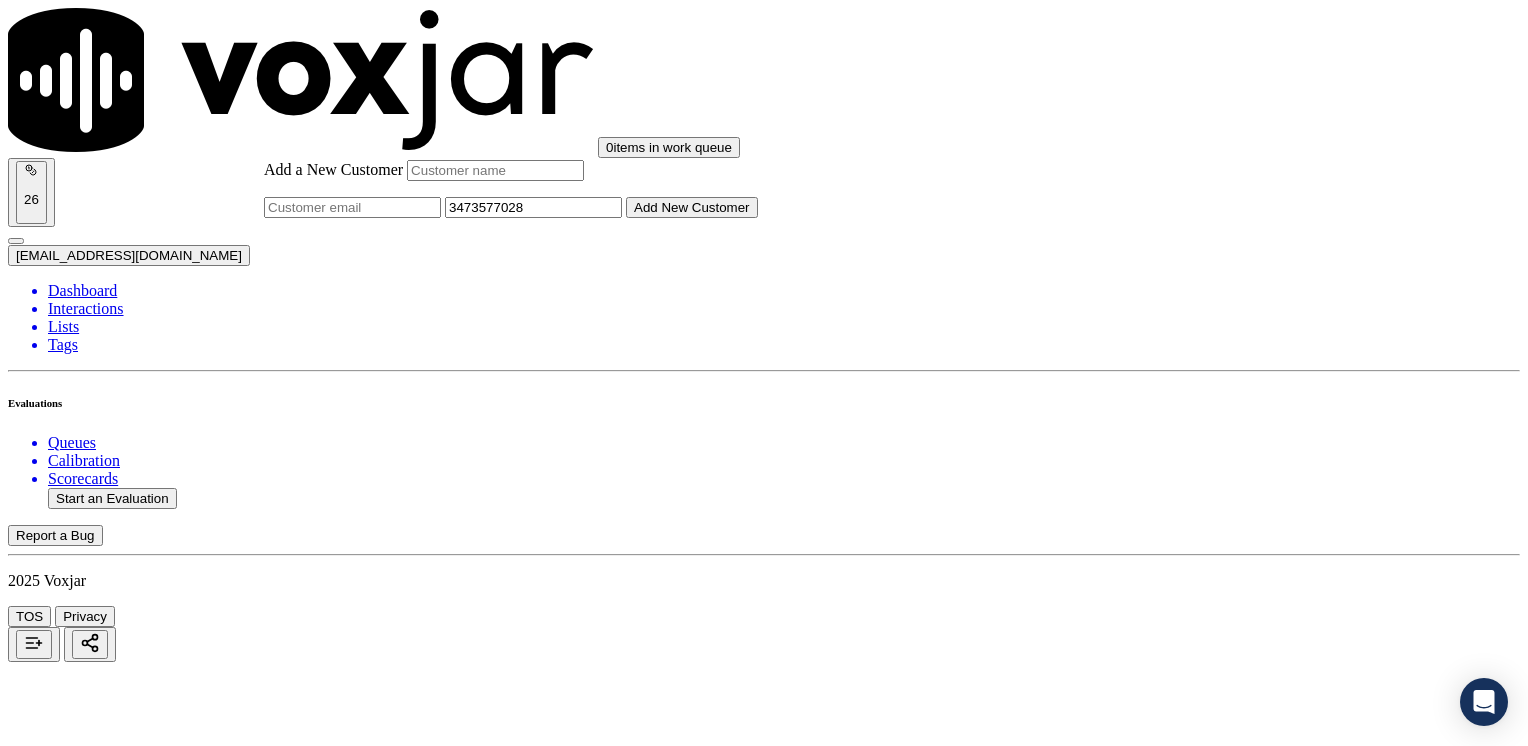 type on "3473577028" 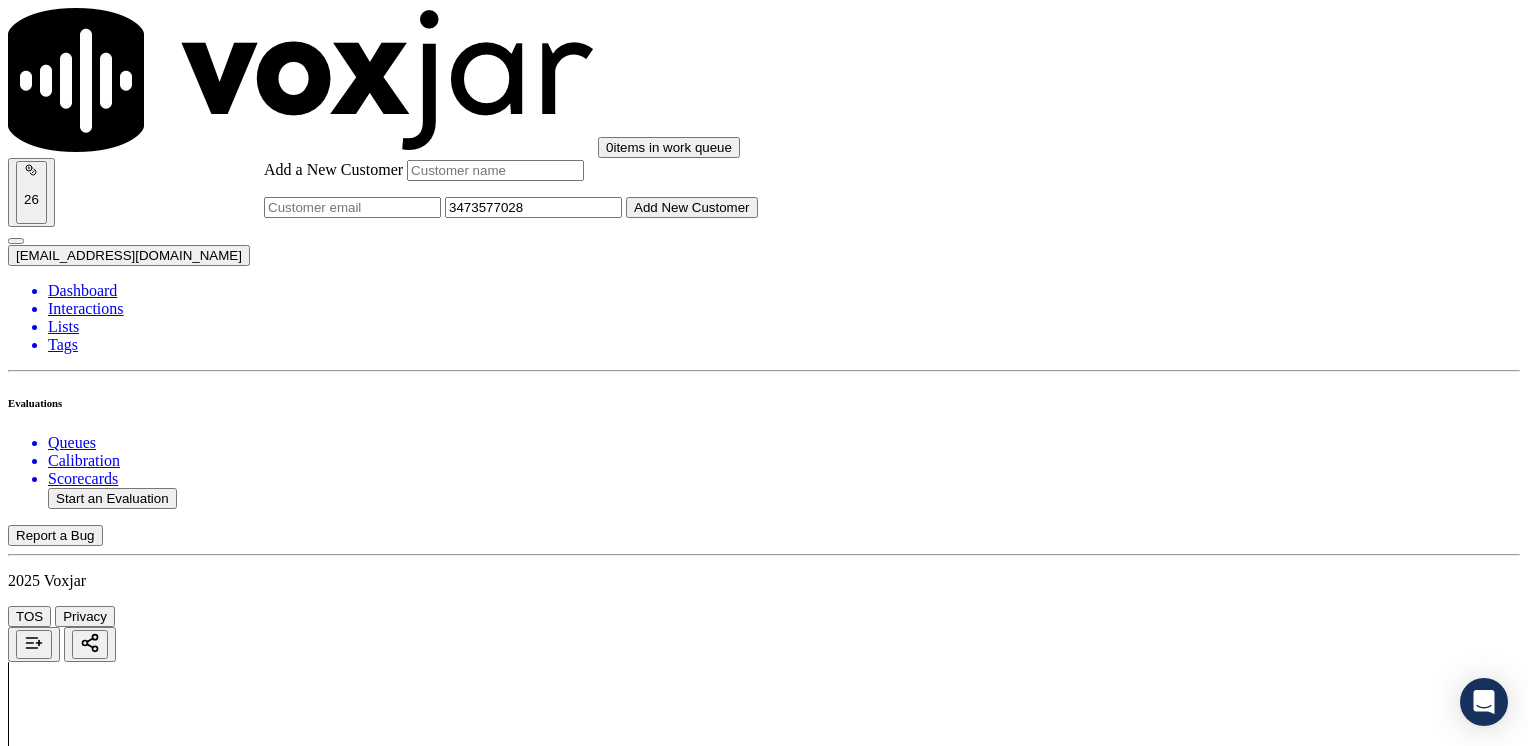 click on "Add a New Customer" 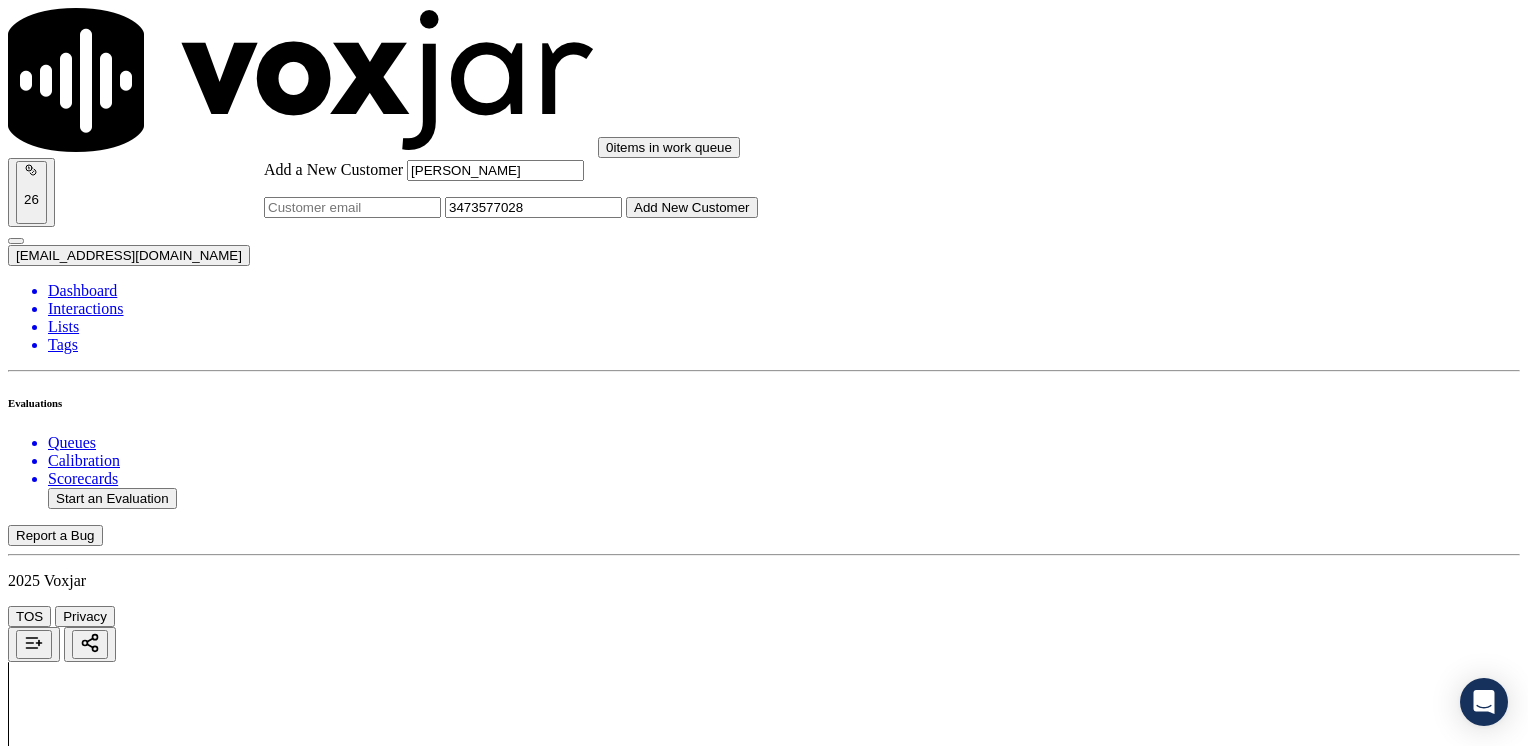 type on "[PERSON_NAME]" 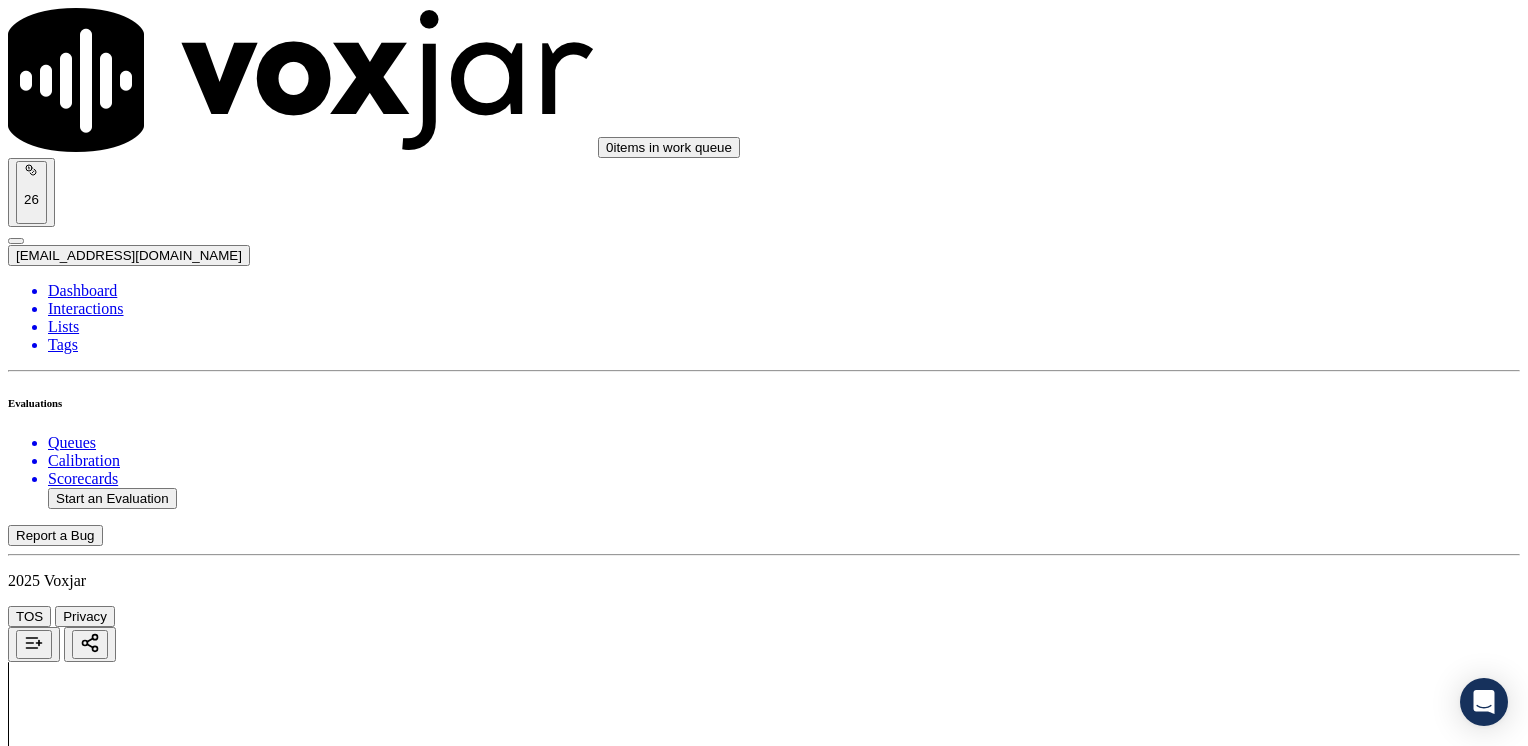 click on "[PERSON_NAME]" at bounding box center [764, 2164] 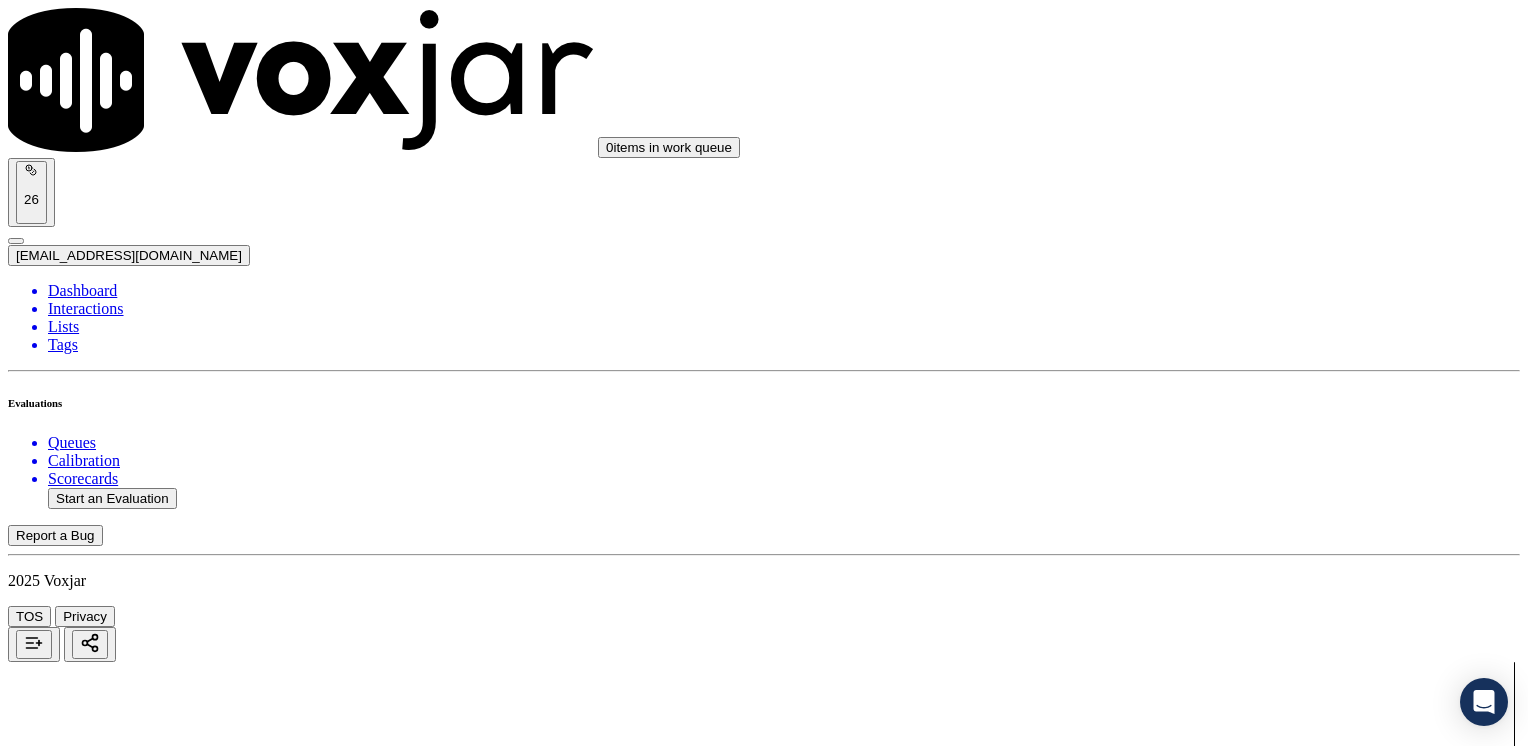 scroll, scrollTop: 95, scrollLeft: 0, axis: vertical 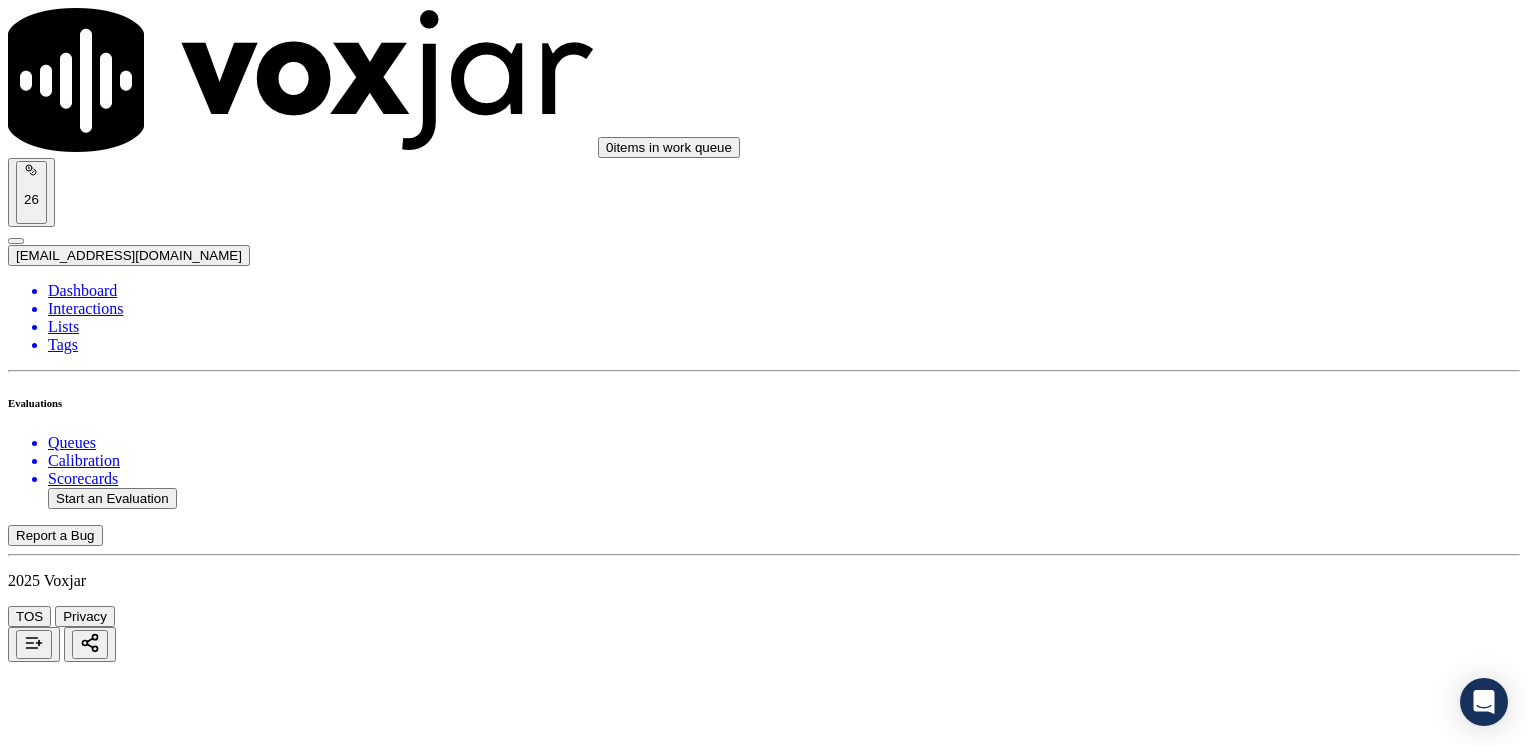 click 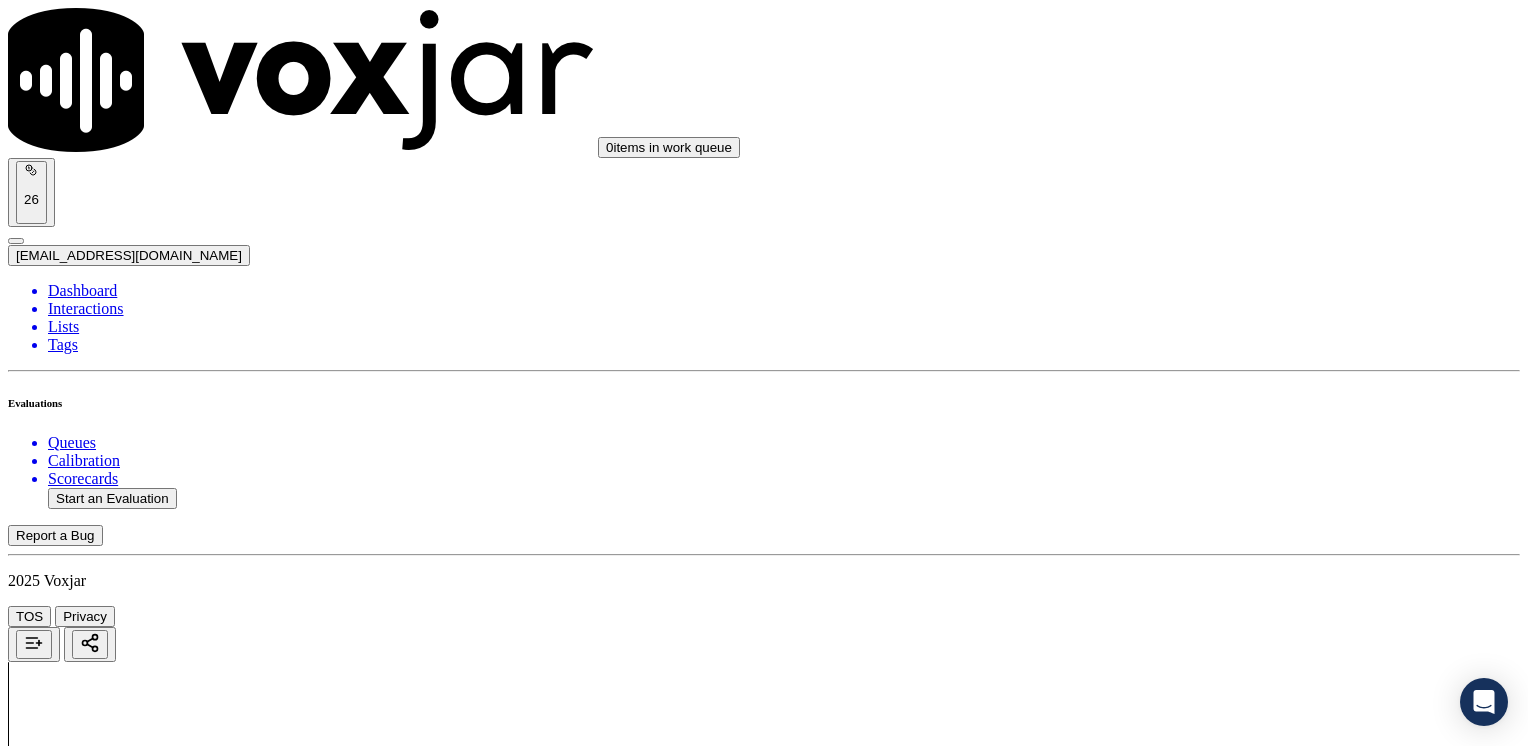 scroll, scrollTop: 200, scrollLeft: 0, axis: vertical 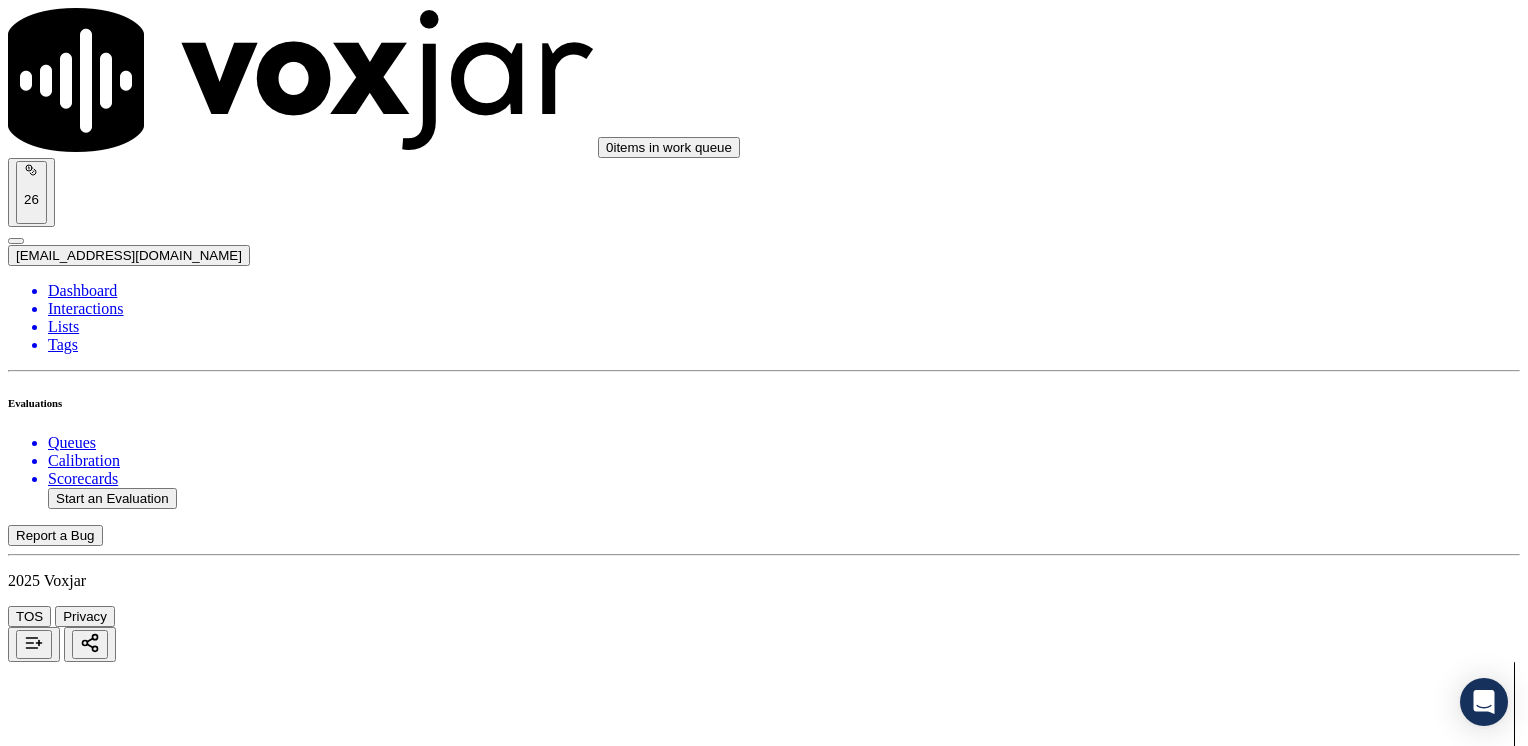 click 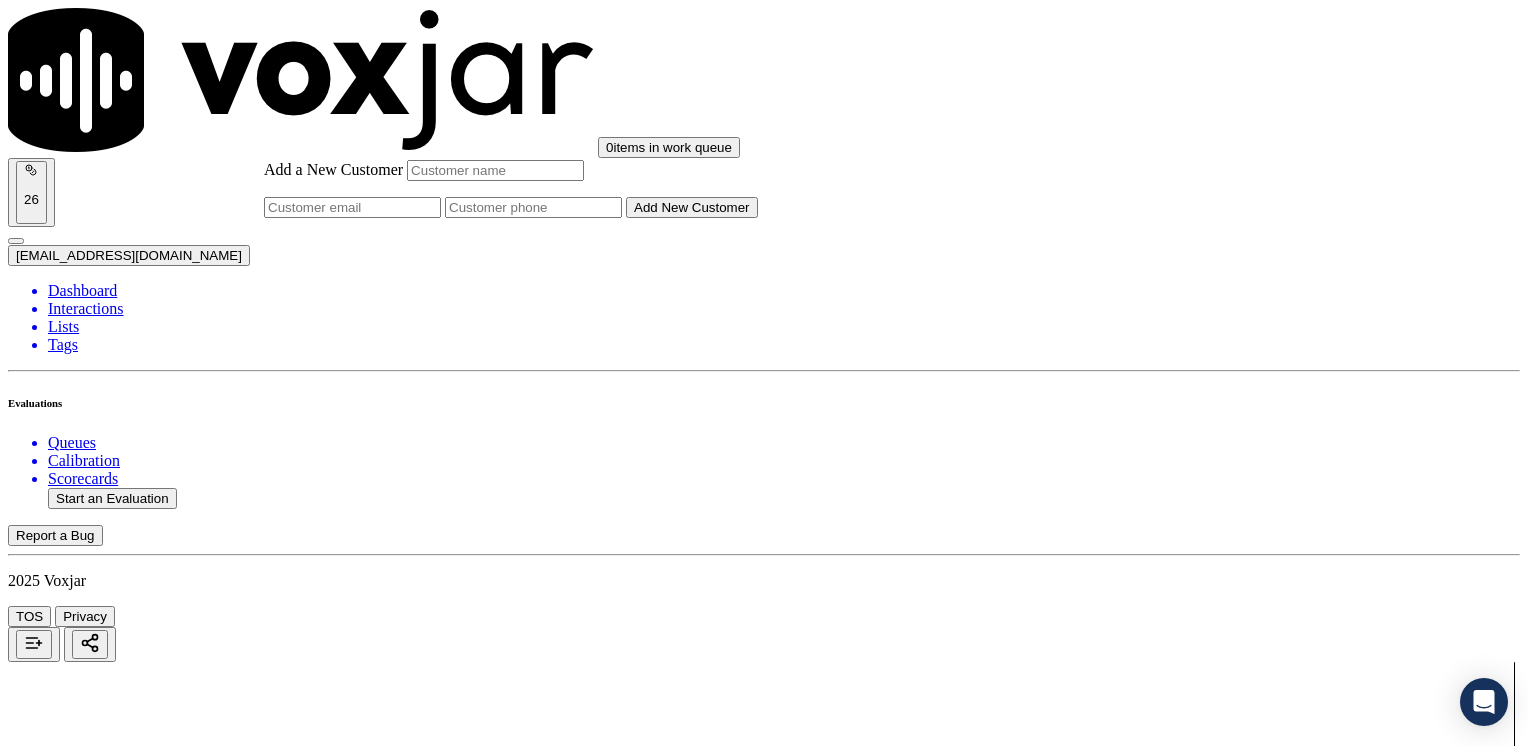 click on "Add a New Customer" 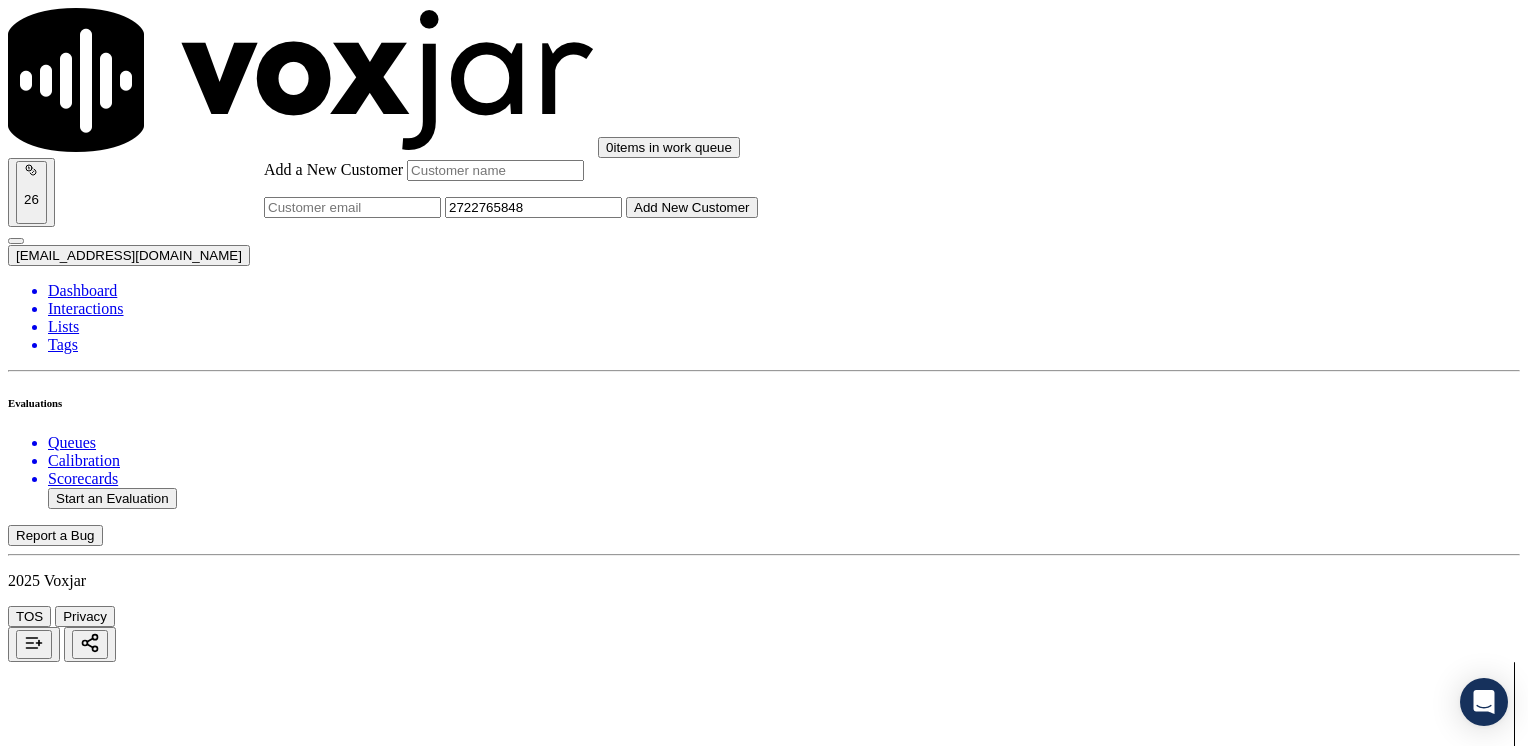 type on "2722765848" 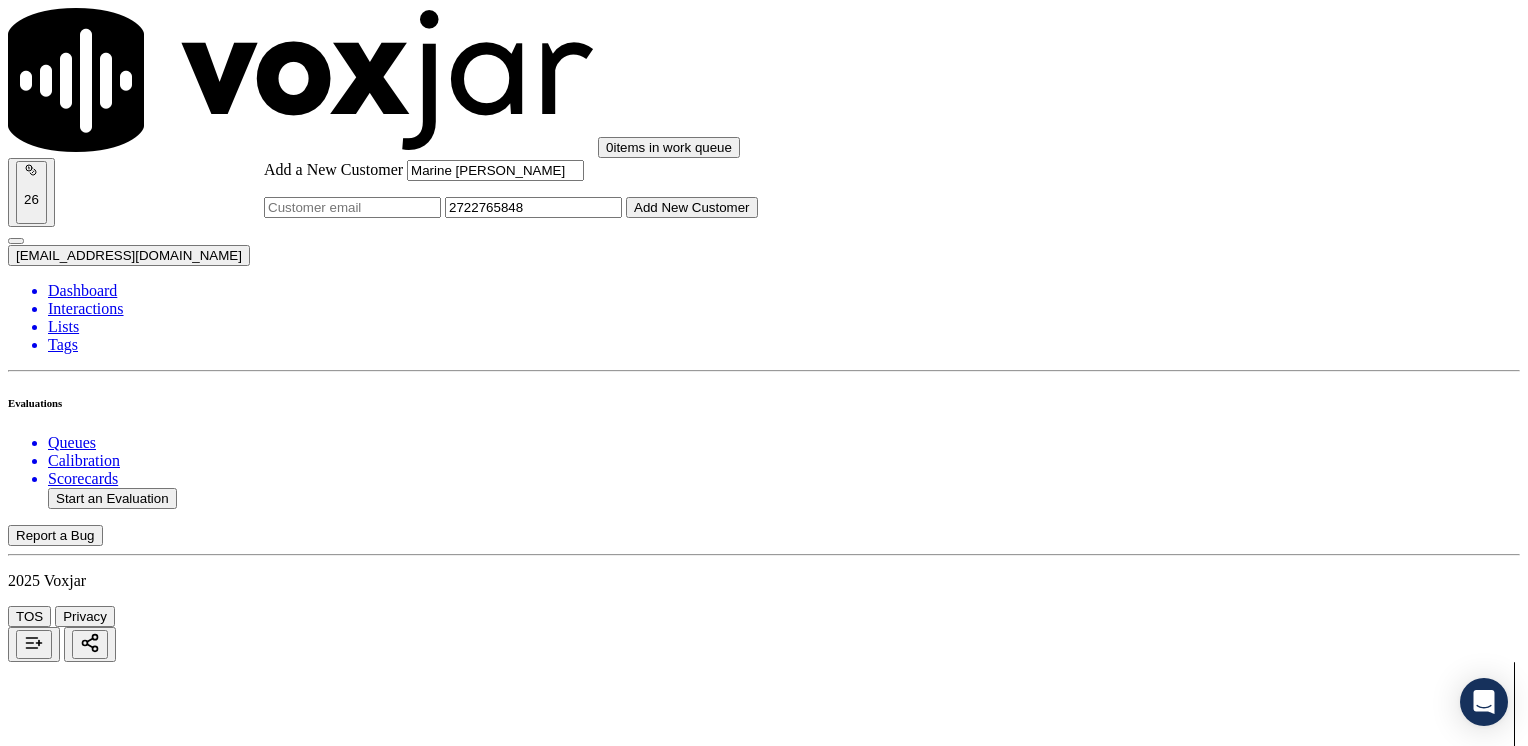 type on "Marine [PERSON_NAME]" 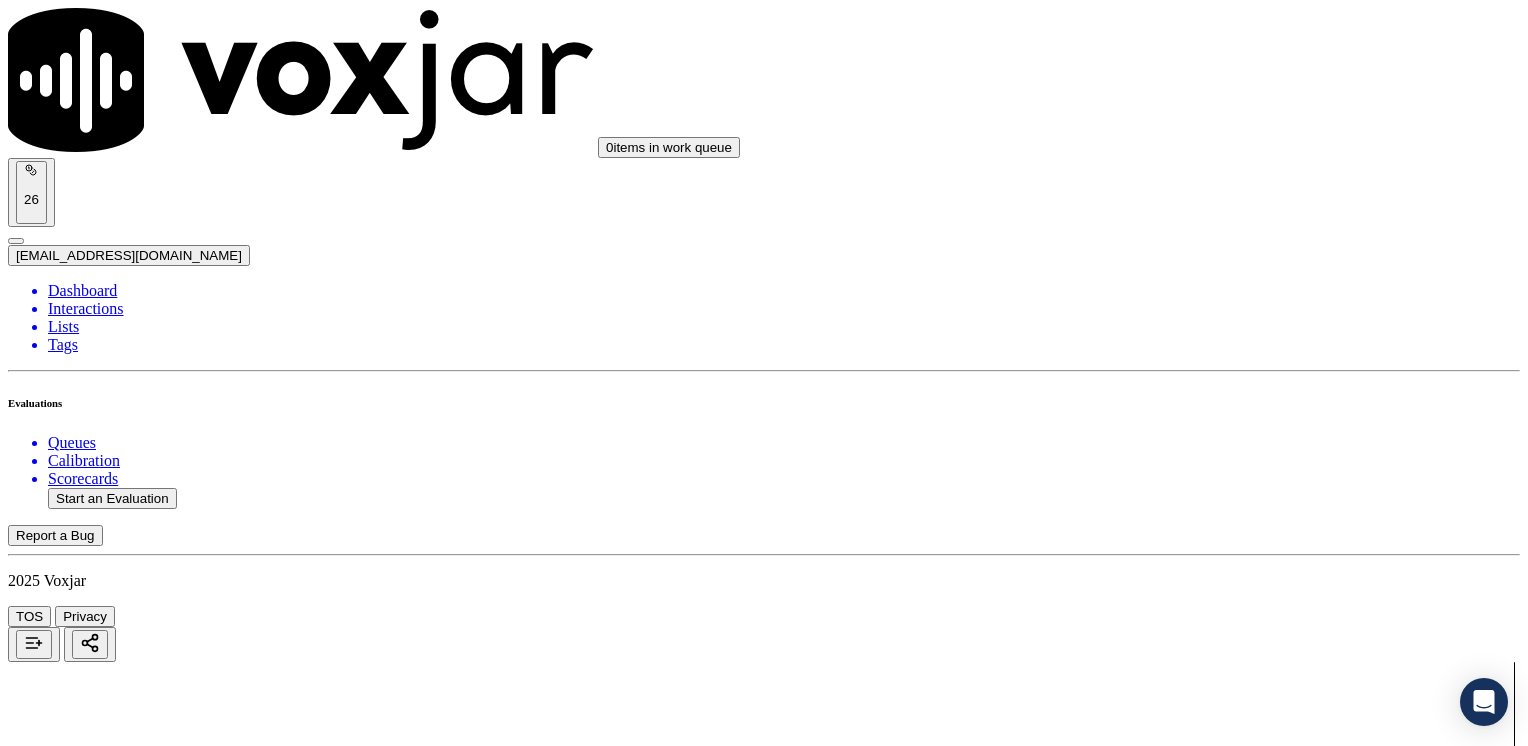 click on "2722765848" at bounding box center (764, 2198) 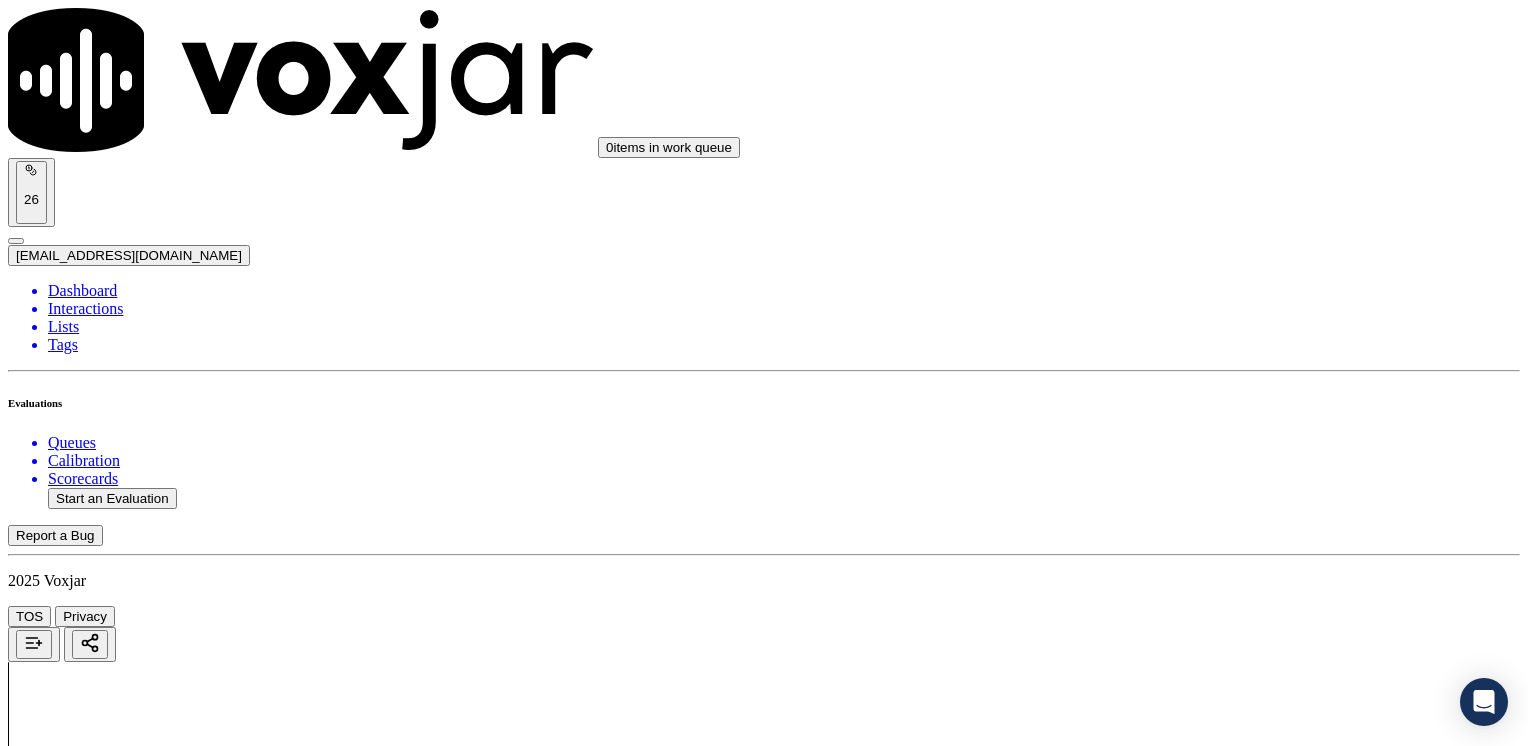 click on "Your browser does not support the audio element.   0:00     1x   29:51   Voxjar ID   ded6278b-82ff-4975-a21d-e24fdce9ad2c   Source ID   2165775051 [PERSON_NAME]-all.mp3   Timestamp
[DATE] 06:39 pm     Agent
[PERSON_NAME] Velez_s13897_CLEANSKY     Customer Name     n/a     Customer Phone     n/a     Tags
CLEANSKY     Source     manualUpload   Type     AUDIO       Transcript   Comments  0   No Transcript? Generate one now!   Generate  Transcription         Add Comment" at bounding box center (764, 1135) 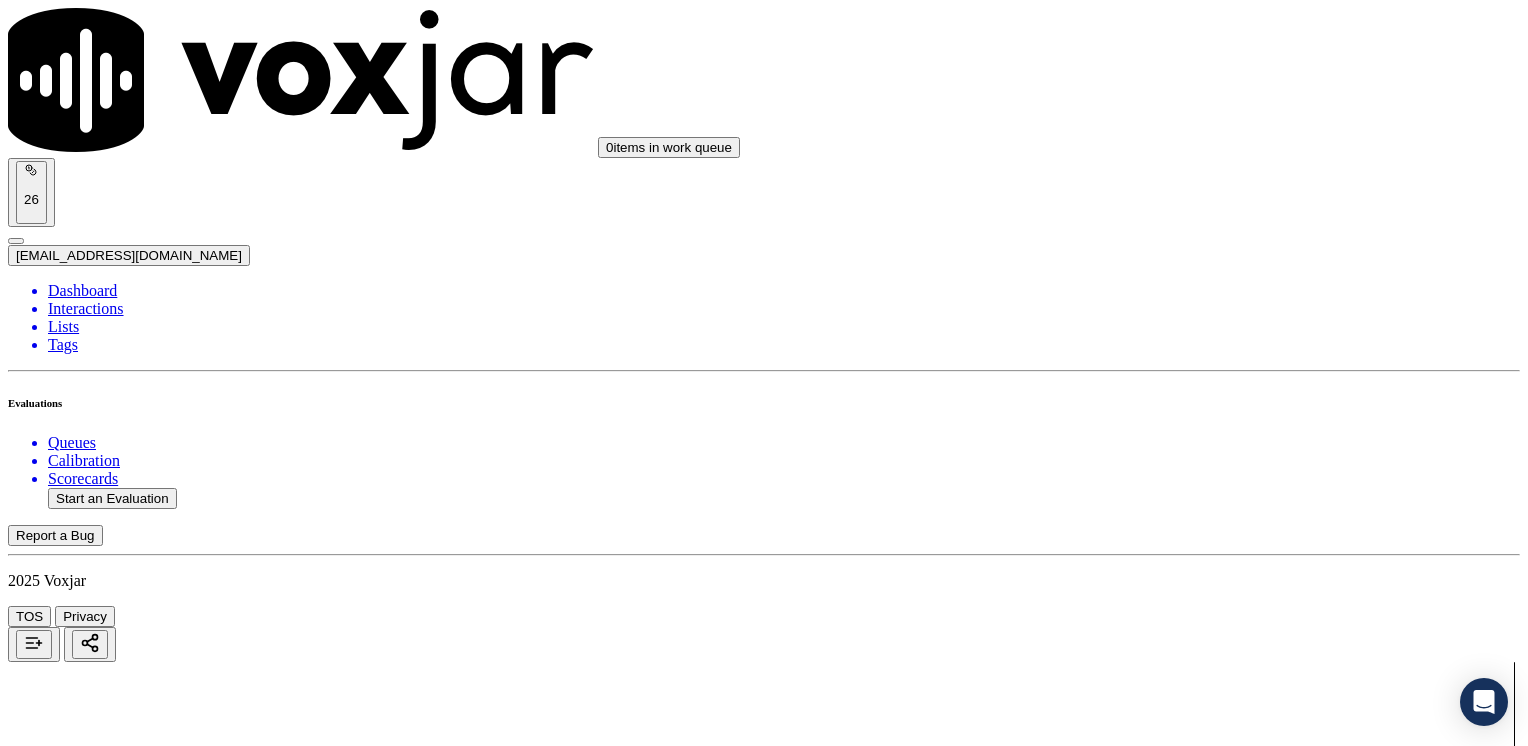scroll, scrollTop: 100, scrollLeft: 0, axis: vertical 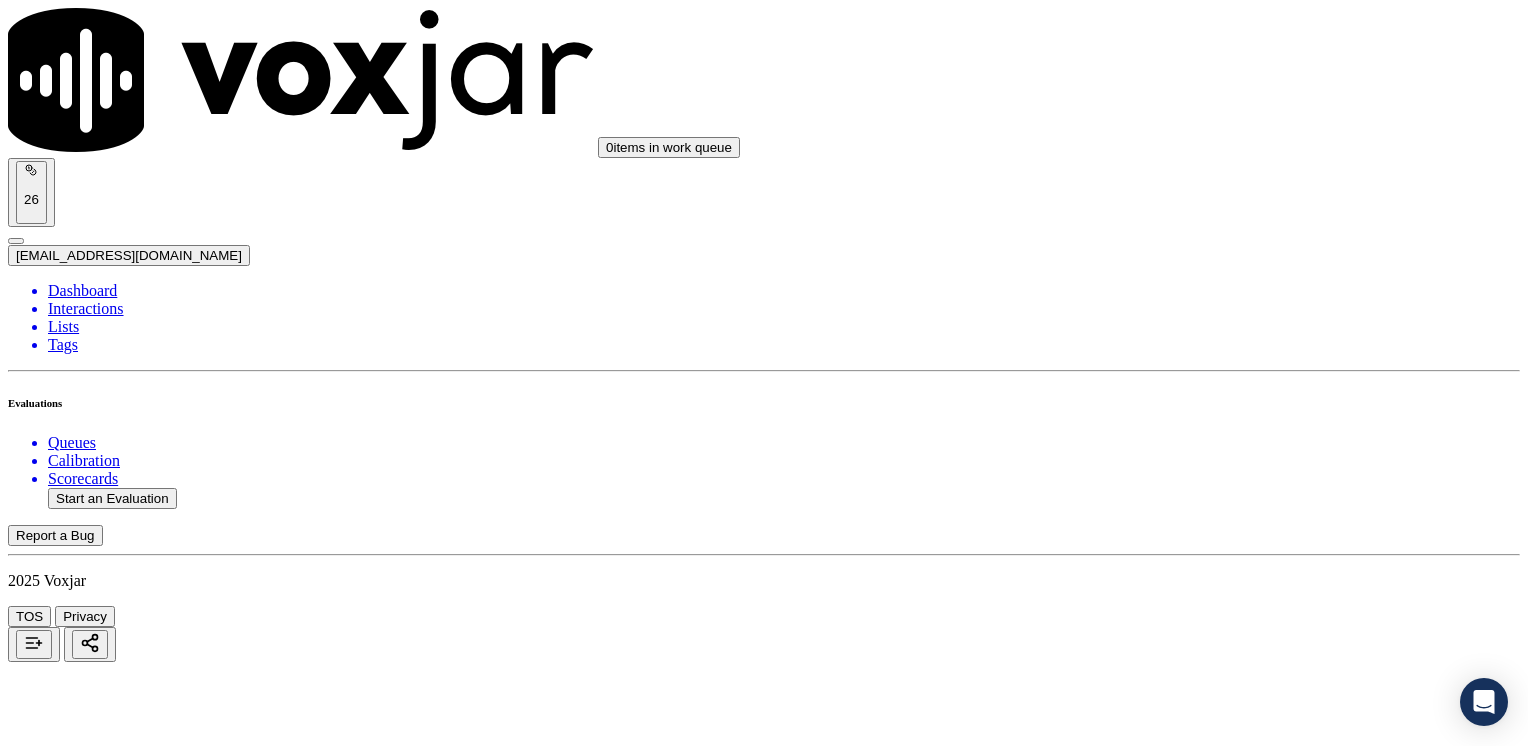 click 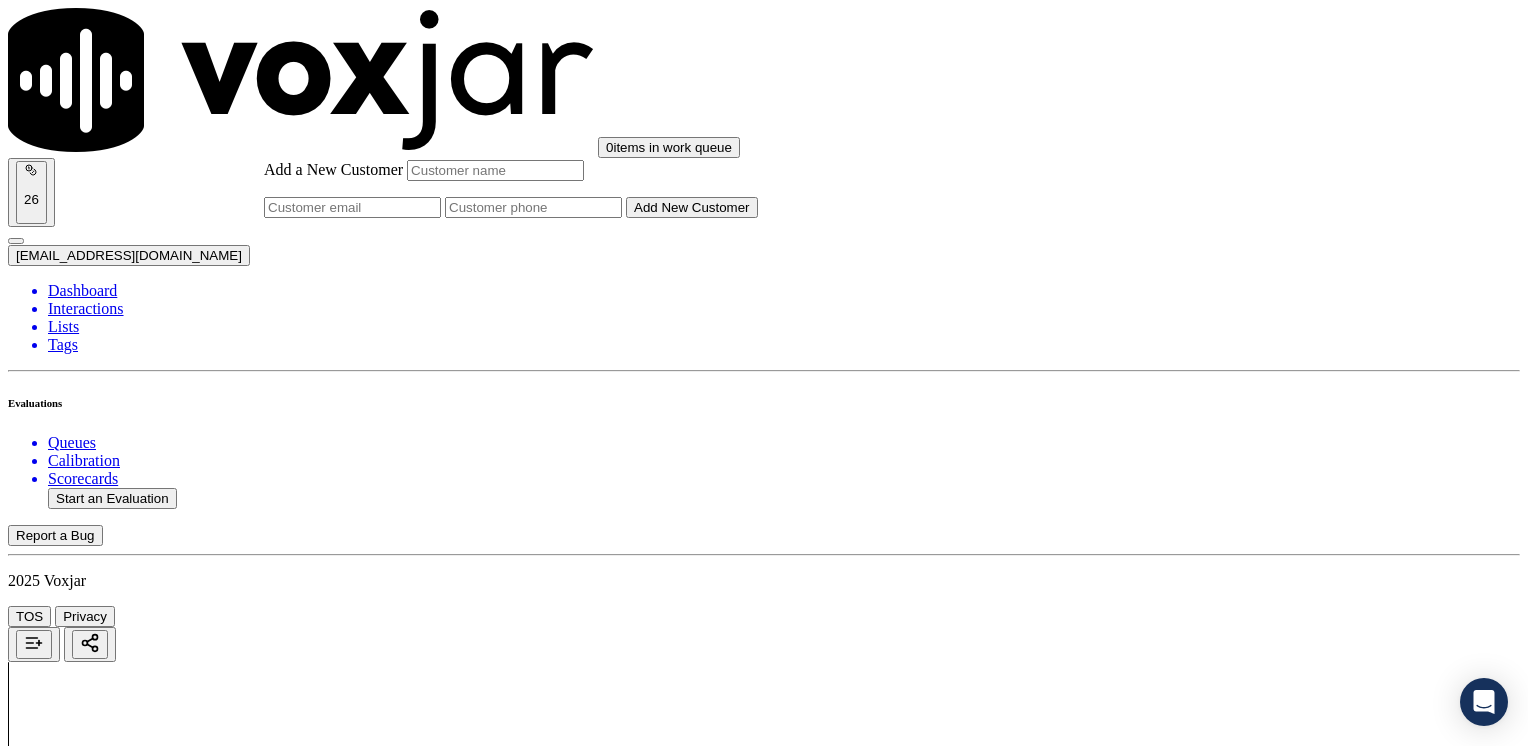 click on "Add a New Customer" 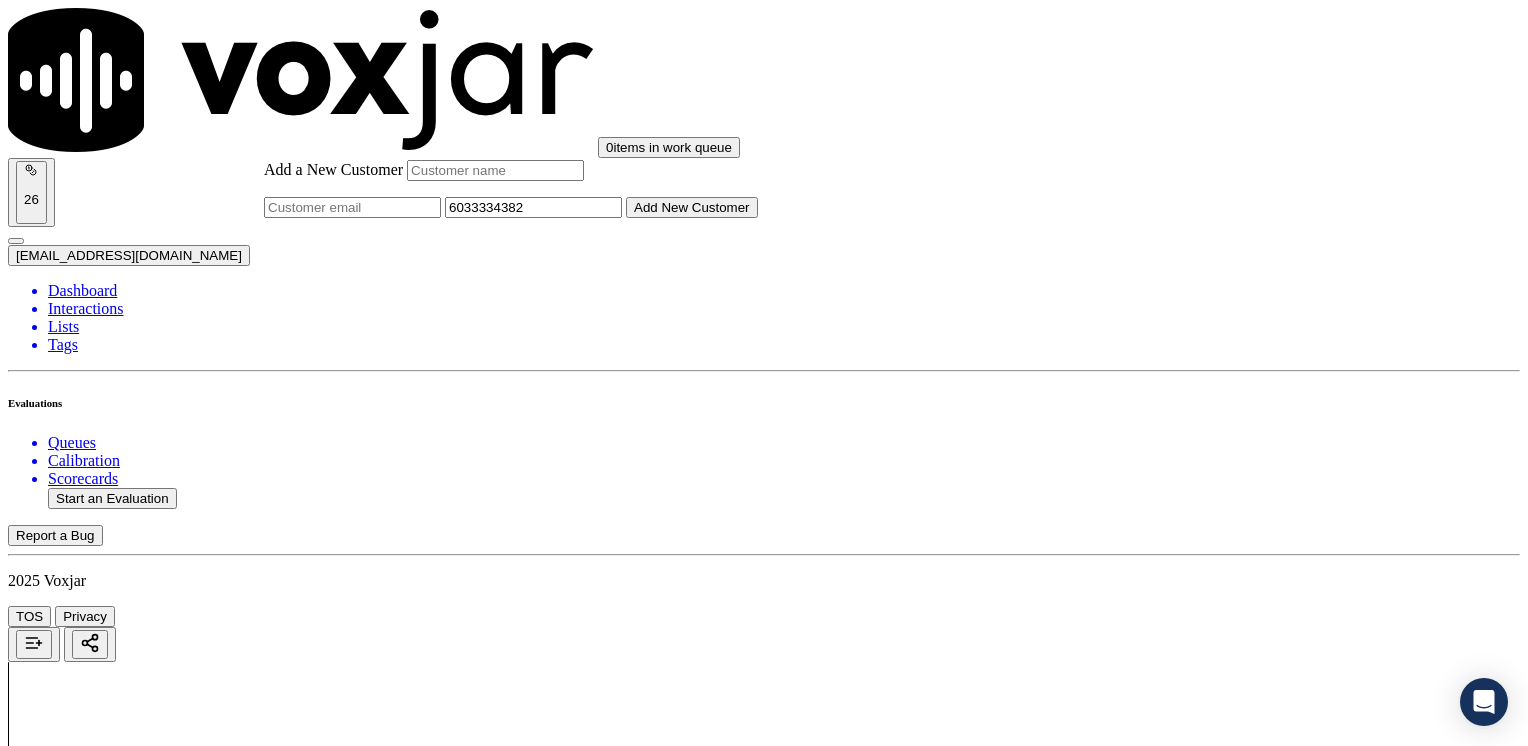 click on "Add a New Customer" 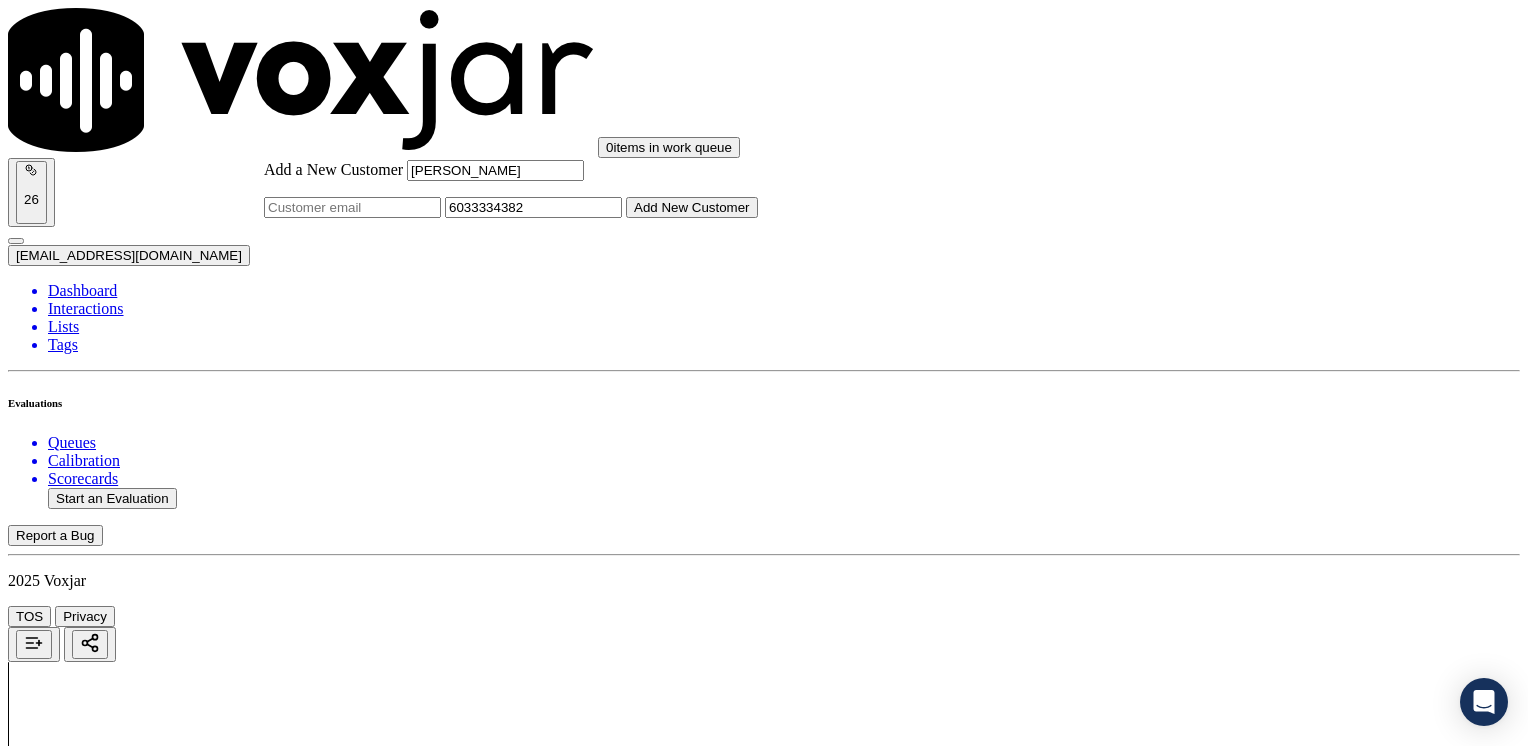 click on "Add New Customer" 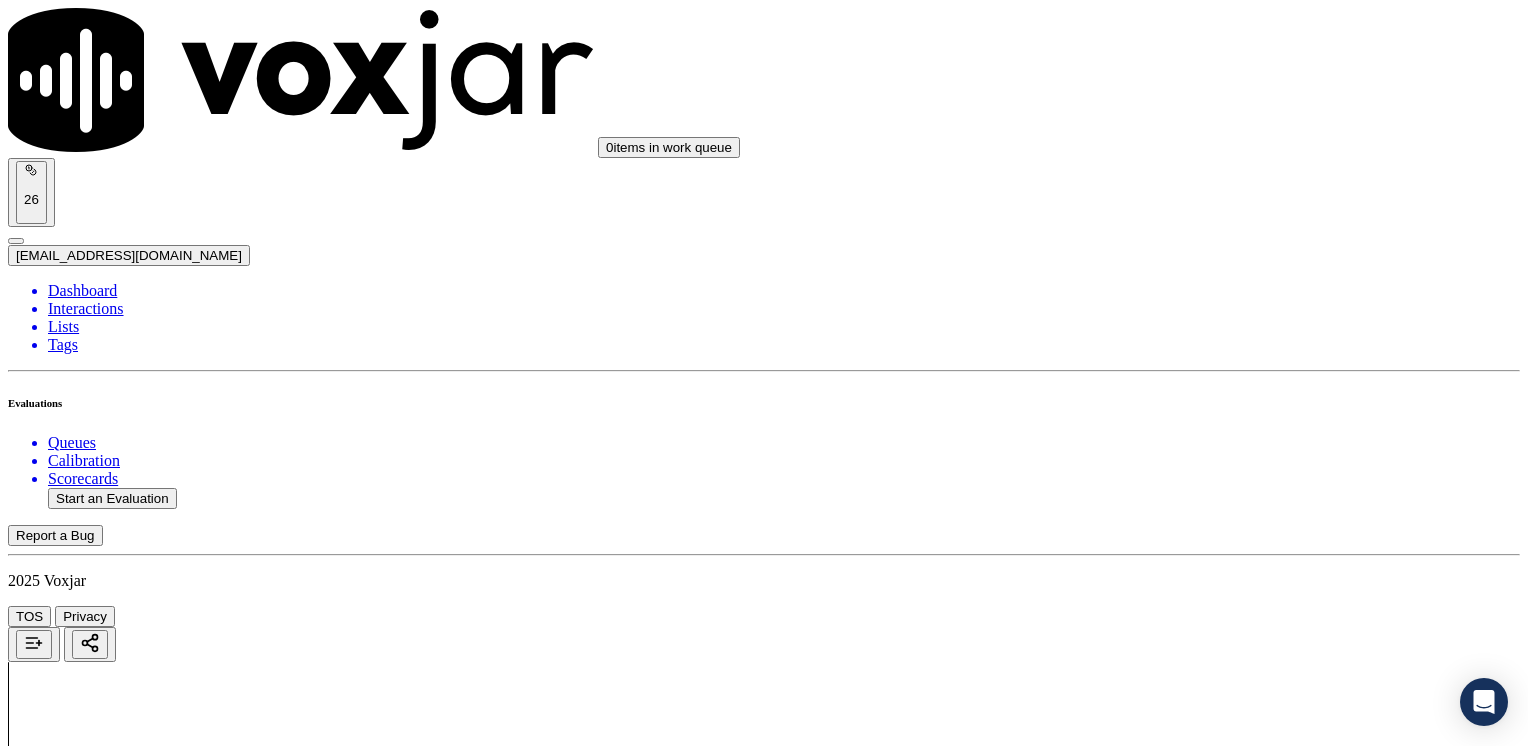 click on "6033334382" at bounding box center [764, 2198] 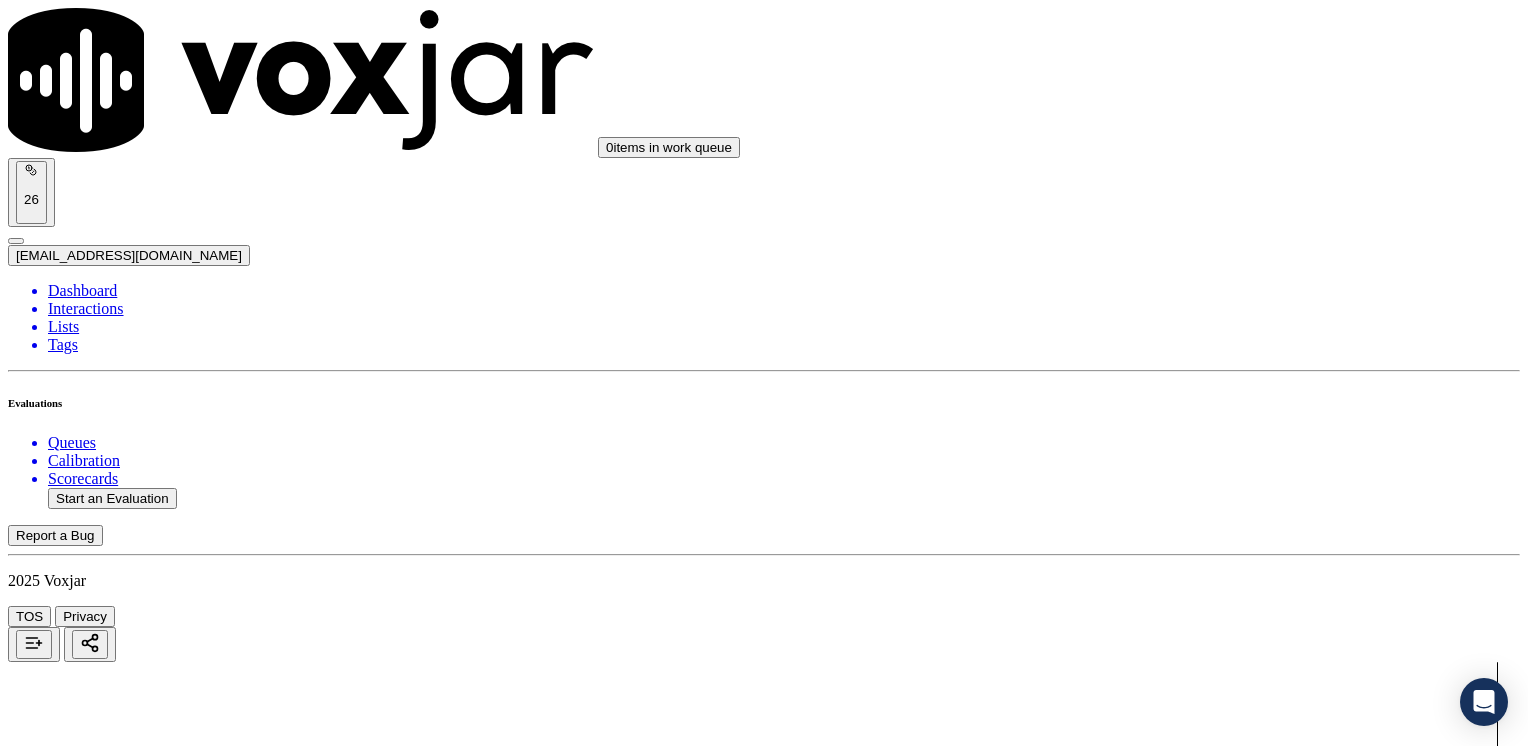 click on "Start a Manual Evaluation" 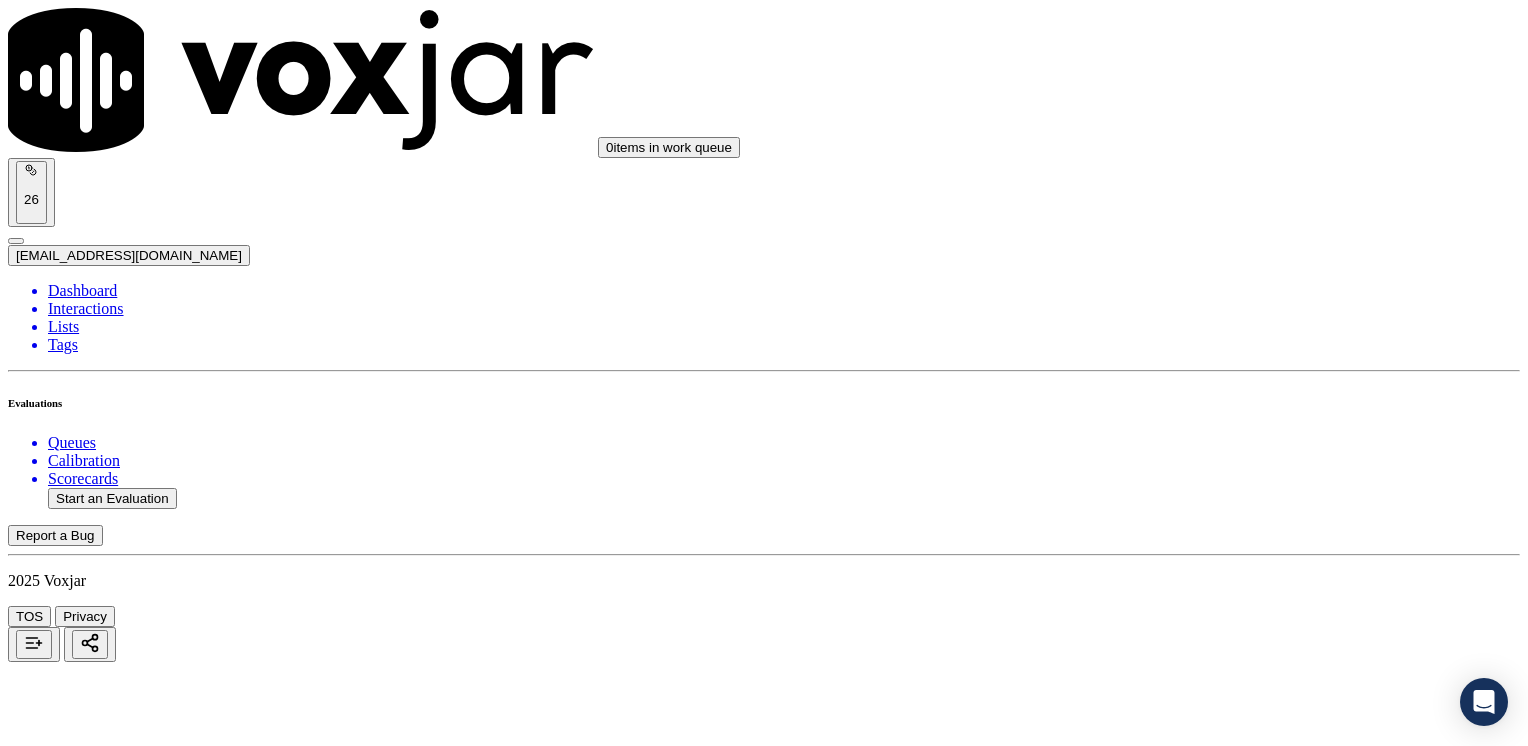 click 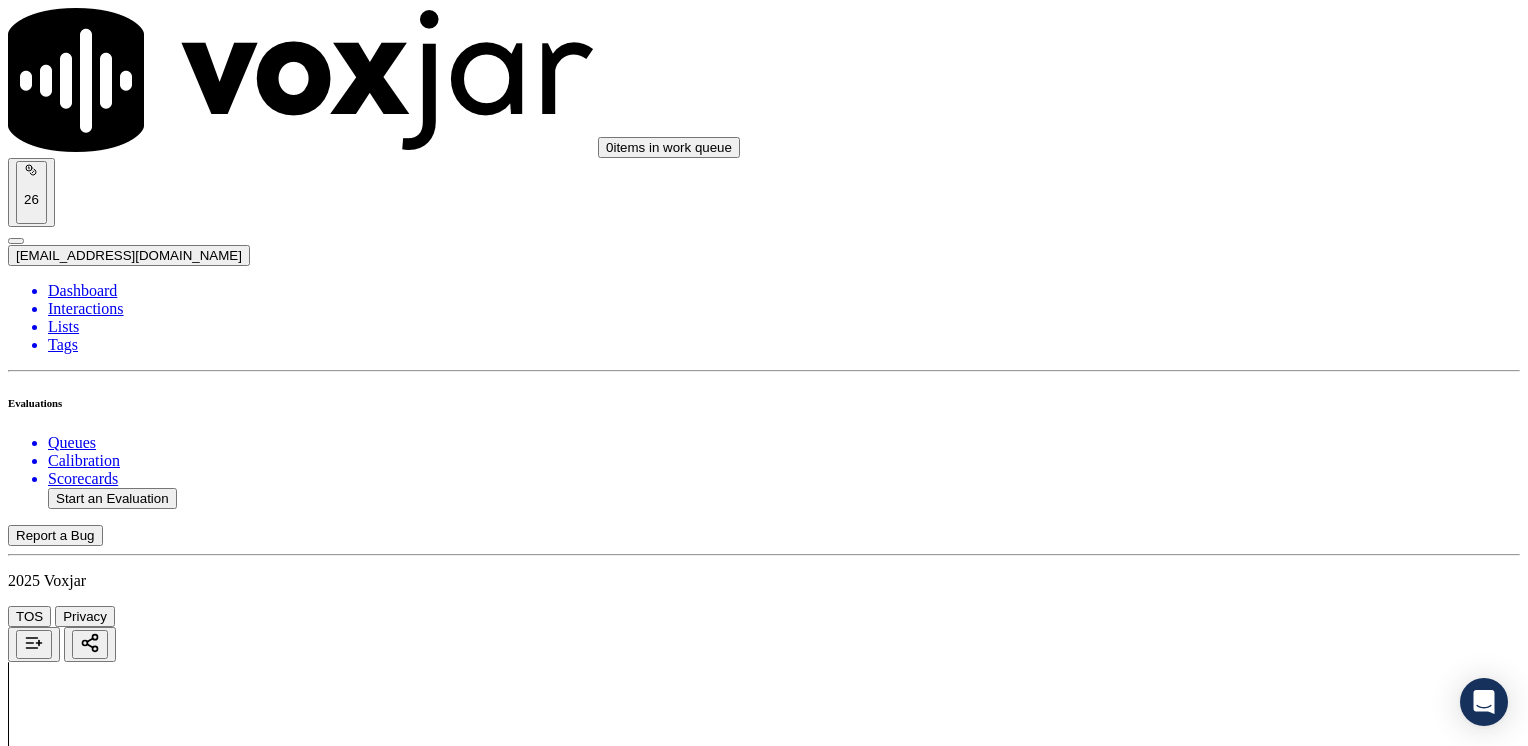 click on "Add a new customer" at bounding box center [86, 2089] 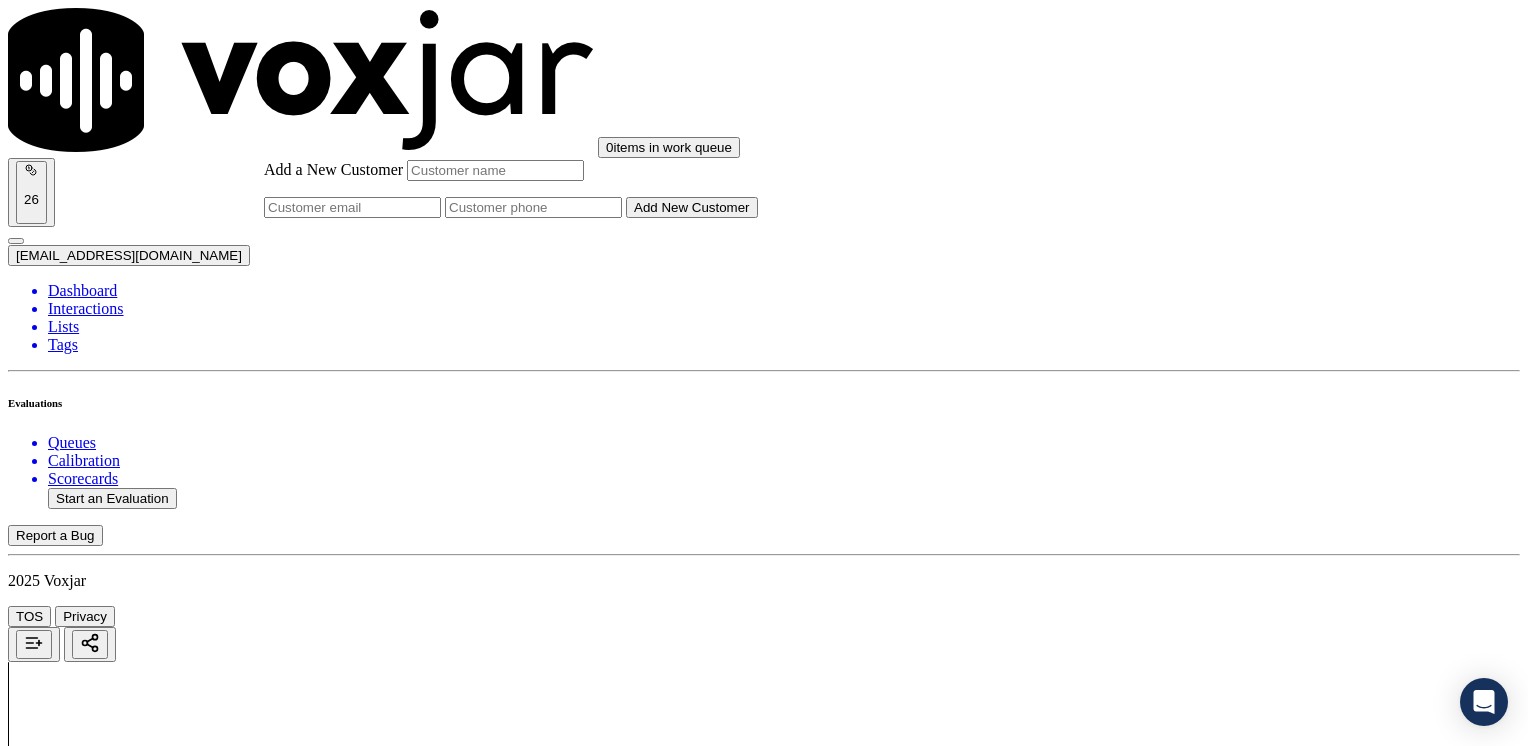 click on "Add a New Customer" 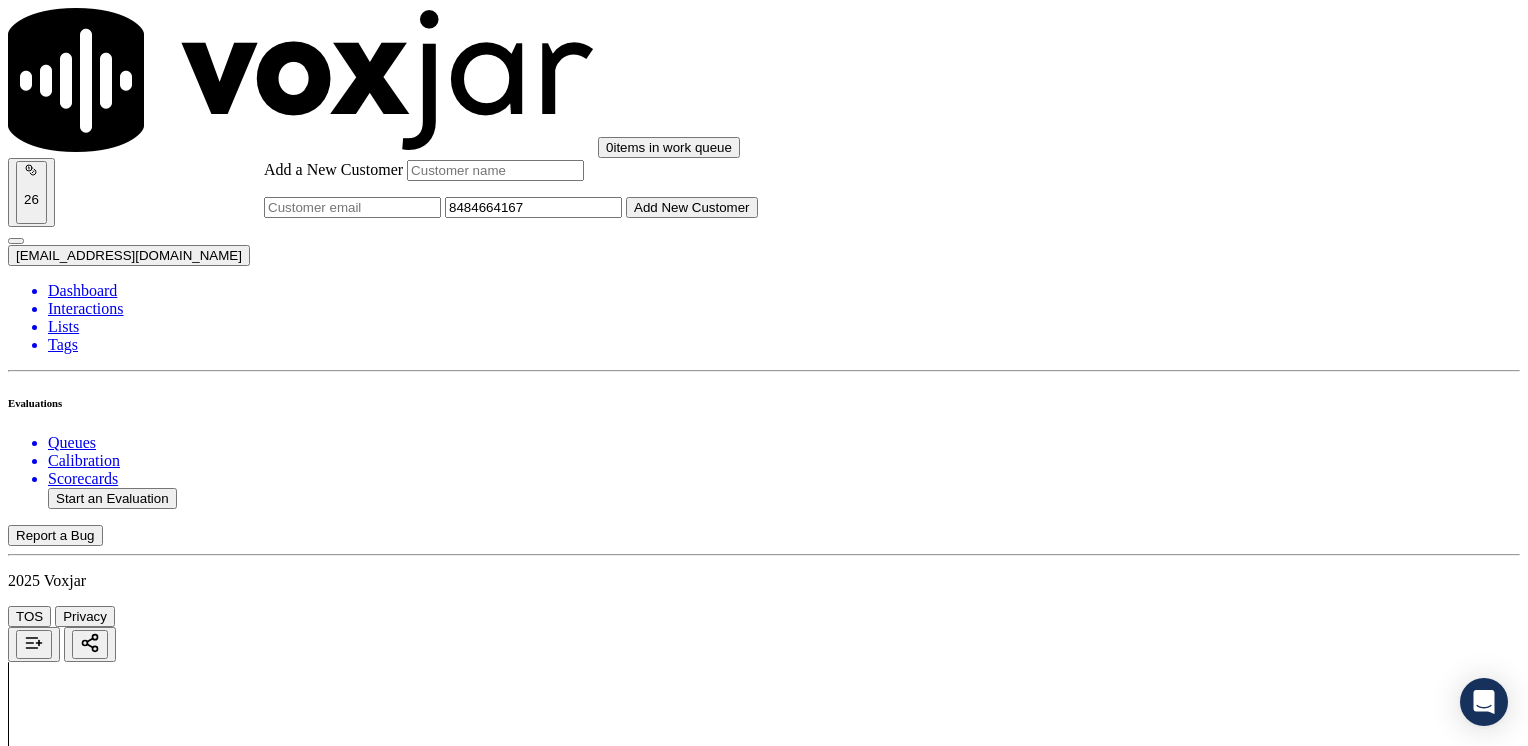 click on "Add a New Customer" 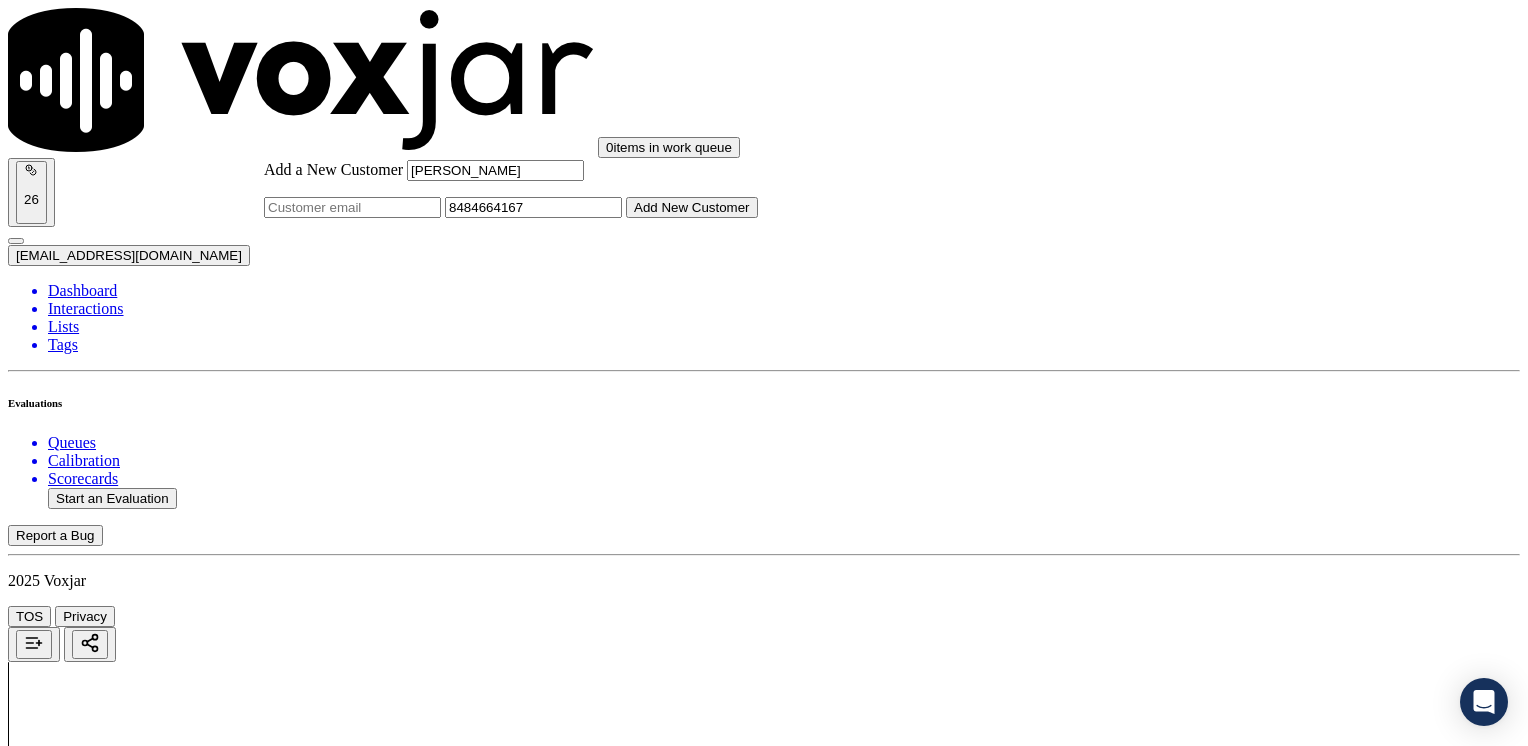 click on "Add New Customer" 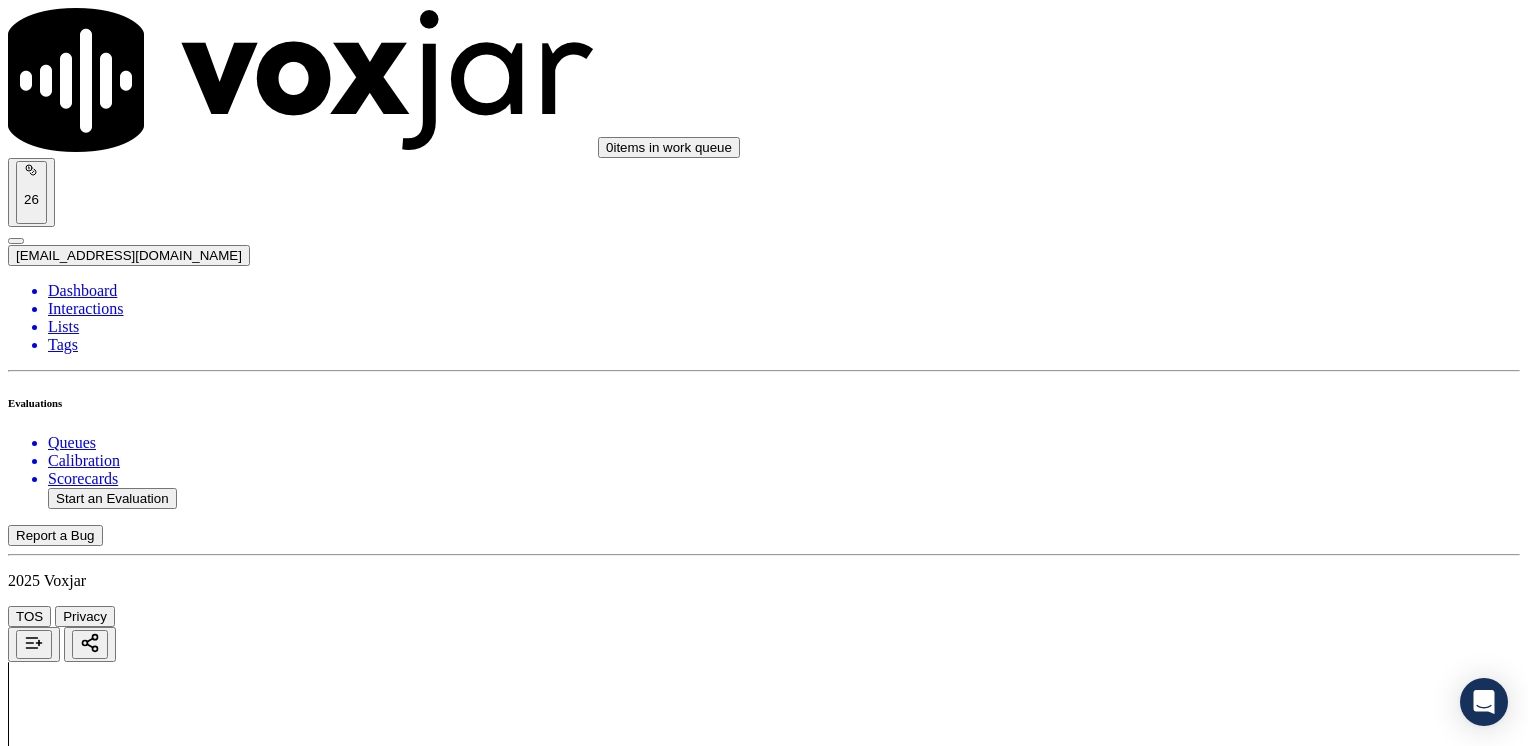 click on "8484664167" at bounding box center [764, 2198] 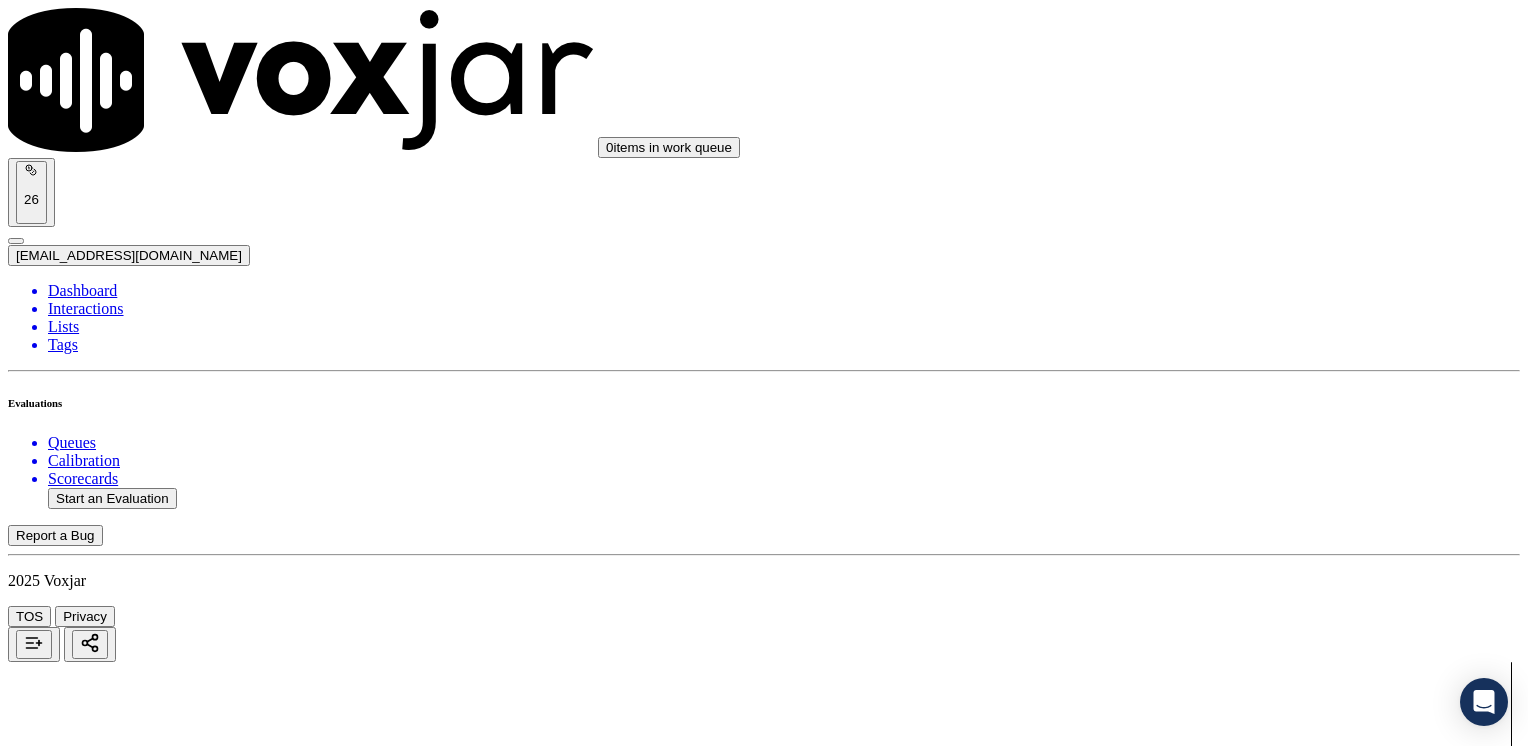 scroll, scrollTop: 900, scrollLeft: 0, axis: vertical 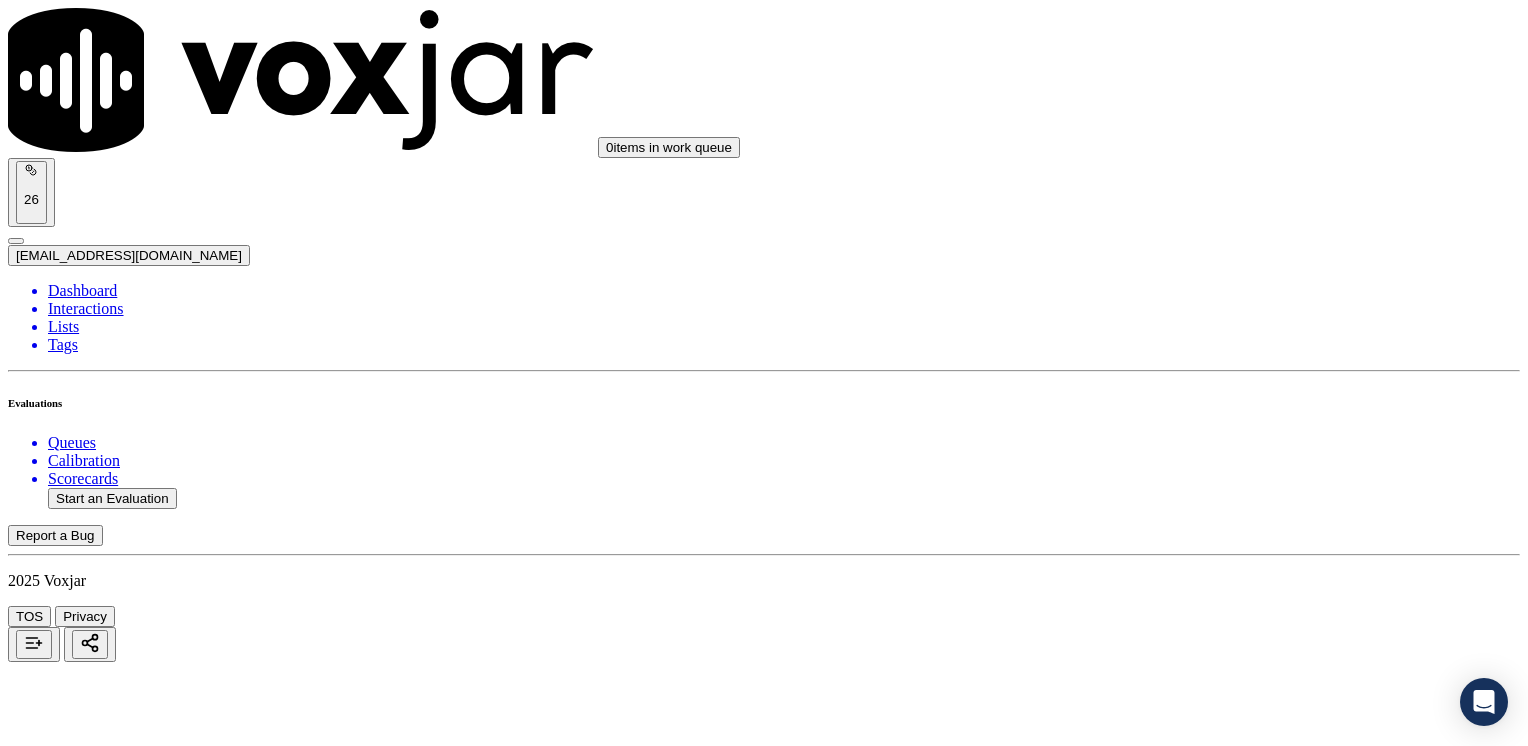 click 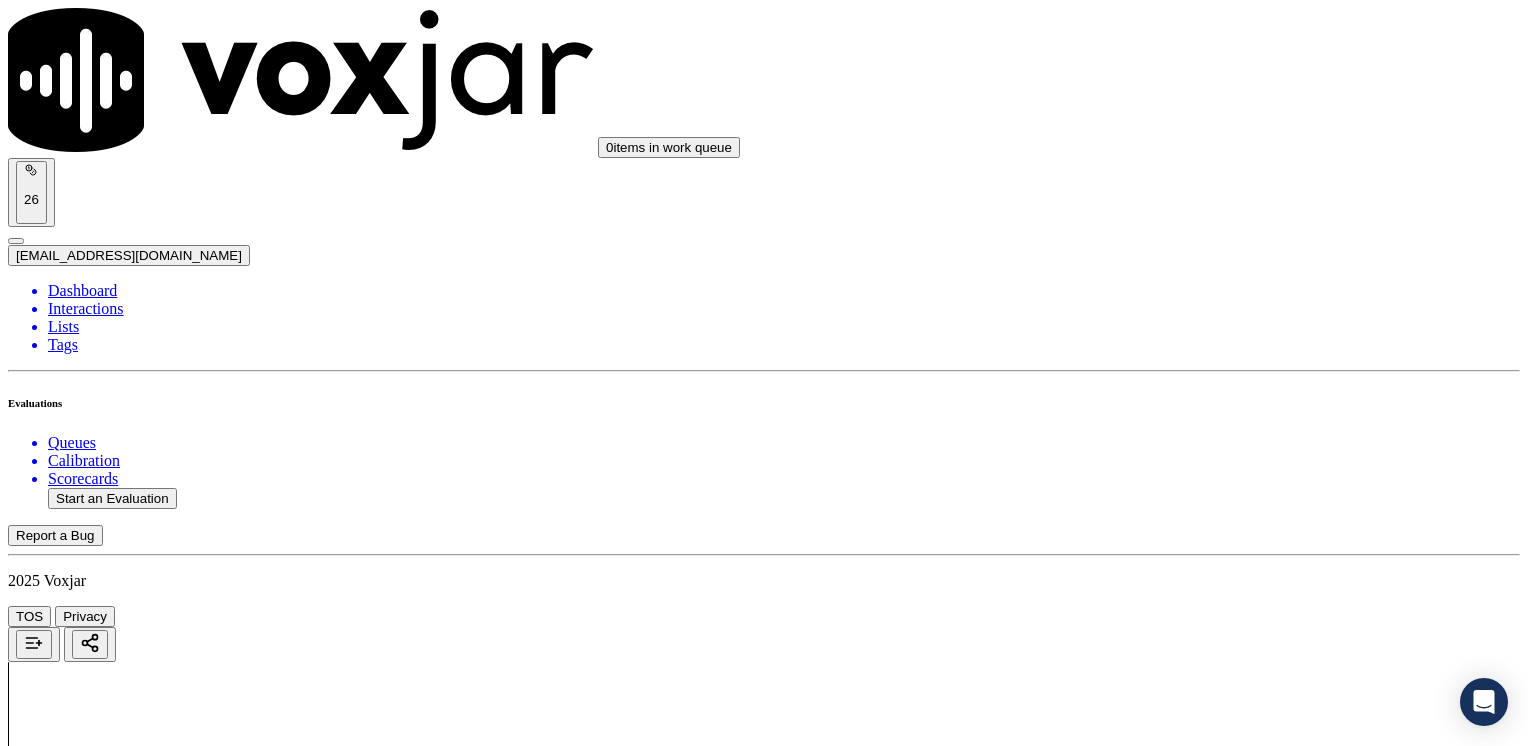 click at bounding box center [96, 2065] 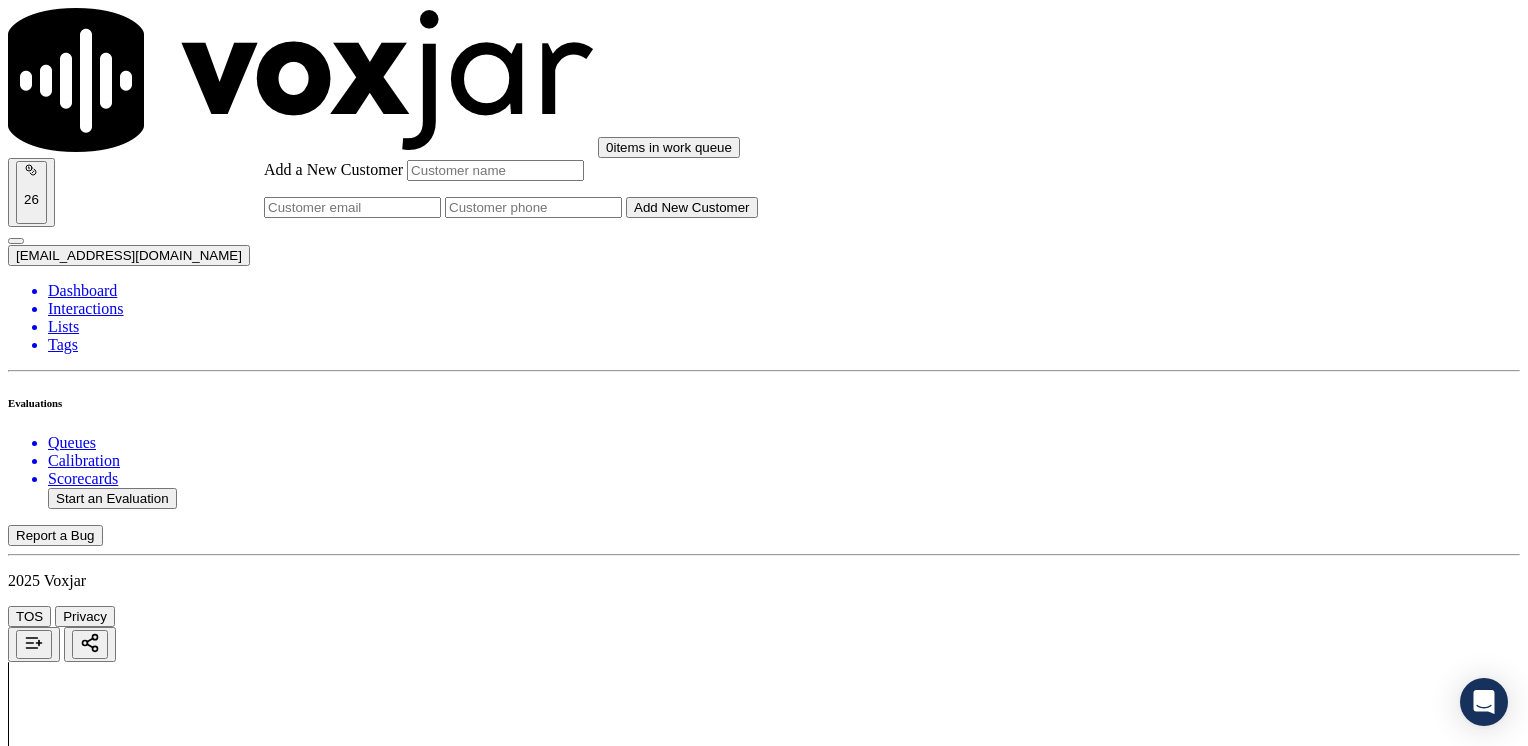 click on "Add a New Customer" 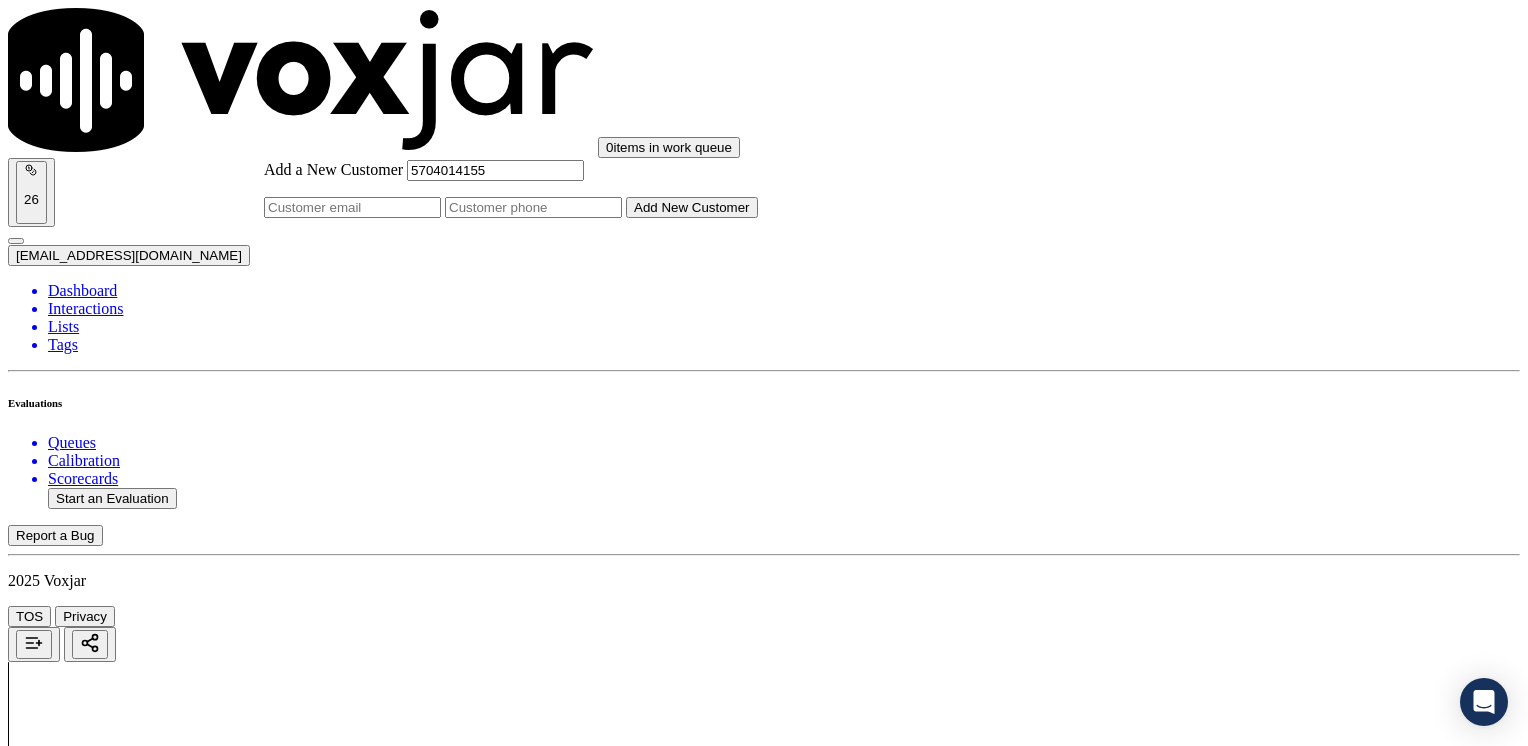 click on "Add a New Customer" 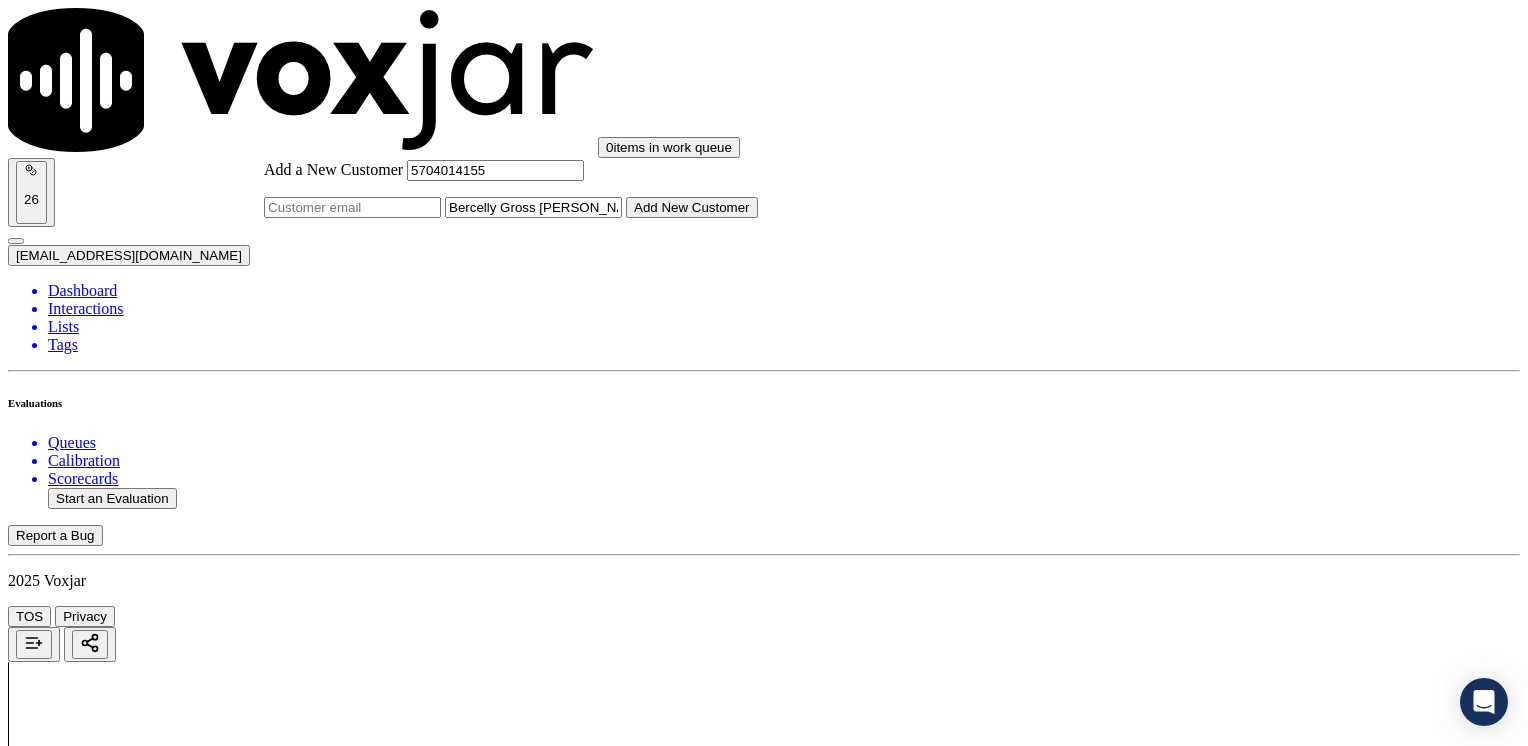 click on "Add New Customer" 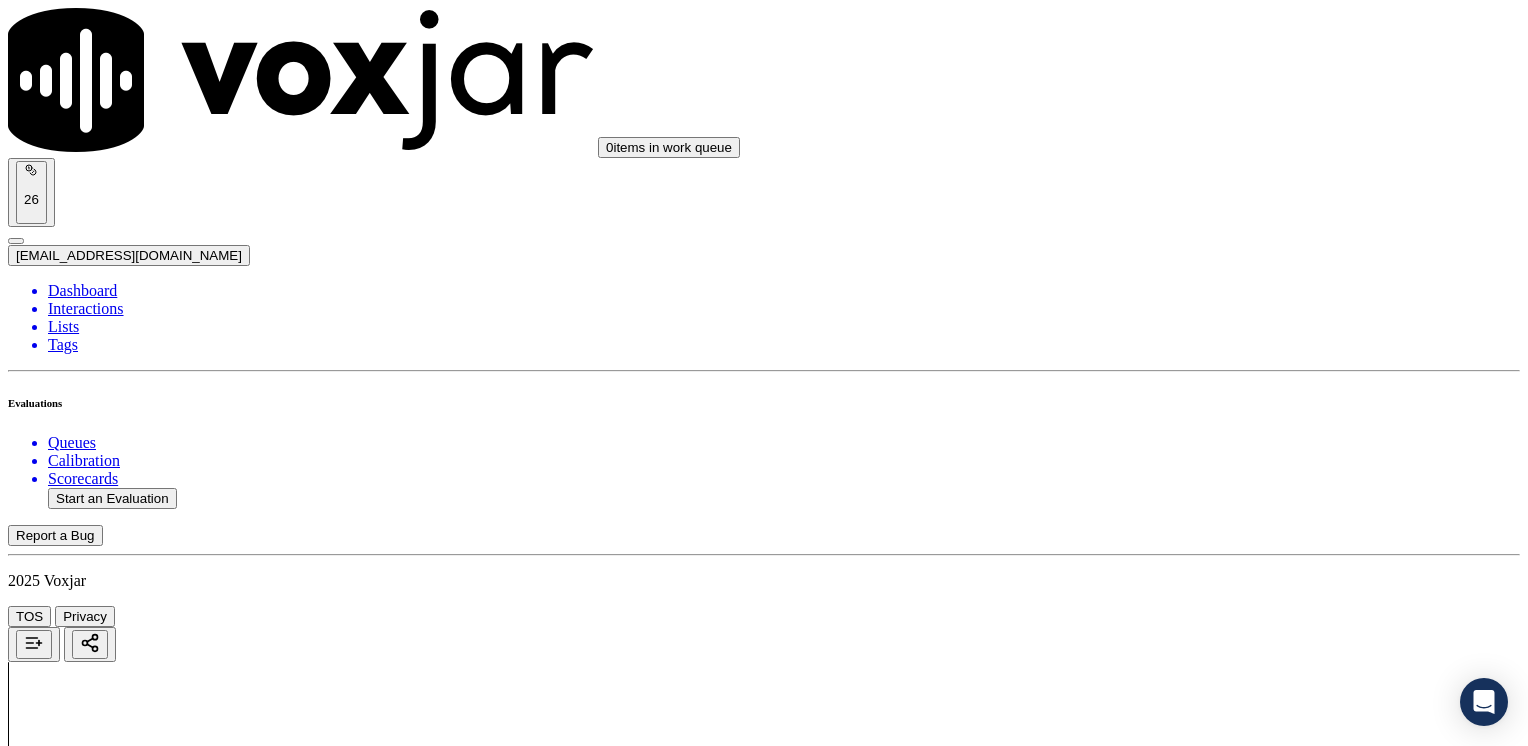 click on "5704014155" at bounding box center (764, 2164) 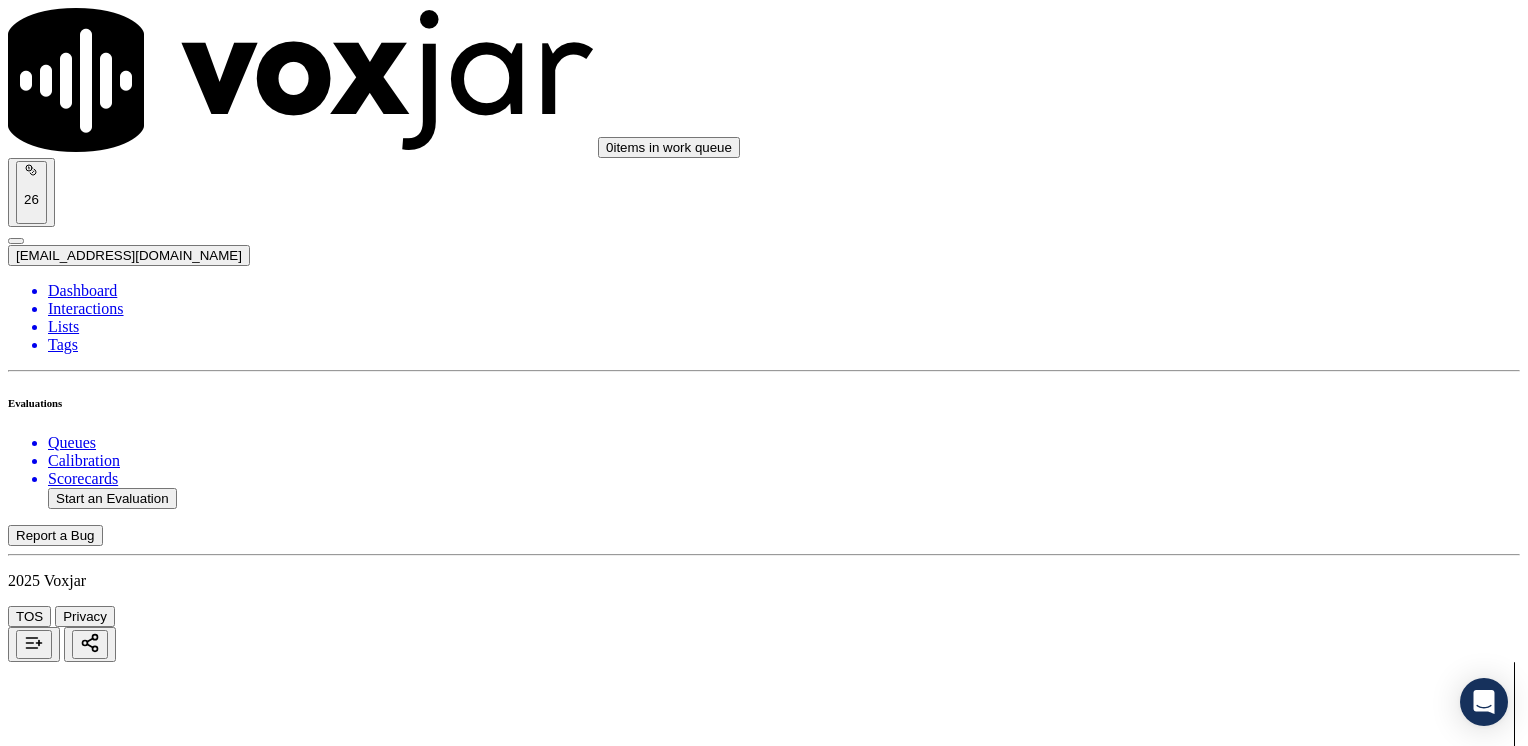 click on "Start a Manual Evaluation" 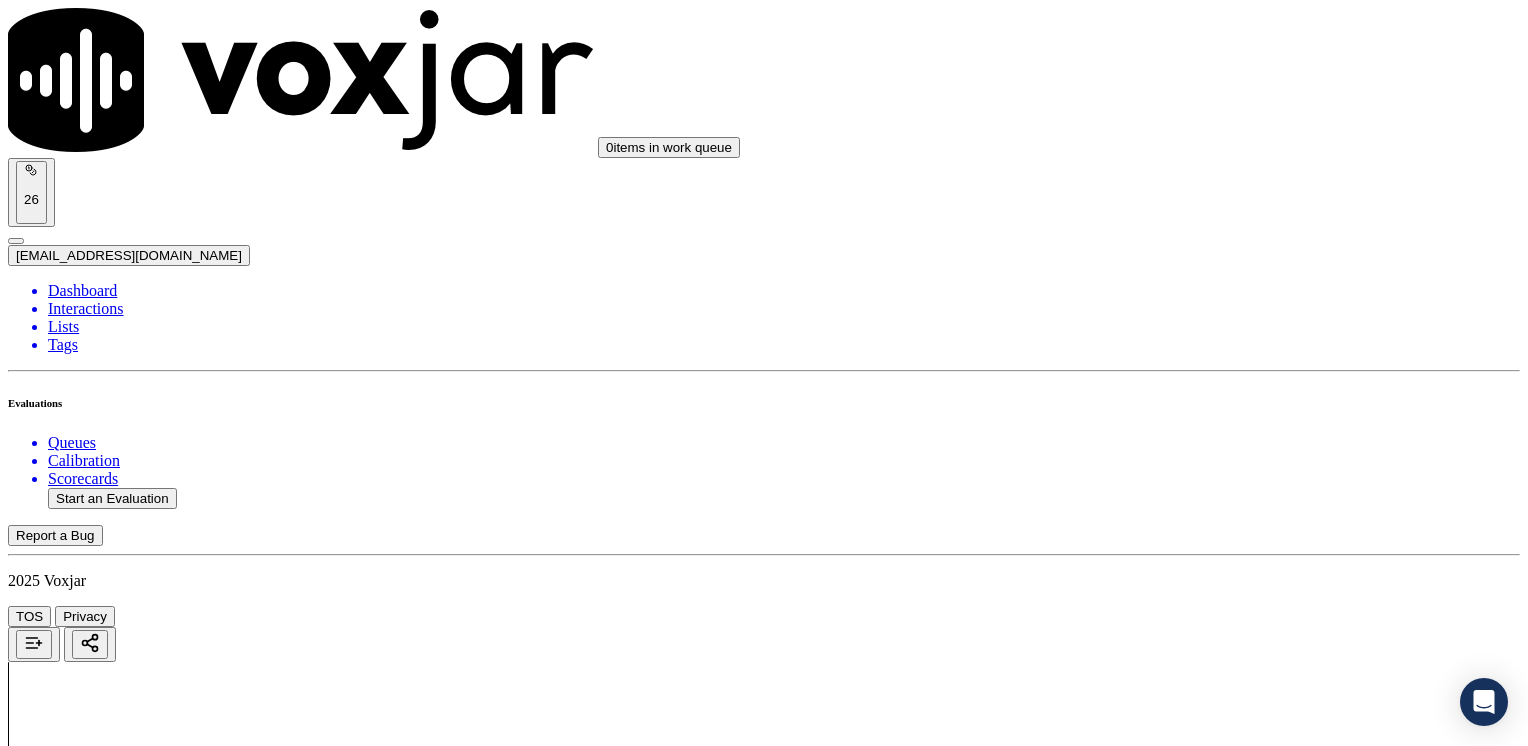 click on "Your browser does not support the audio element.   0:00     1x   22:48   Voxjar ID   dbe13010-2799-4885-abce-b8839993606c   Source ID   5164253337 [PERSON_NAME]-all.mp3   Timestamp
[DATE] 07:24 pm     Agent
Hernando Osorio_MDE3015_INDRA     Customer Name     n/a     Customer Phone     n/a     Tags
INDRA     Source     manualUpload   Type     AUDIO       Transcript   Comments  0   No Transcript? Generate one now!   Generate  Transcription         Add Comment" at bounding box center (764, 1135) 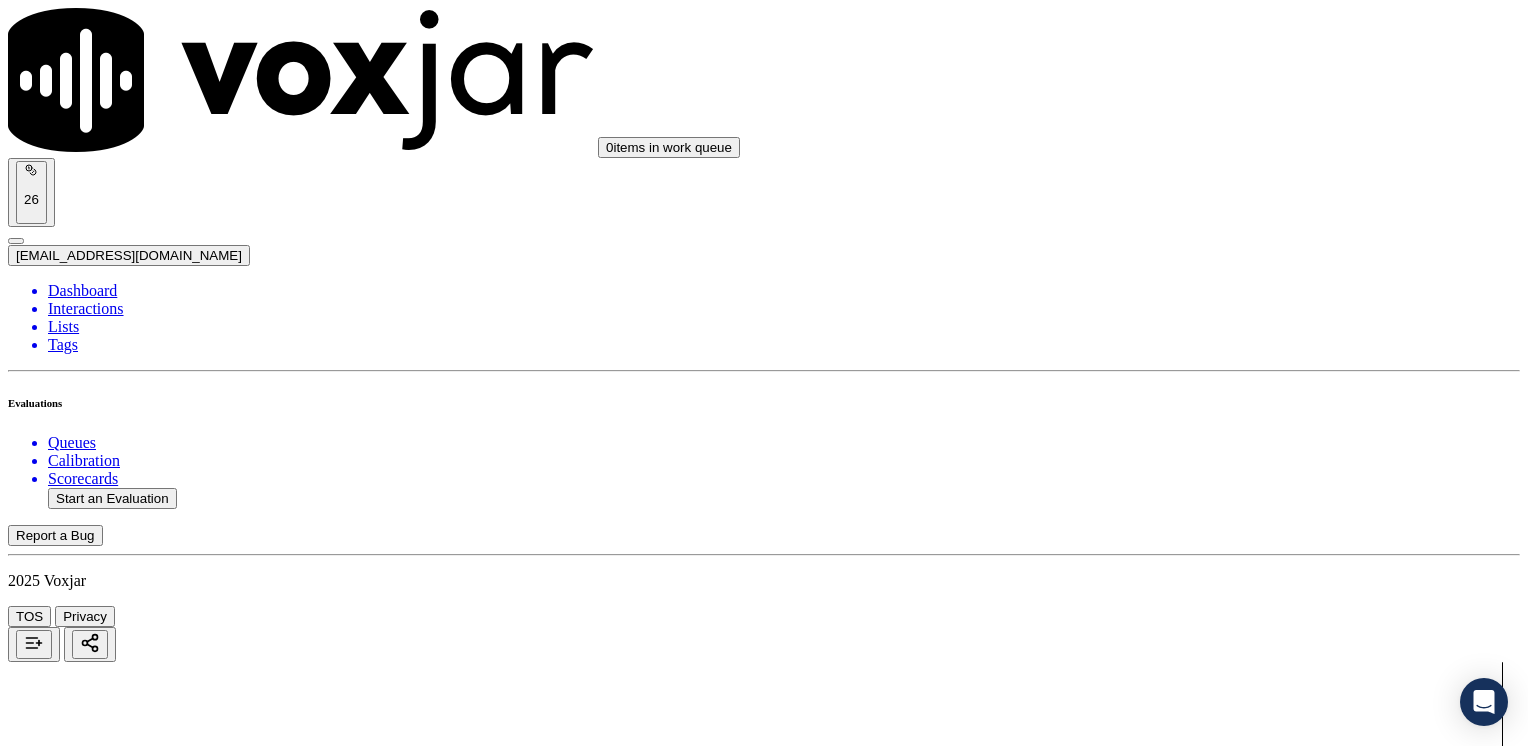 scroll, scrollTop: 100, scrollLeft: 0, axis: vertical 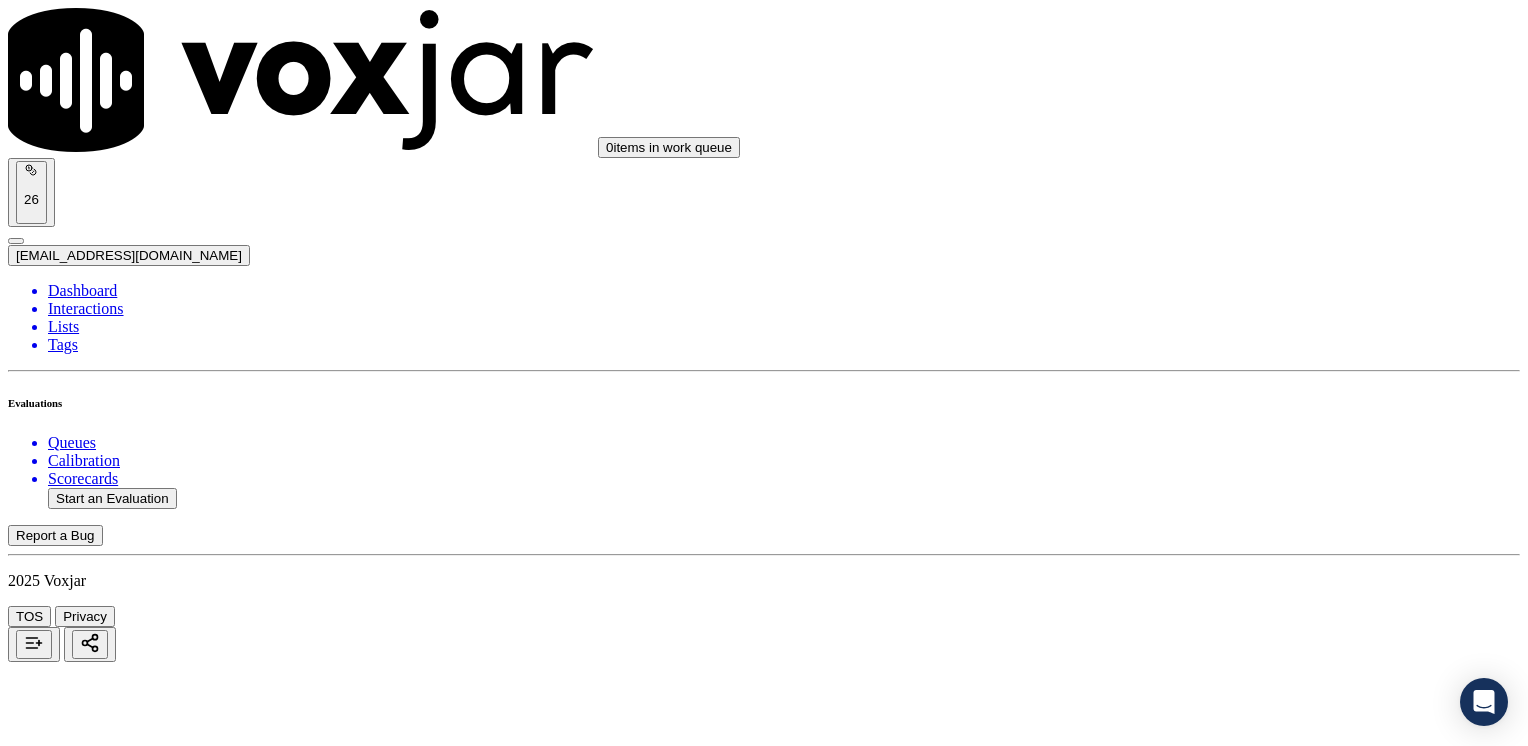 click 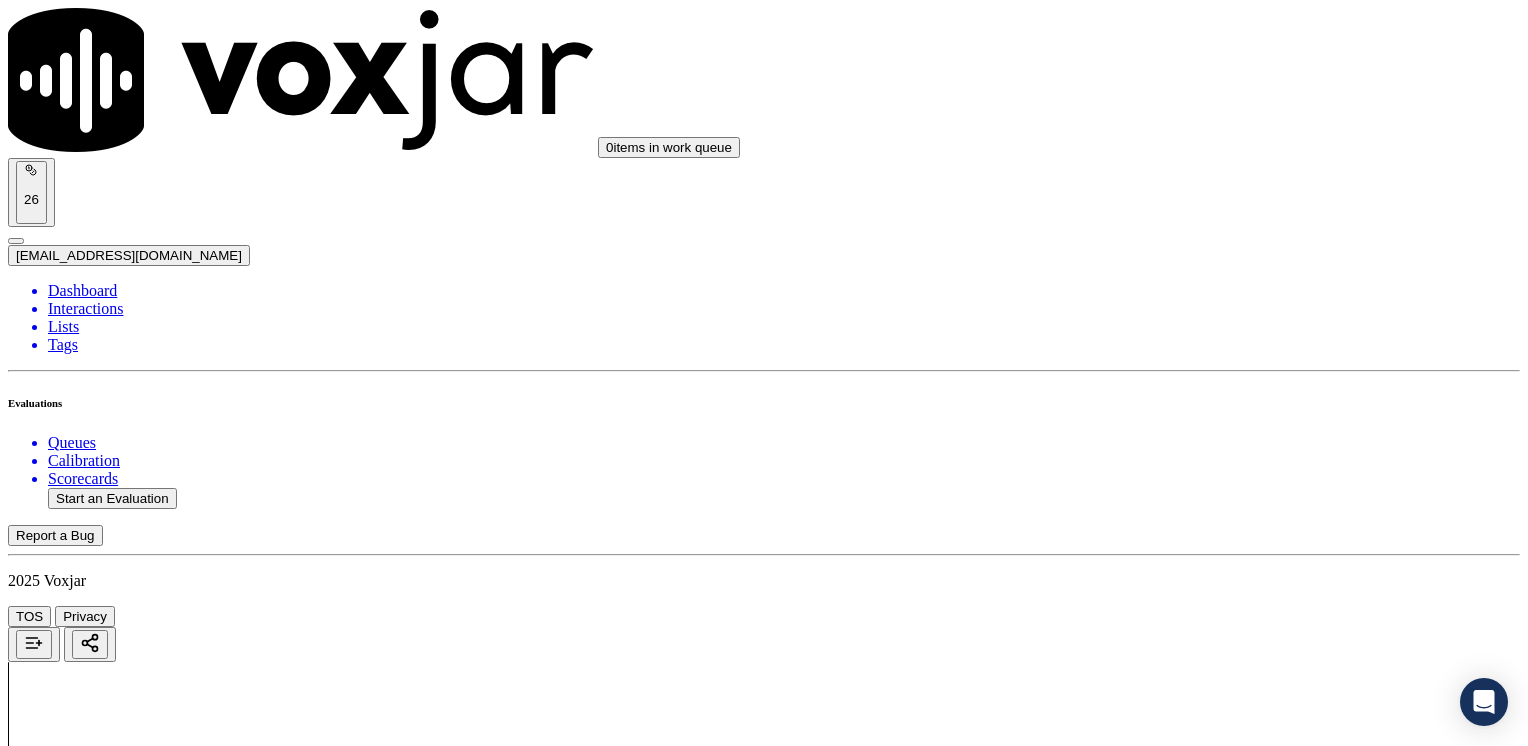click on "3012735242" at bounding box center [764, 2198] 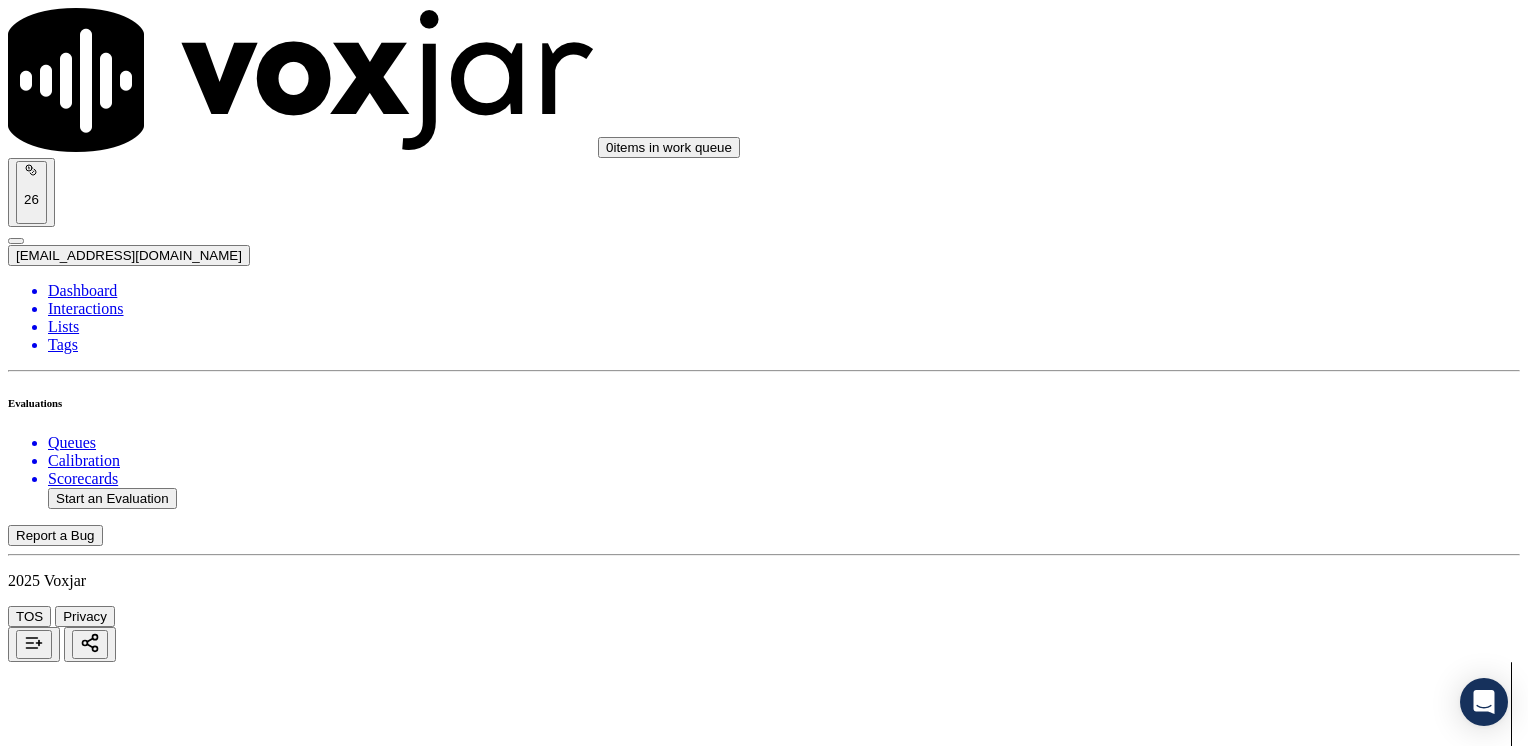 click on "Start a Manual Evaluation" 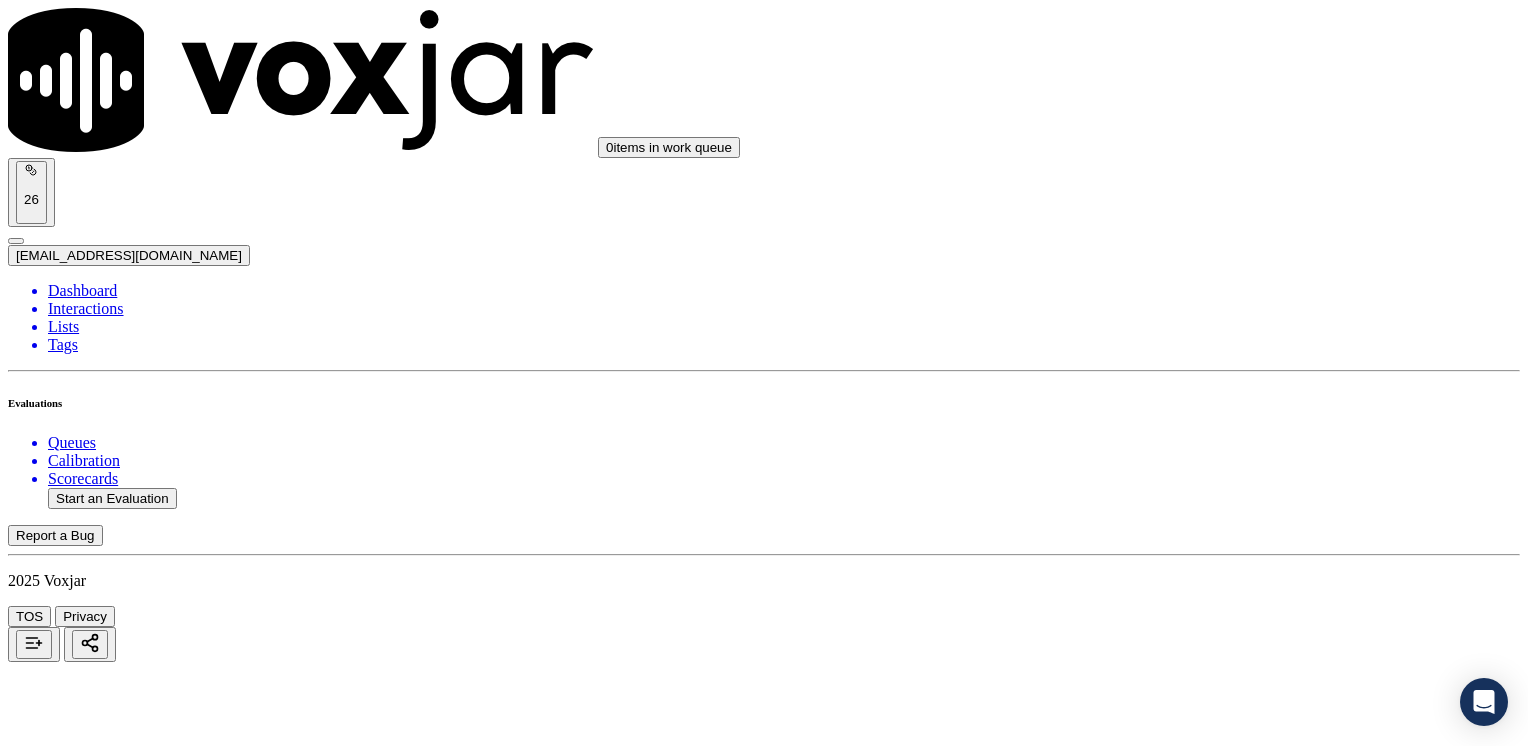click 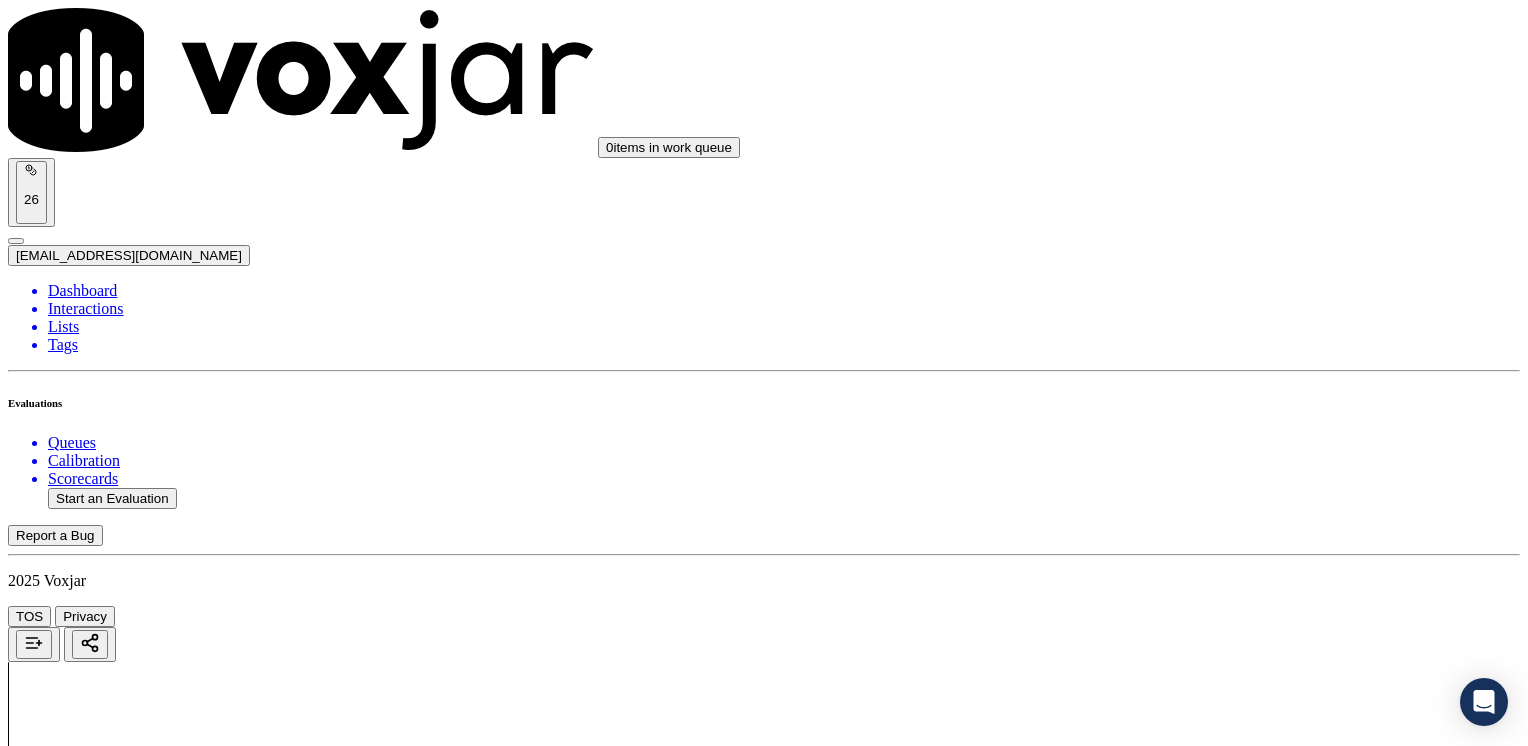 scroll, scrollTop: 8937, scrollLeft: 0, axis: vertical 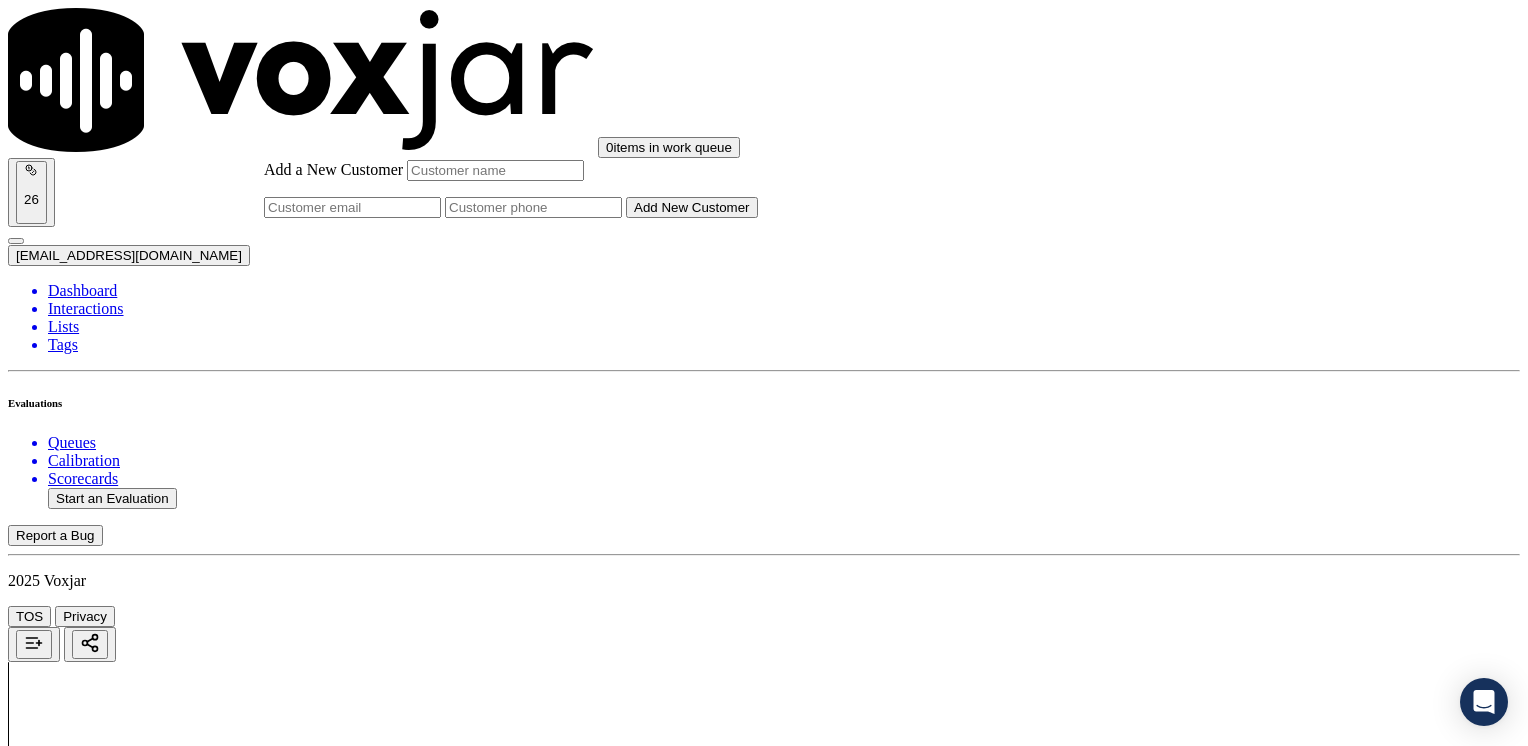 click on "Add a New Customer" 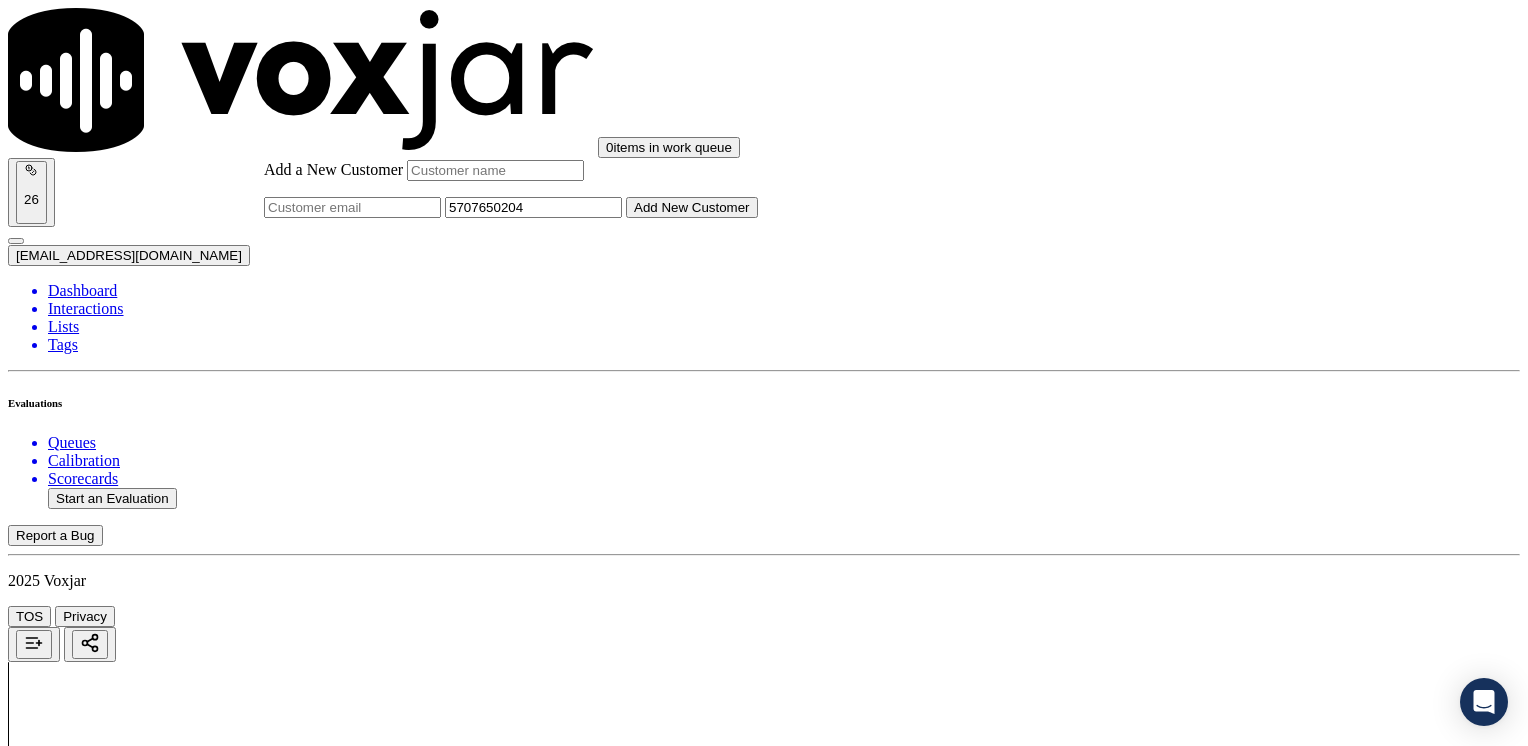 click on "Add a New Customer" 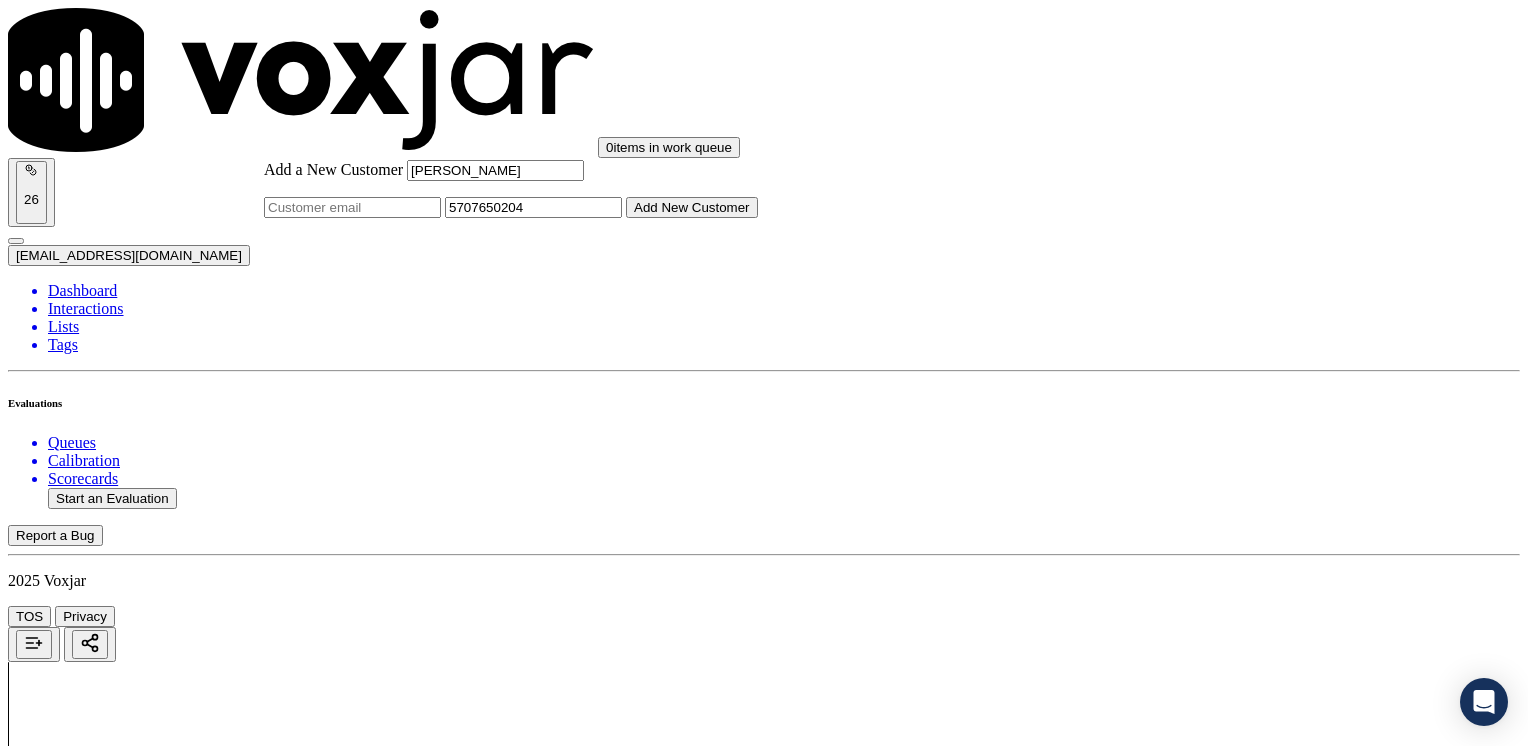 click on "Add New Customer" 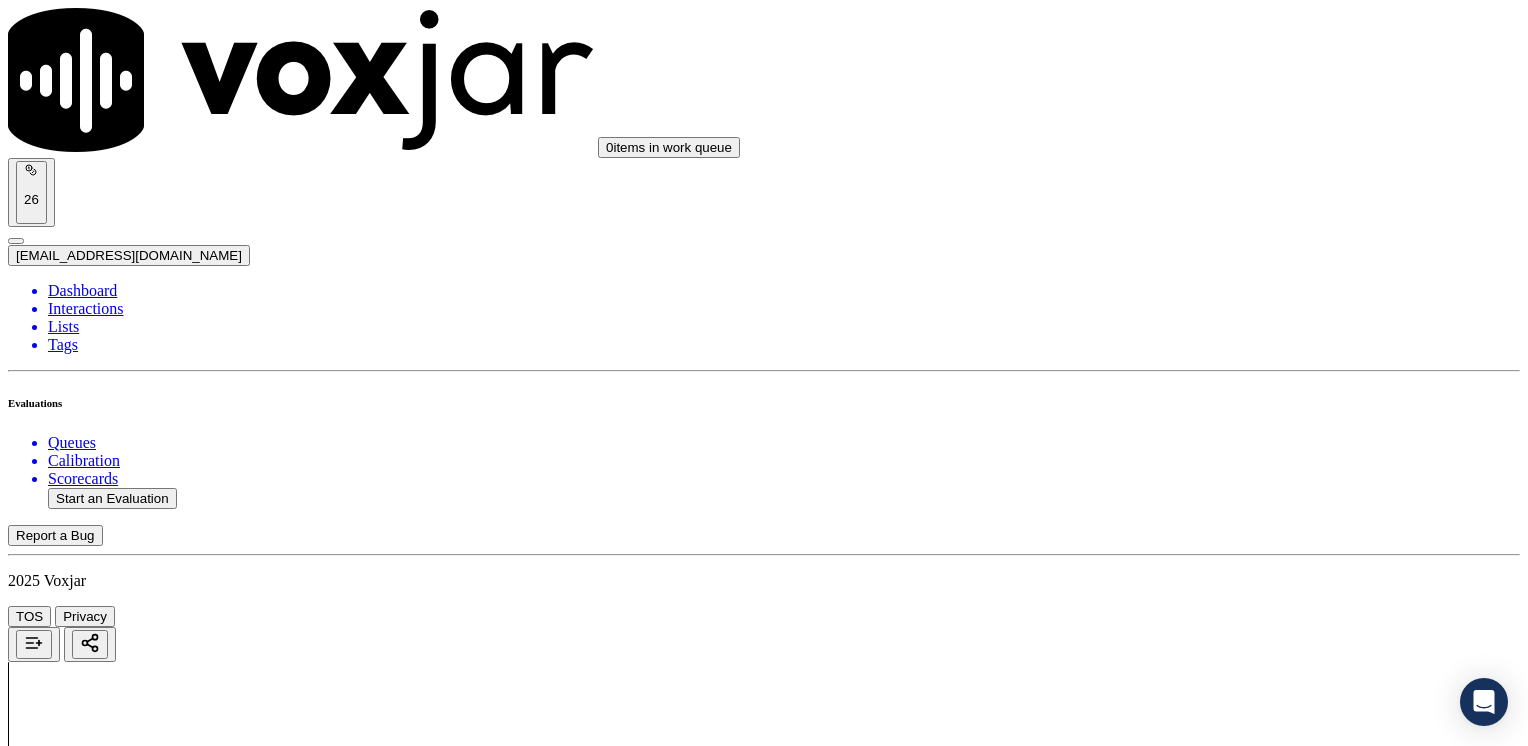 click on "5707650204" at bounding box center [764, 2198] 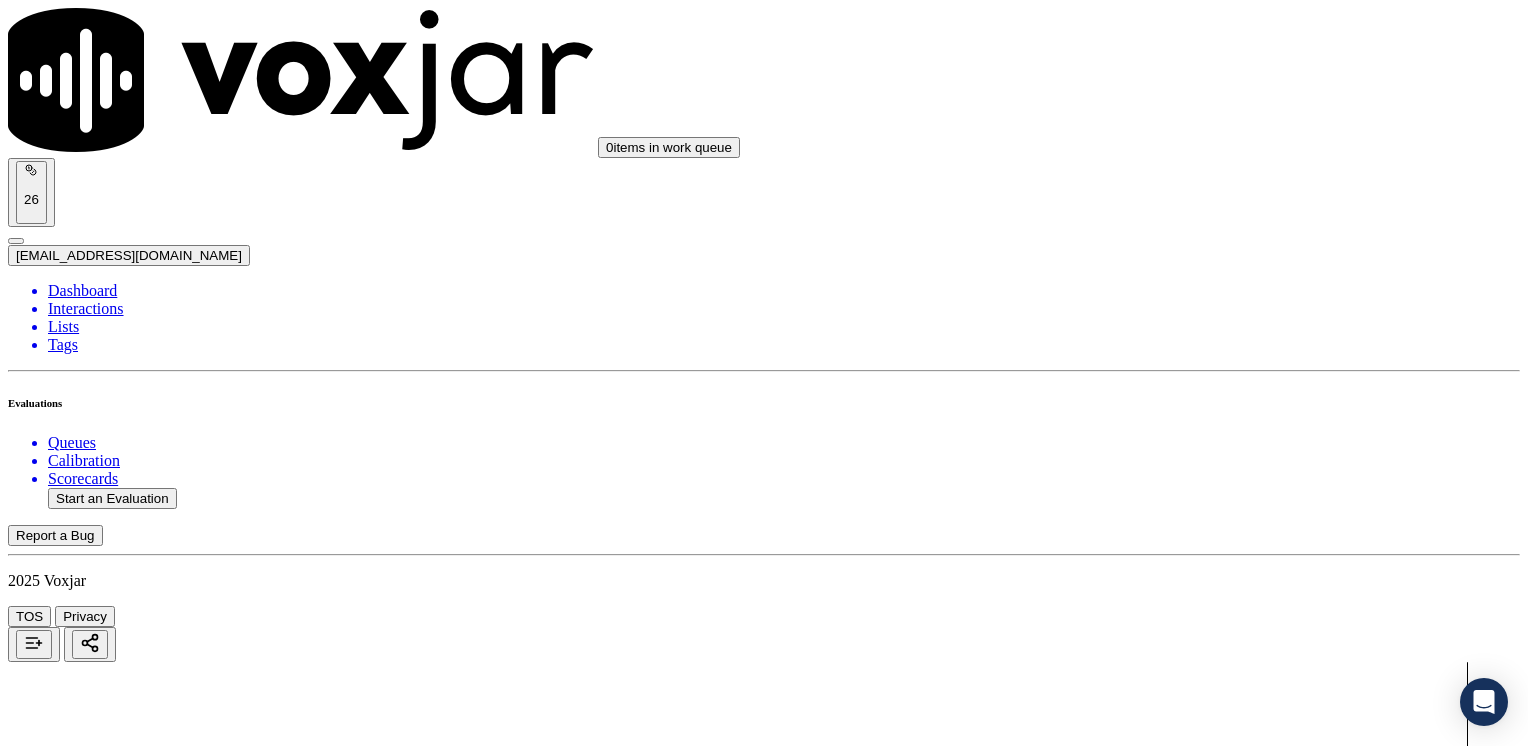 click on "Start a Manual Evaluation" 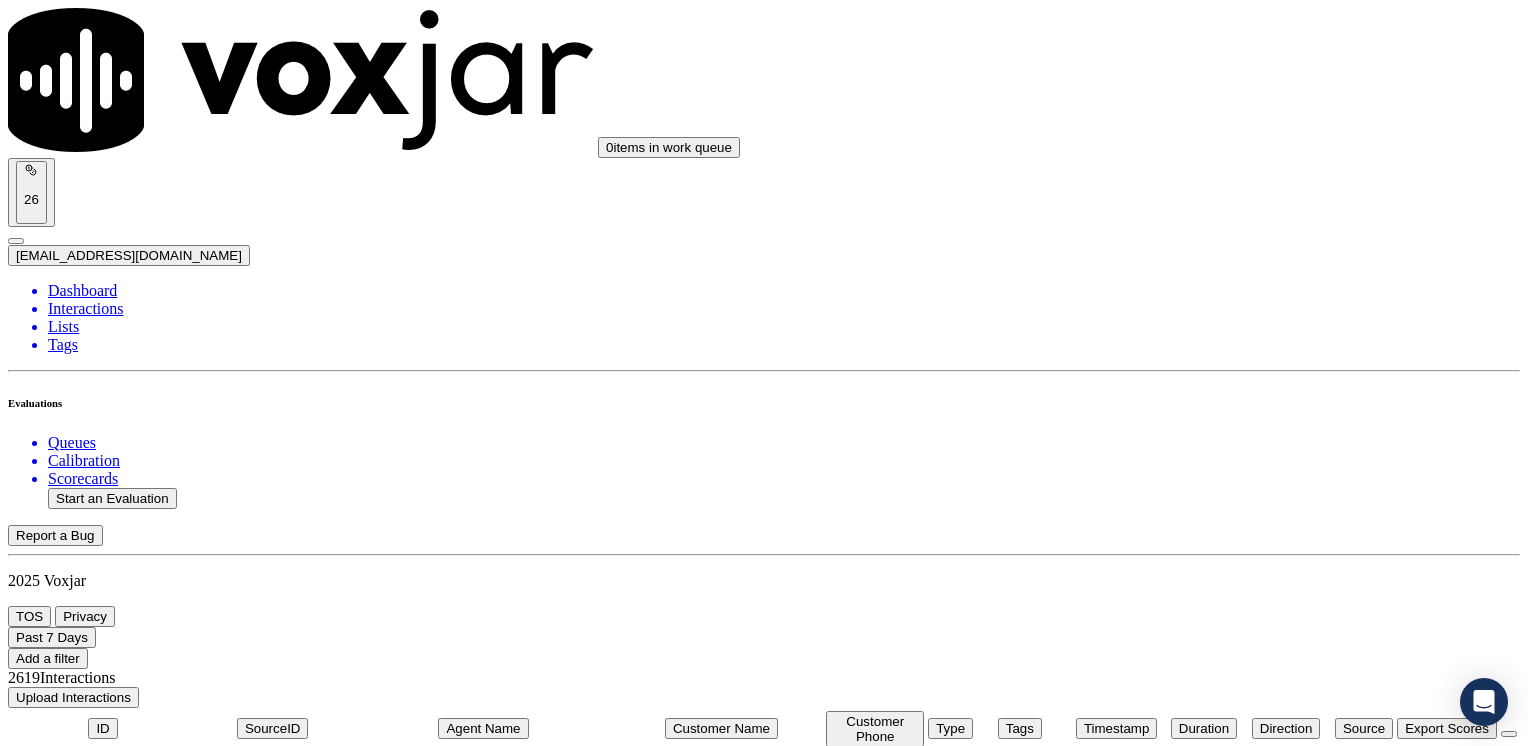 scroll, scrollTop: 0, scrollLeft: 0, axis: both 